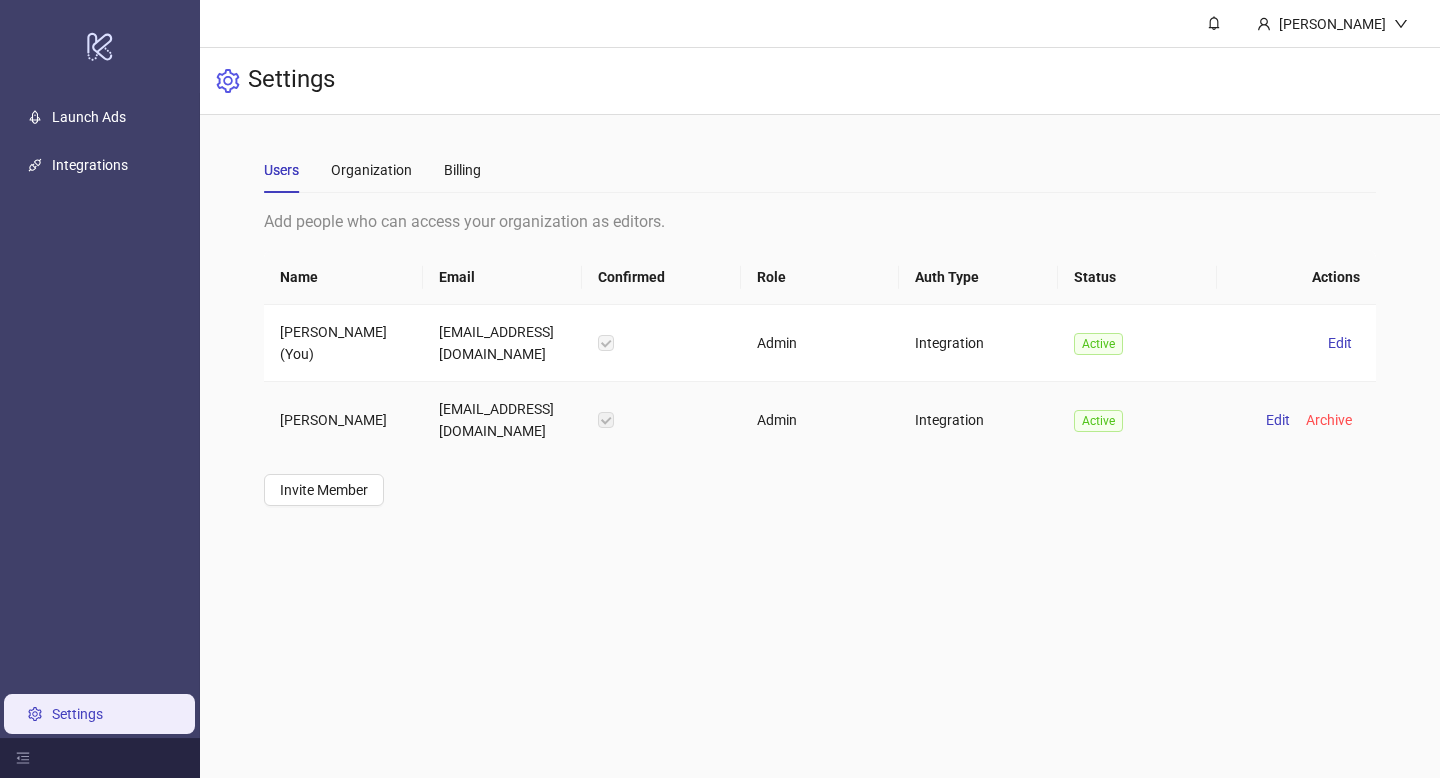 scroll, scrollTop: 0, scrollLeft: 0, axis: both 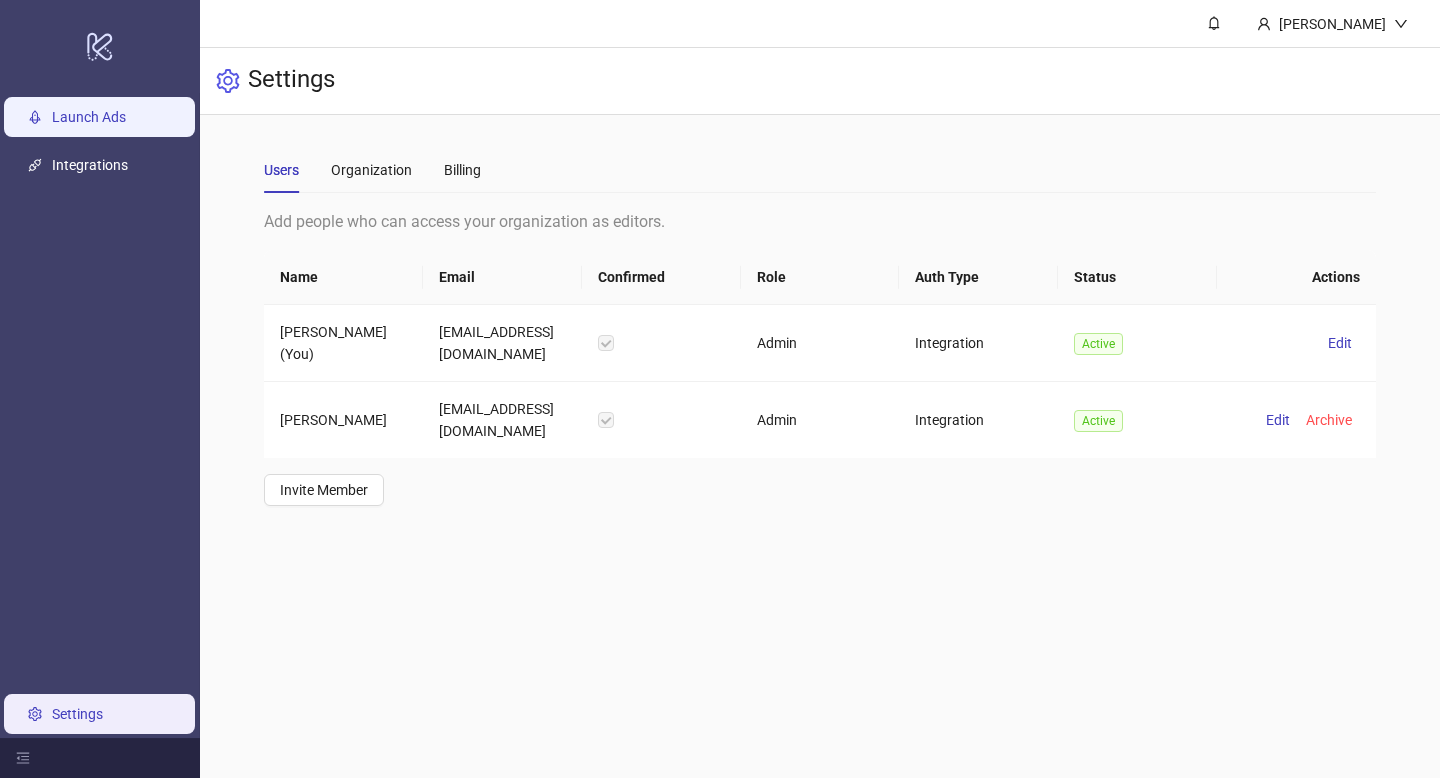 click on "Launch Ads" at bounding box center (89, 117) 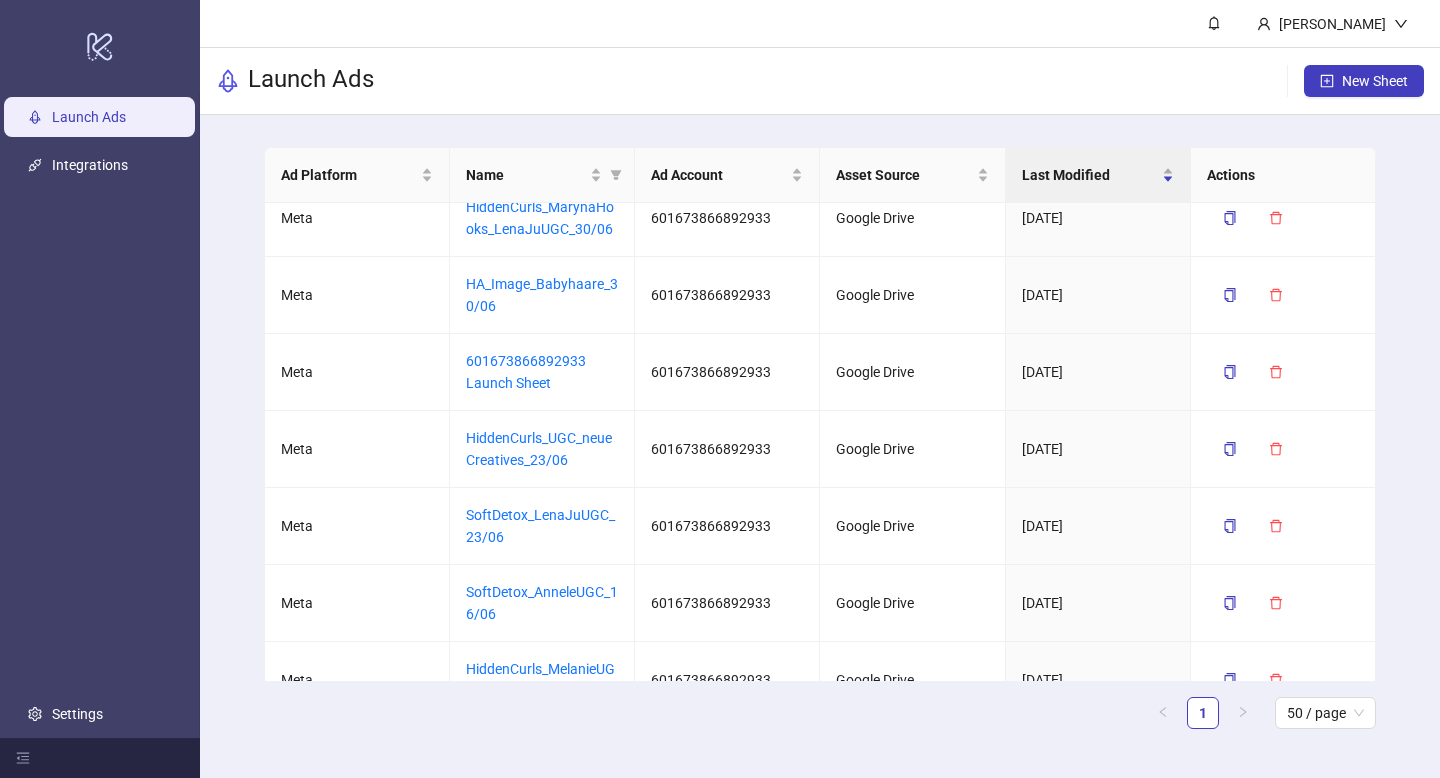 scroll, scrollTop: 0, scrollLeft: 0, axis: both 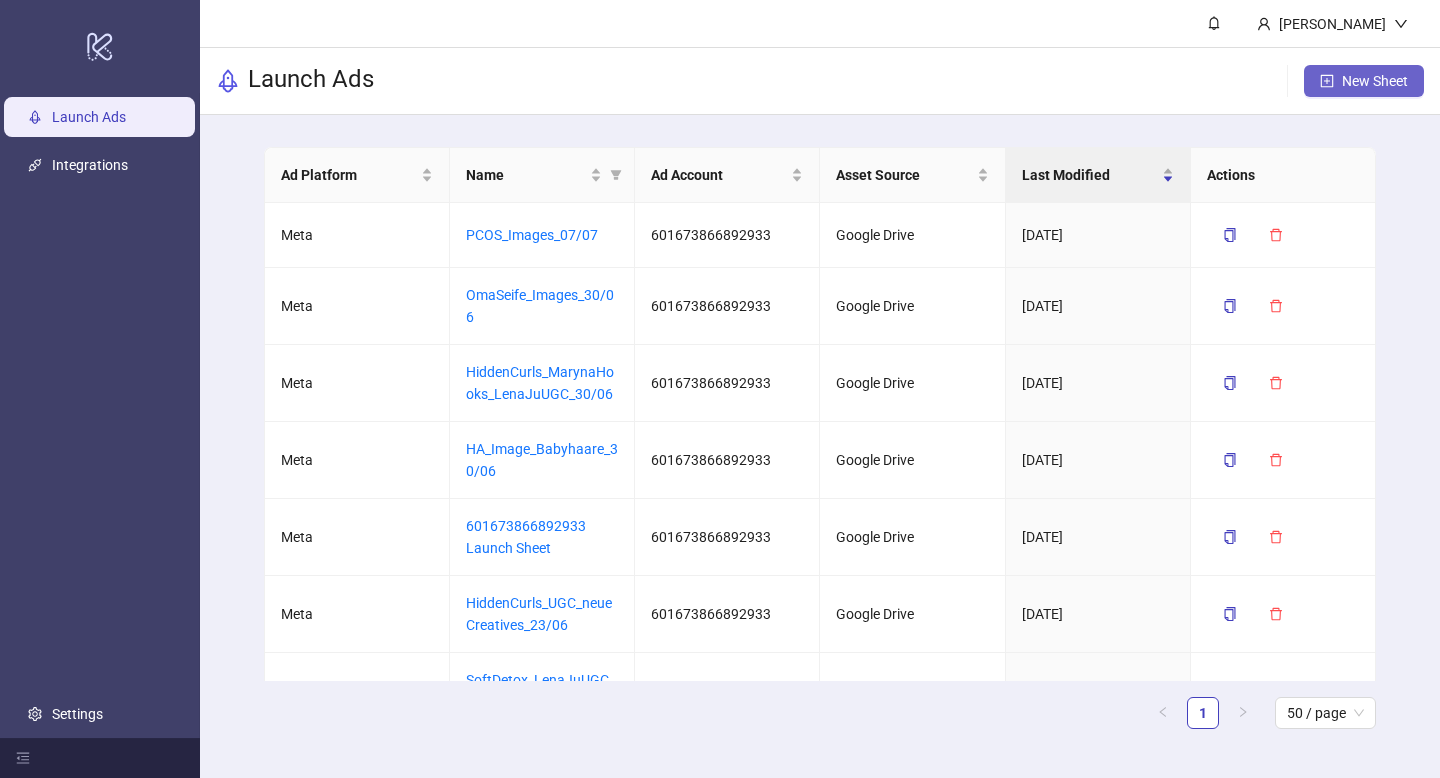 click on "New Sheet" at bounding box center (1364, 81) 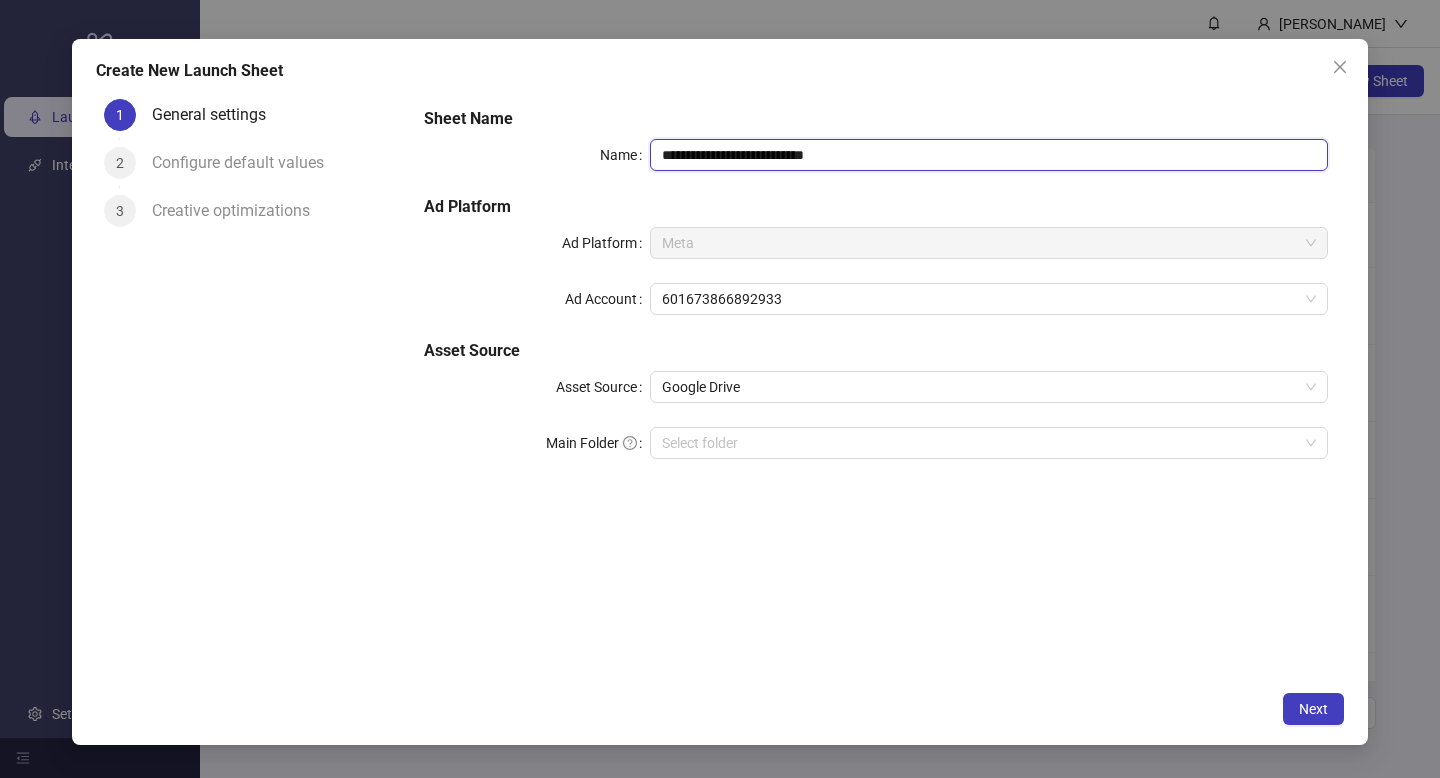 click on "**********" at bounding box center [989, 155] 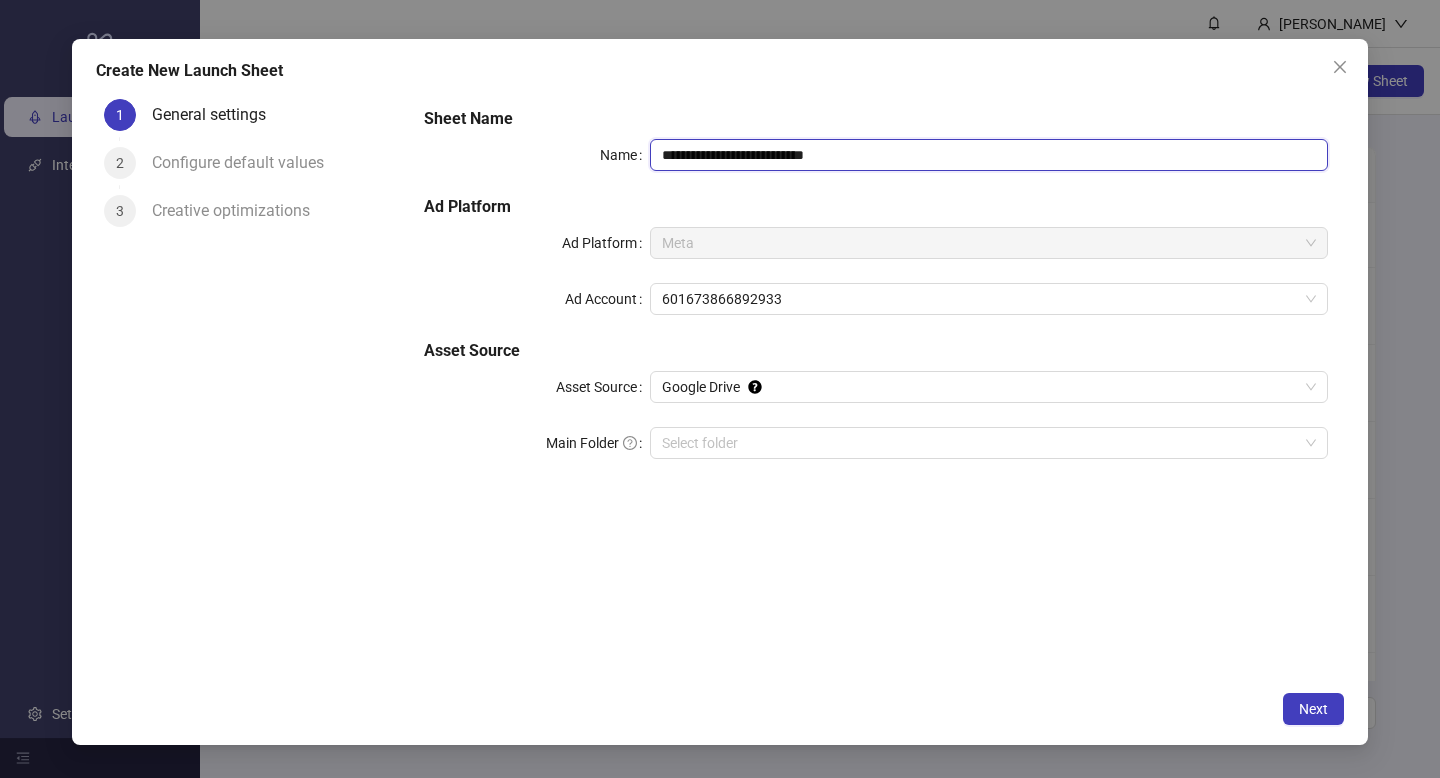 click on "**********" at bounding box center [989, 155] 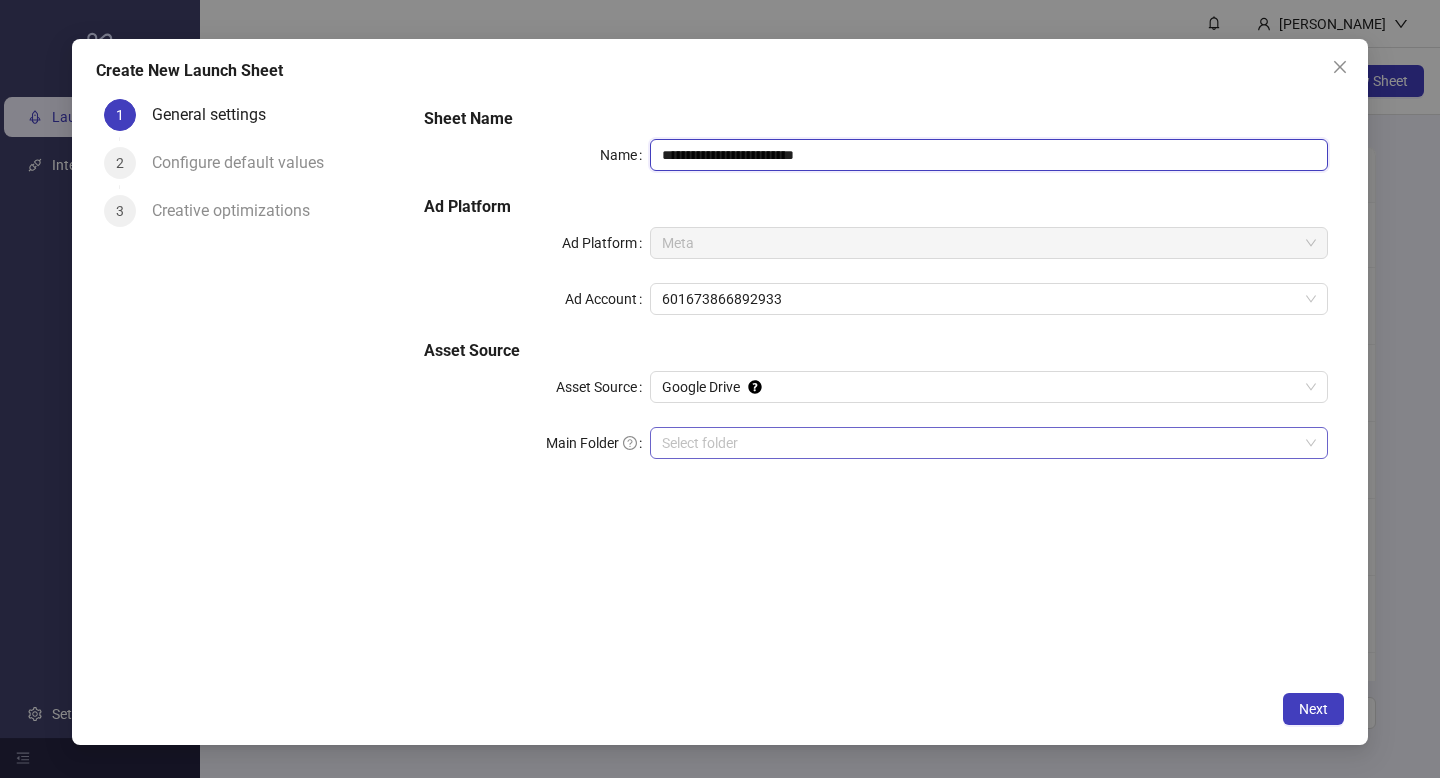 type on "**********" 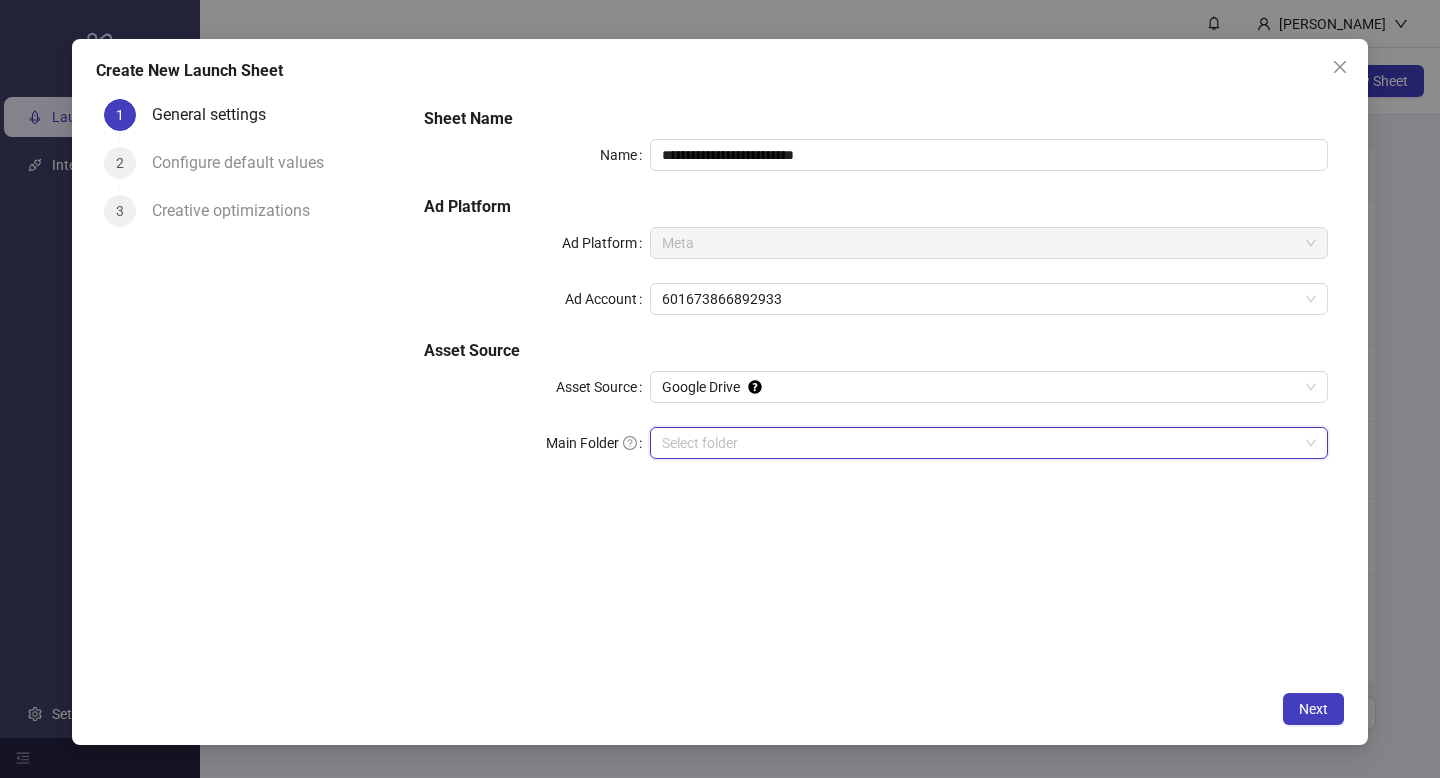 click on "Main Folder" at bounding box center (980, 443) 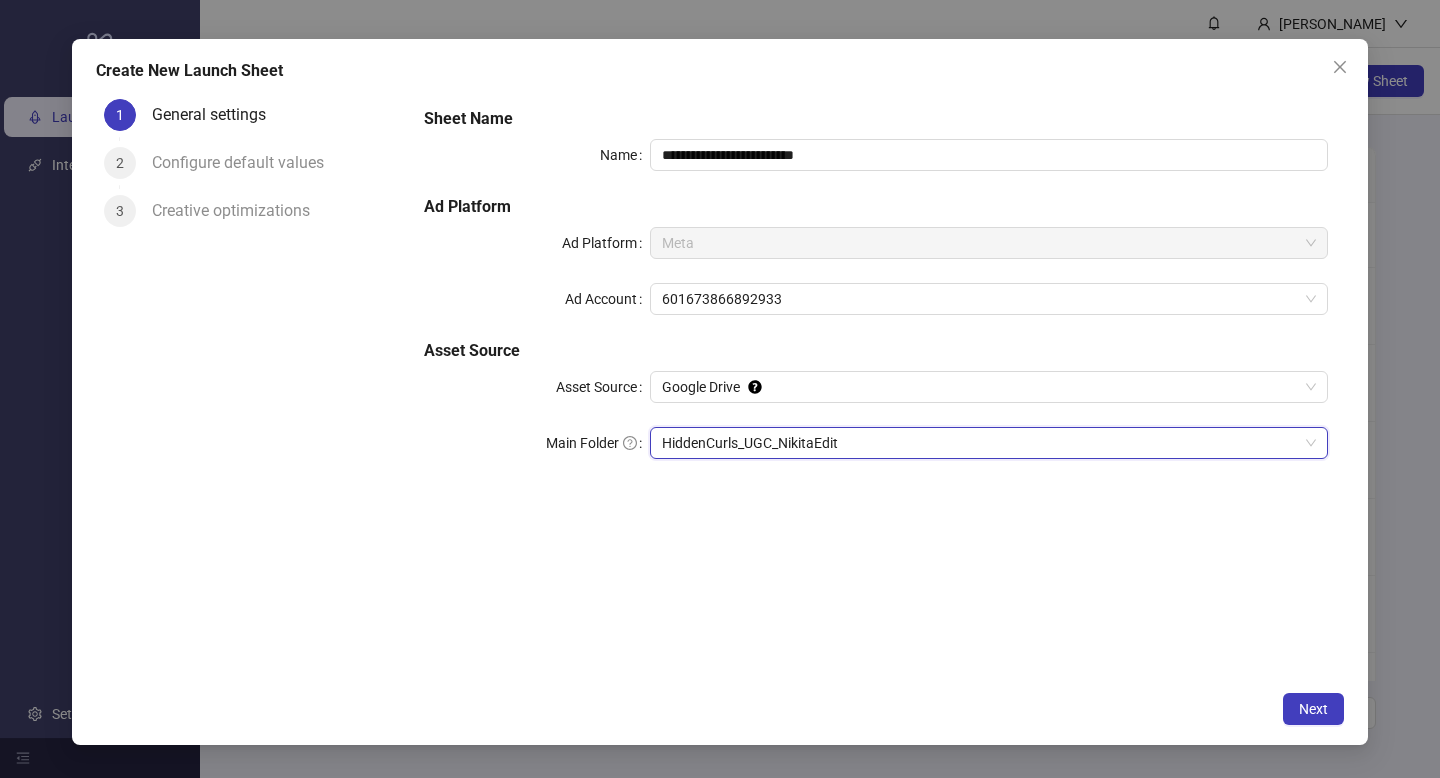 click on "Meta" at bounding box center (989, 243) 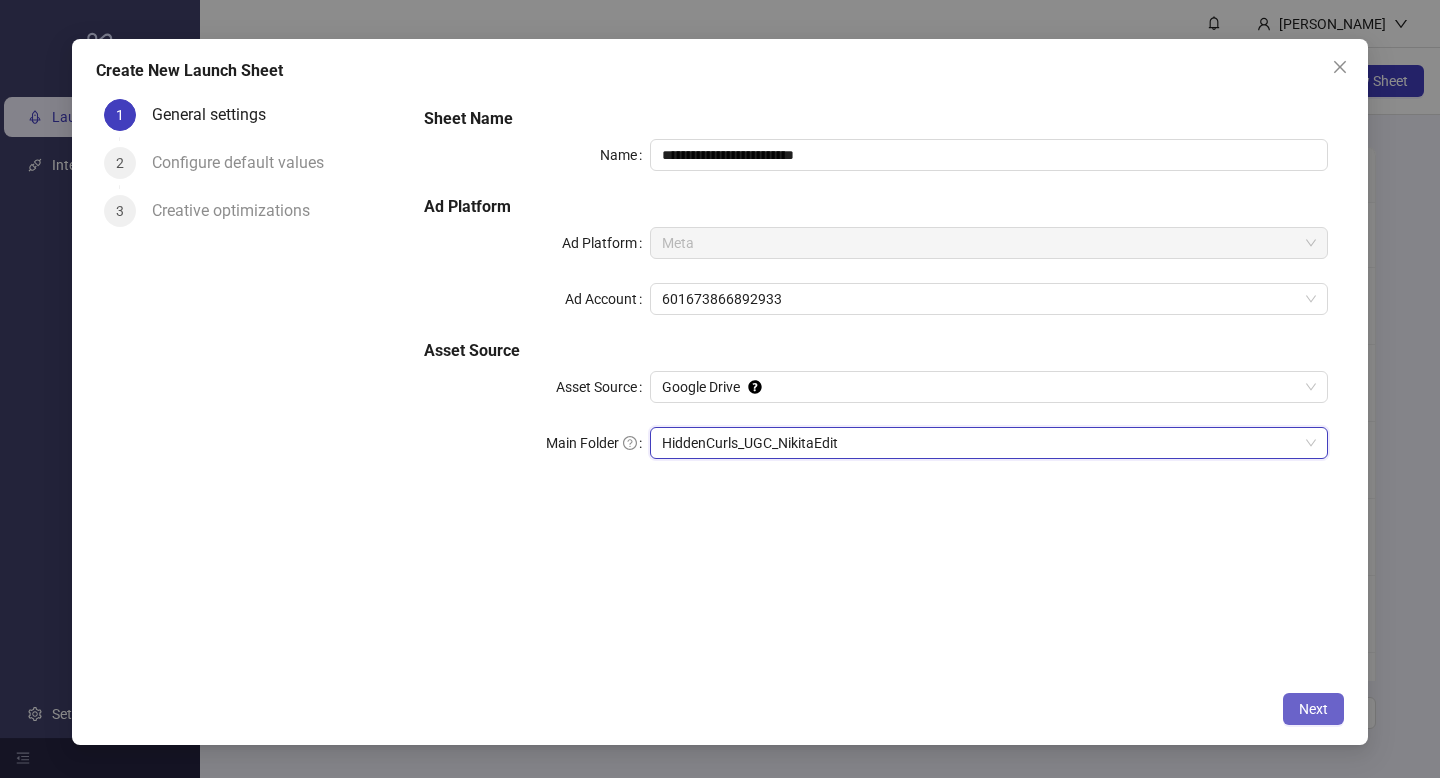 click on "Next" at bounding box center (1313, 709) 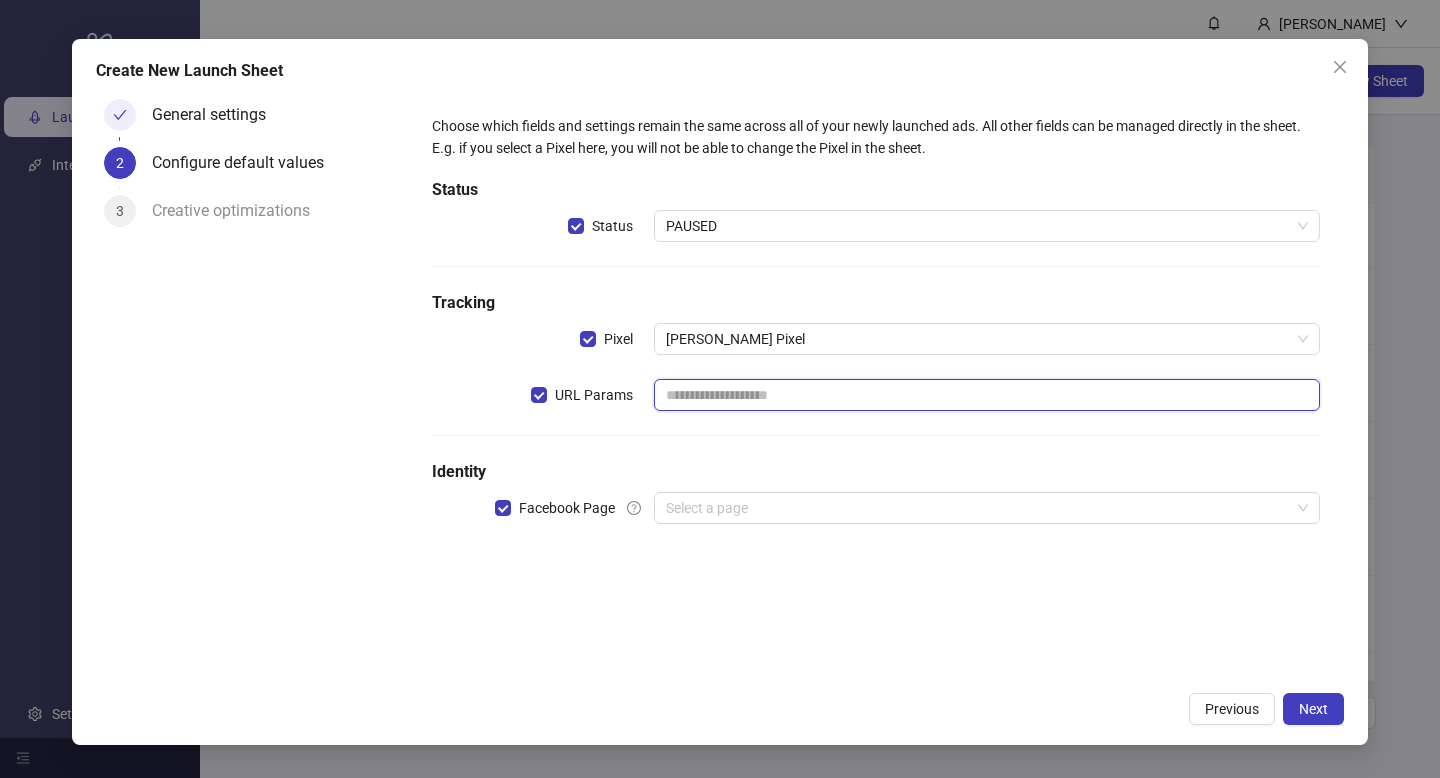 click at bounding box center (987, 395) 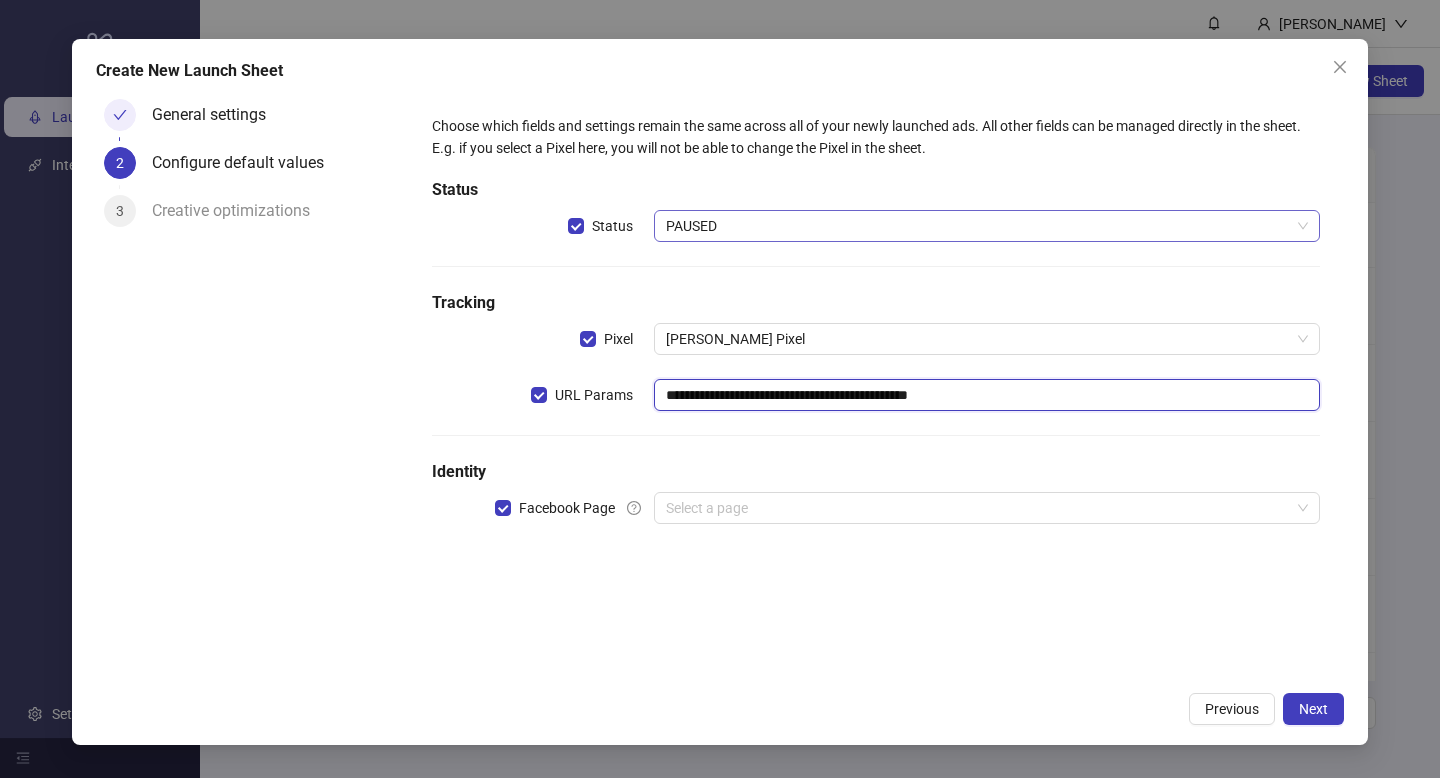 click on "PAUSED" at bounding box center (987, 226) 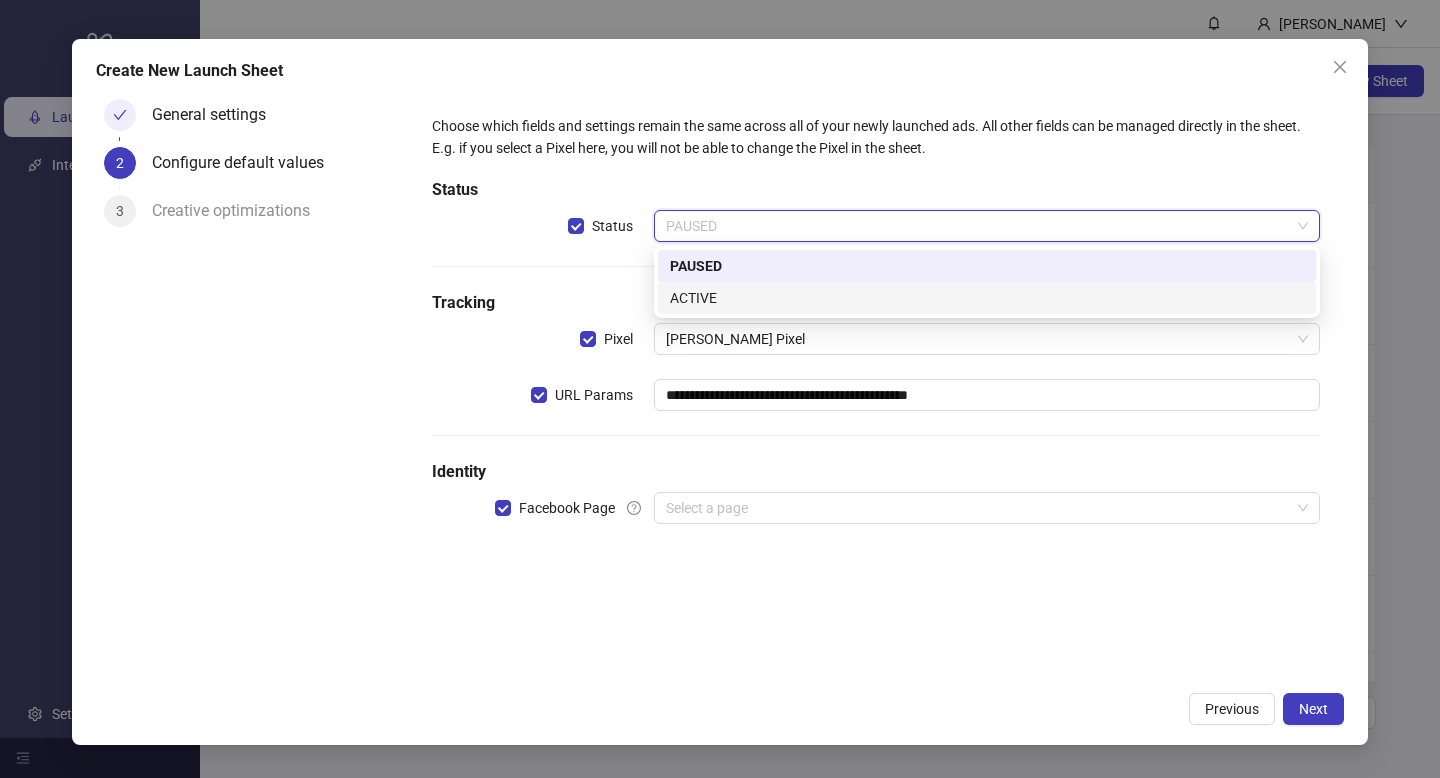 click on "ACTIVE" at bounding box center [987, 298] 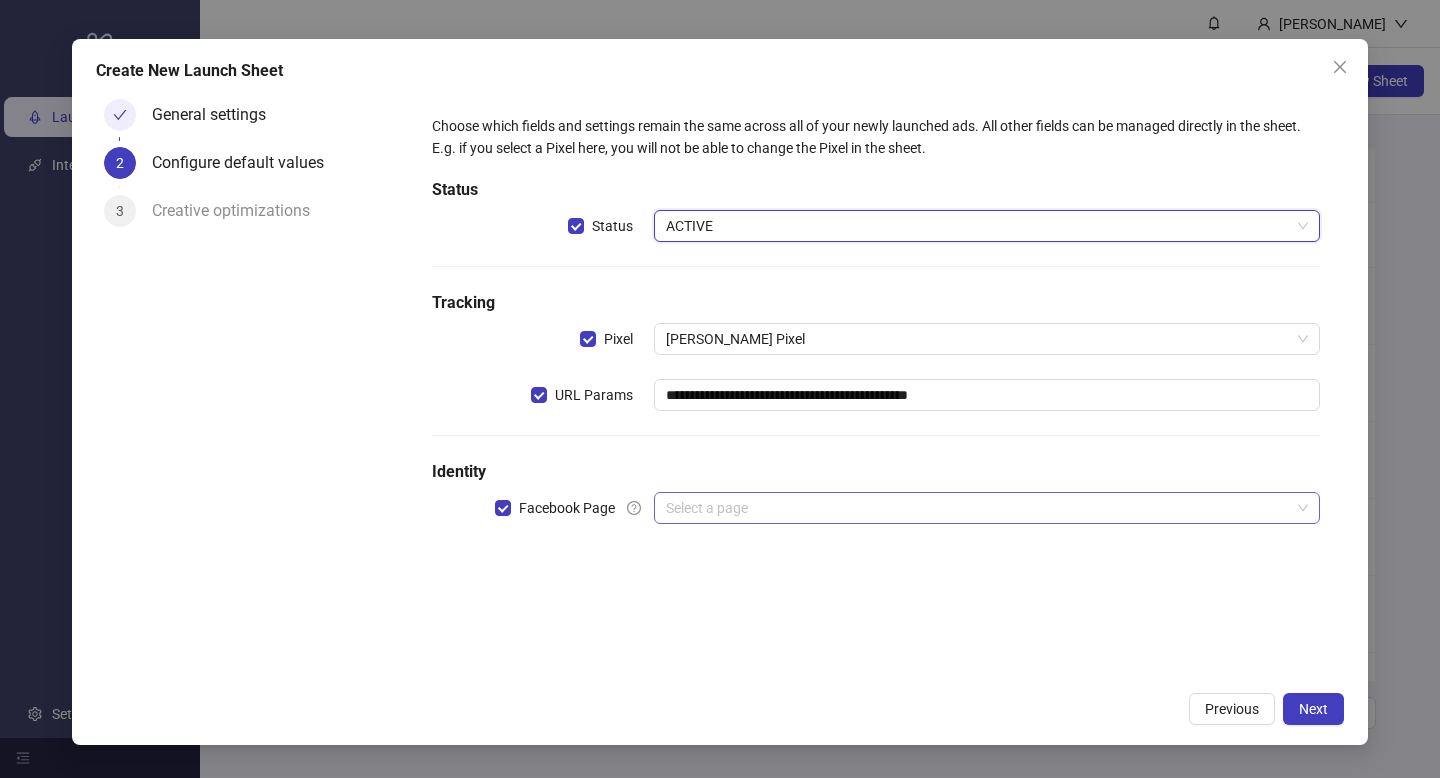 click on "**********" at bounding box center [876, 331] 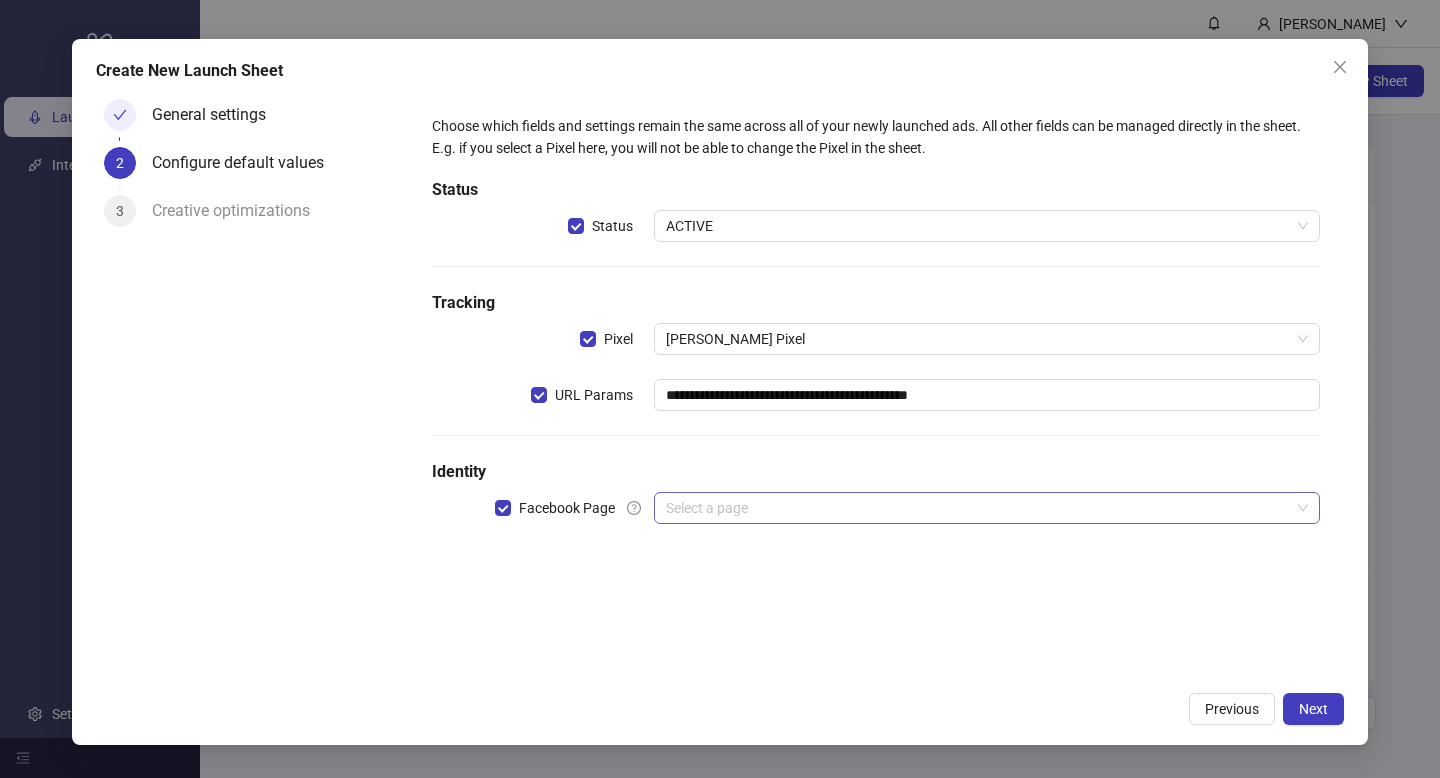 click at bounding box center [978, 508] 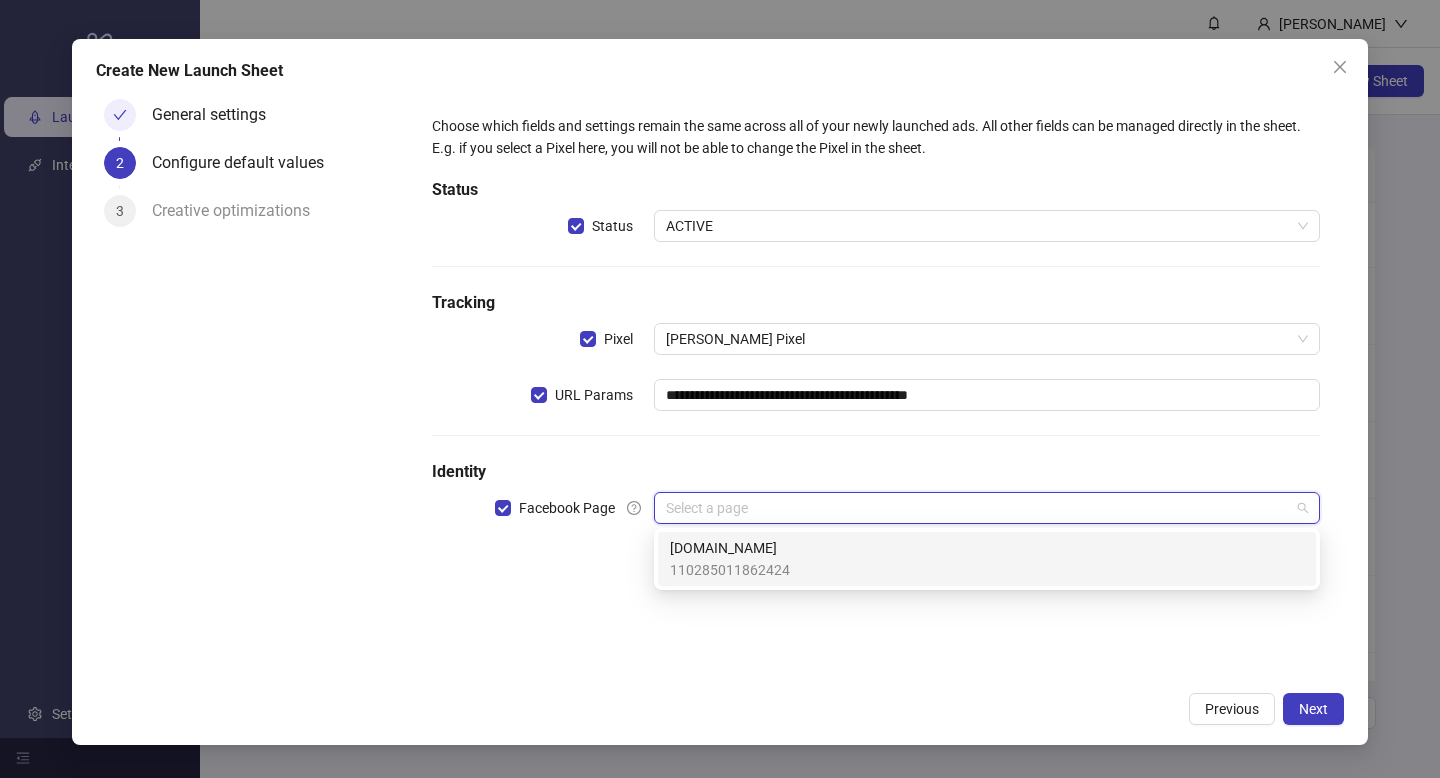 click on "110285011862424" at bounding box center (730, 570) 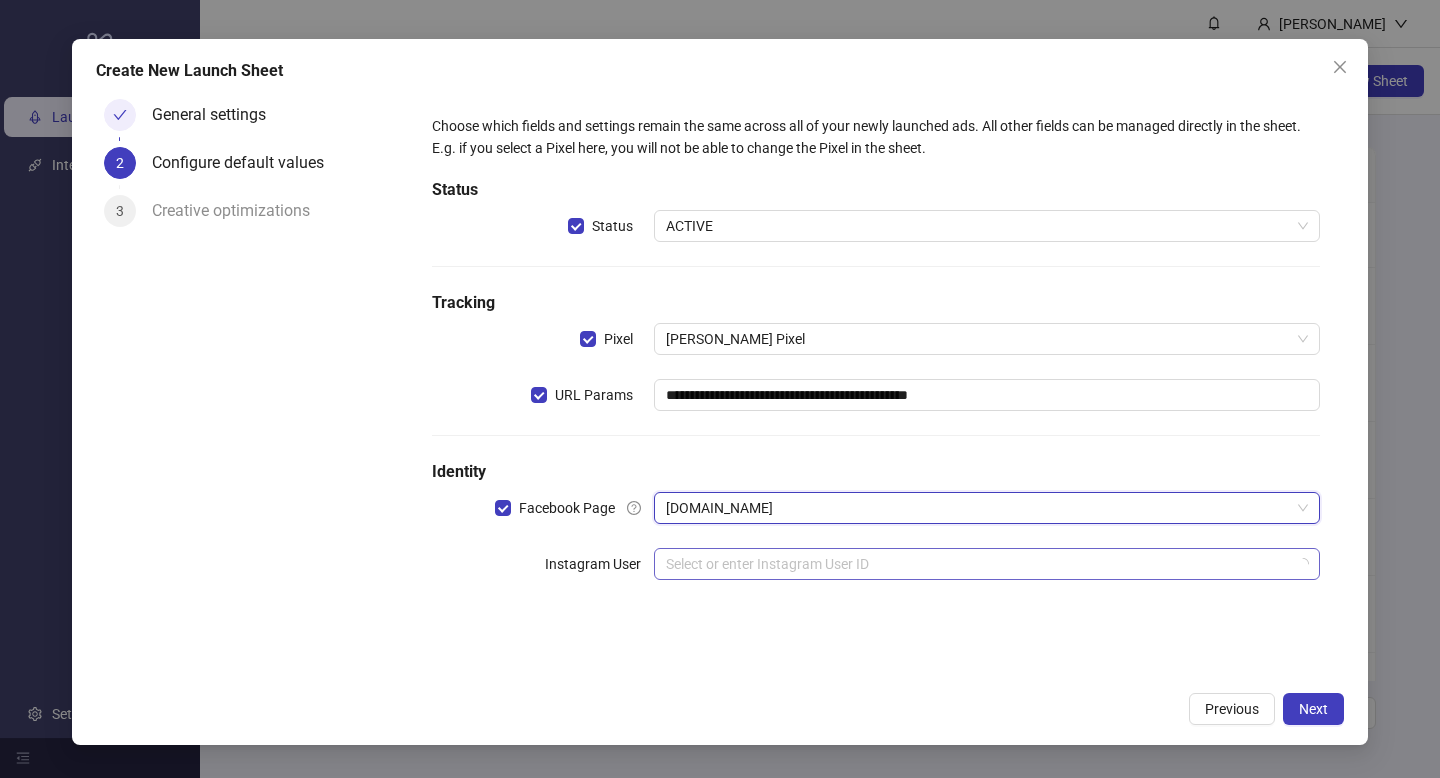 click at bounding box center (978, 564) 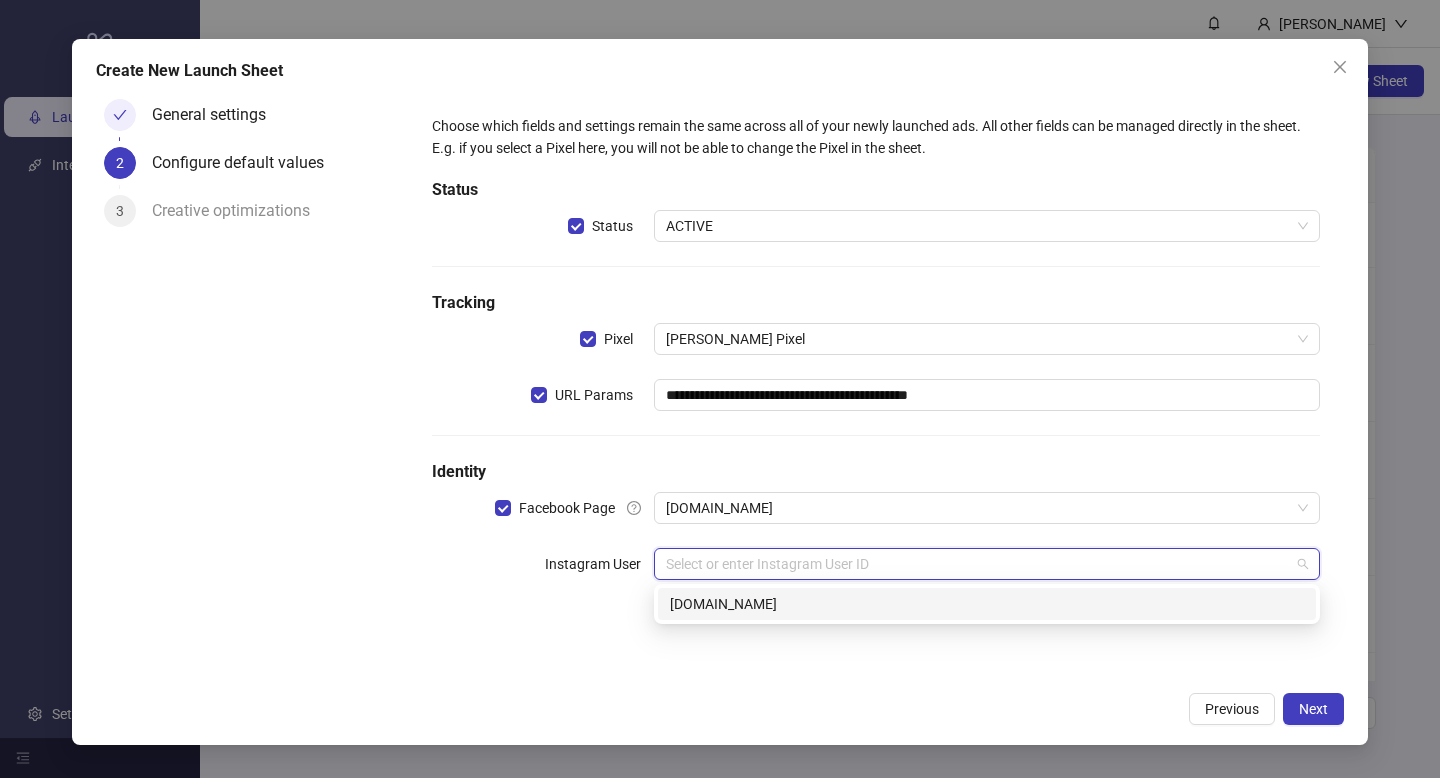 click on "[DOMAIN_NAME]" at bounding box center (987, 604) 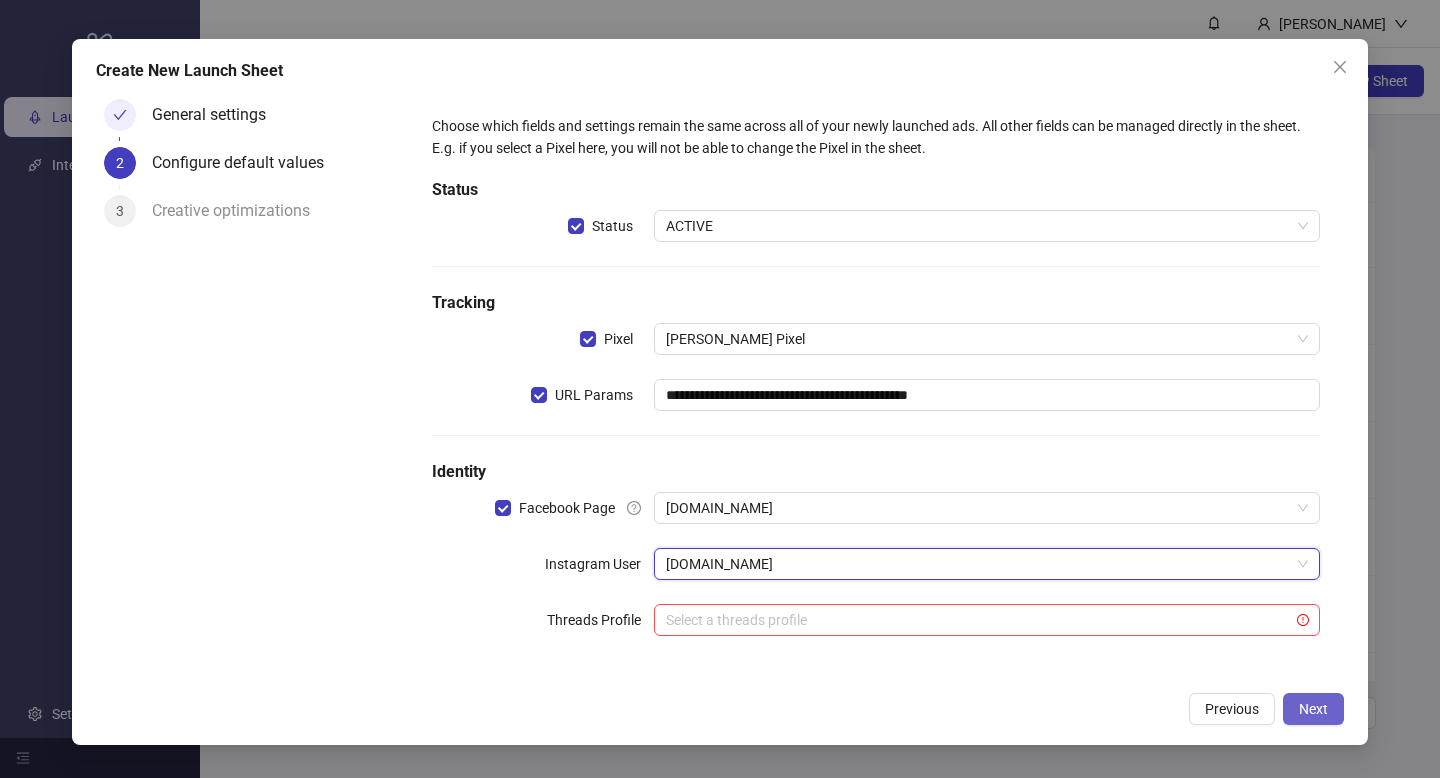 click on "Next" at bounding box center [1313, 709] 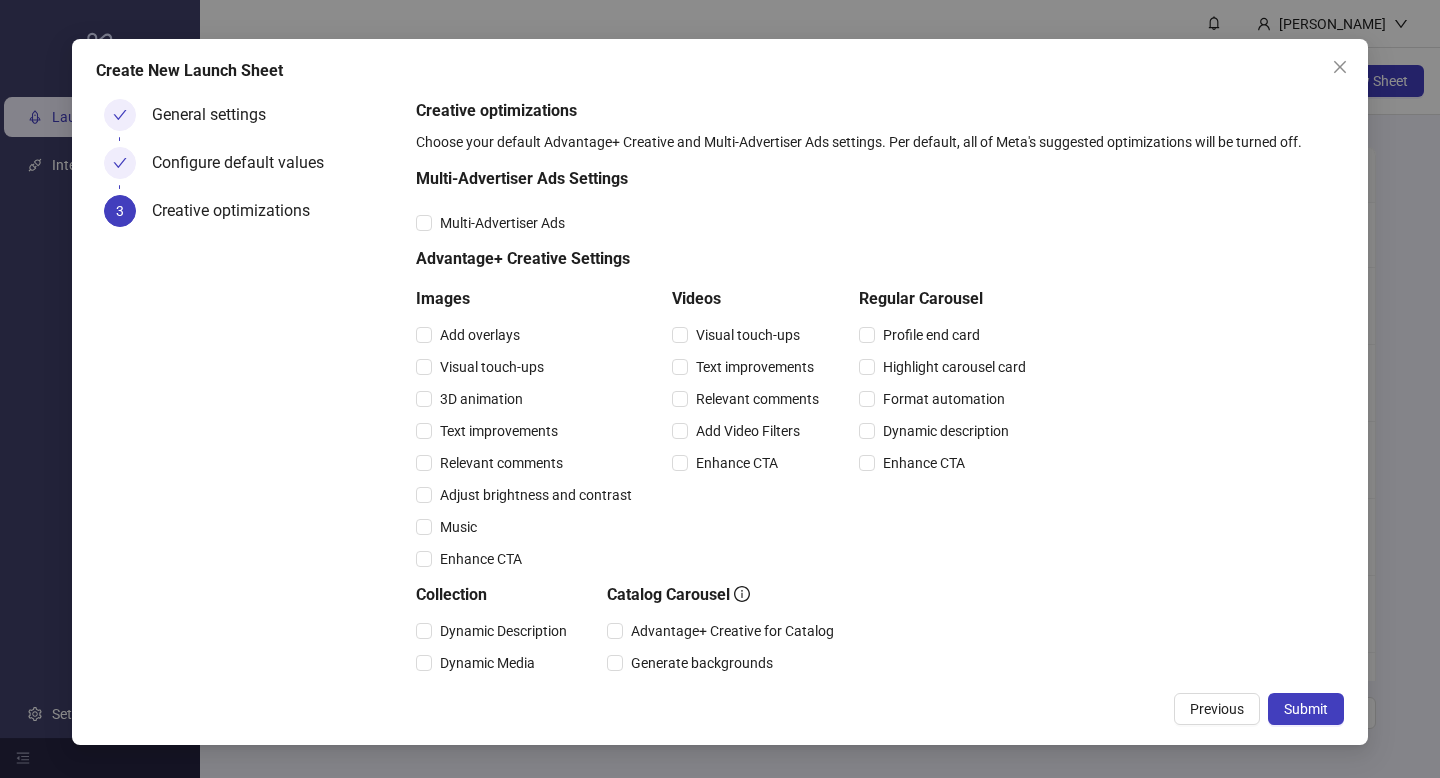 click on "Multi-Advertiser Ads" at bounding box center (725, 223) 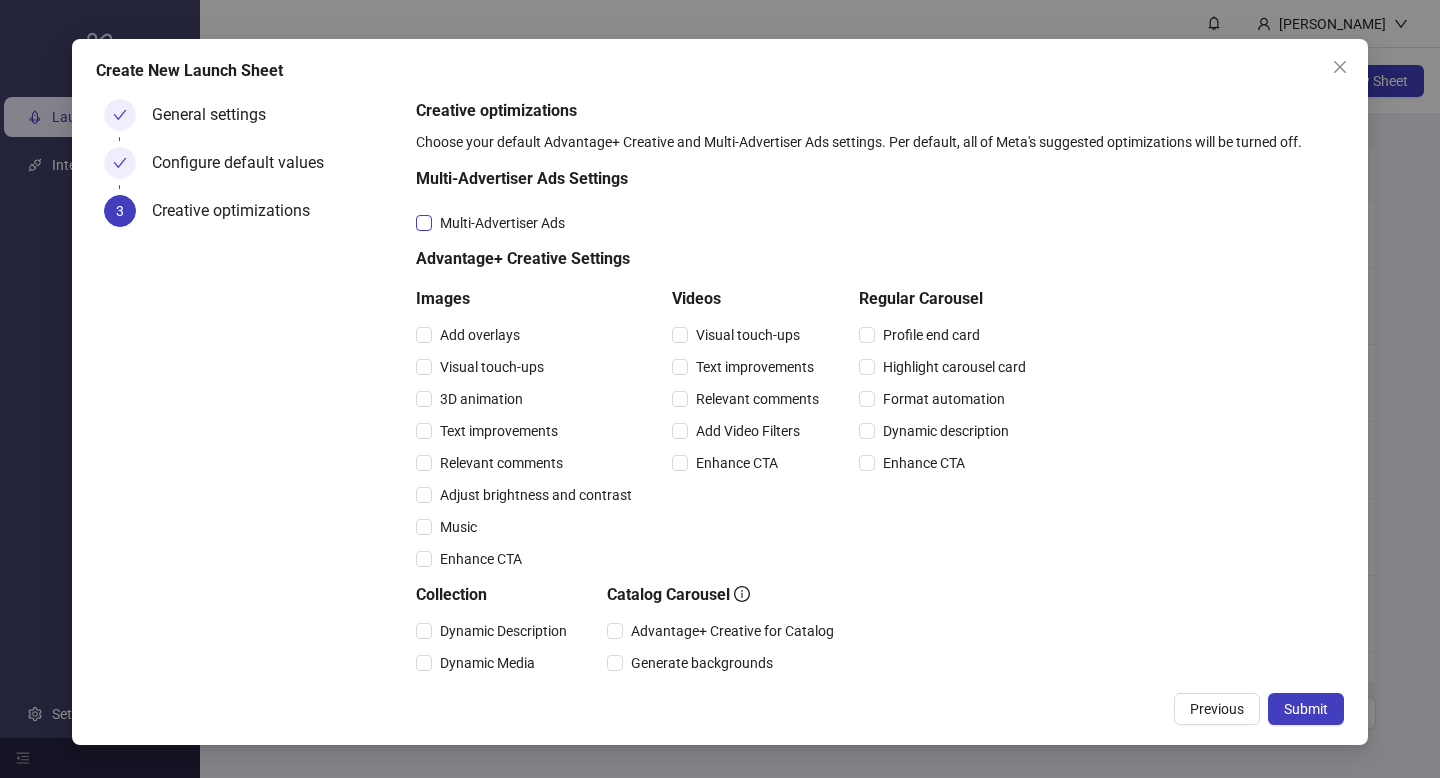 click on "Multi-Advertiser Ads" at bounding box center (502, 223) 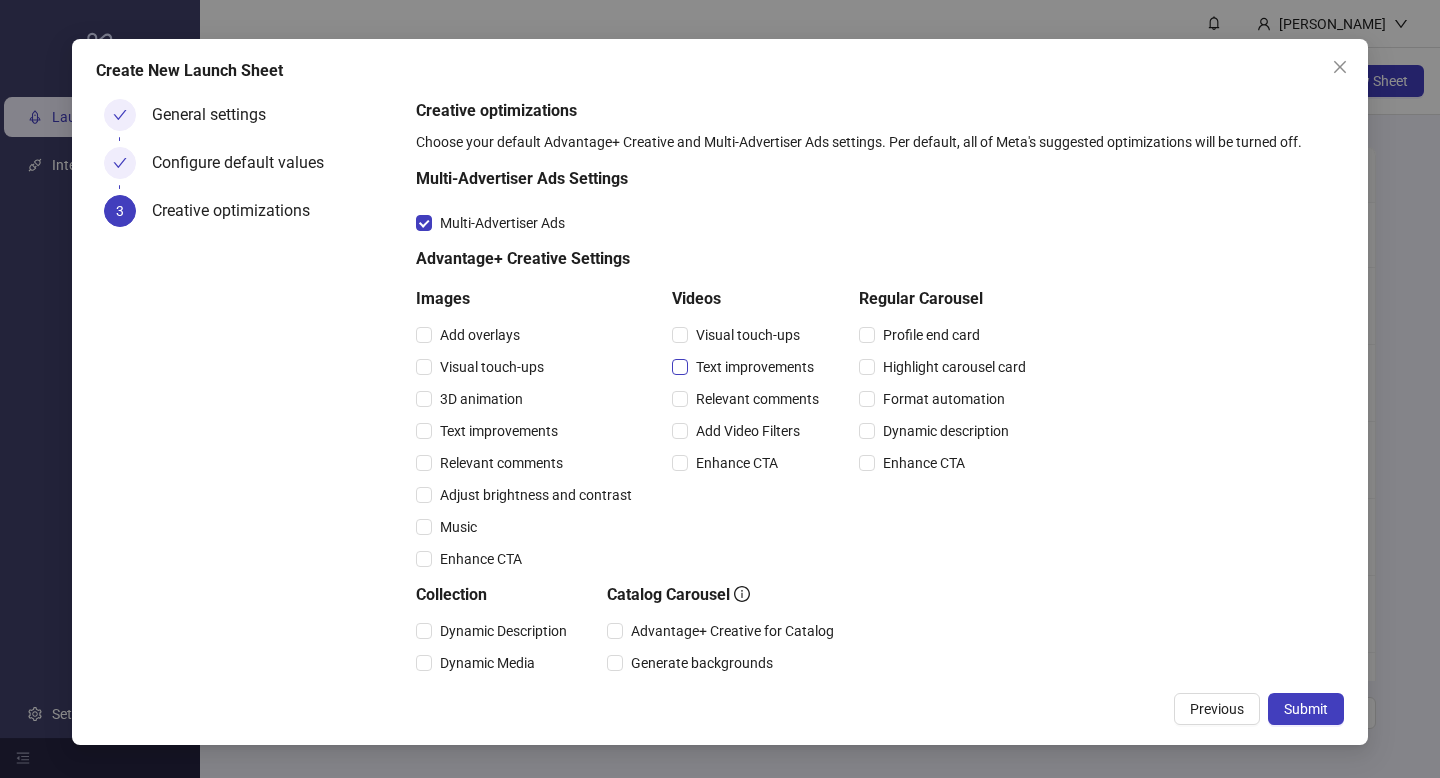 drag, startPoint x: 786, startPoint y: 361, endPoint x: 768, endPoint y: 347, distance: 22.803509 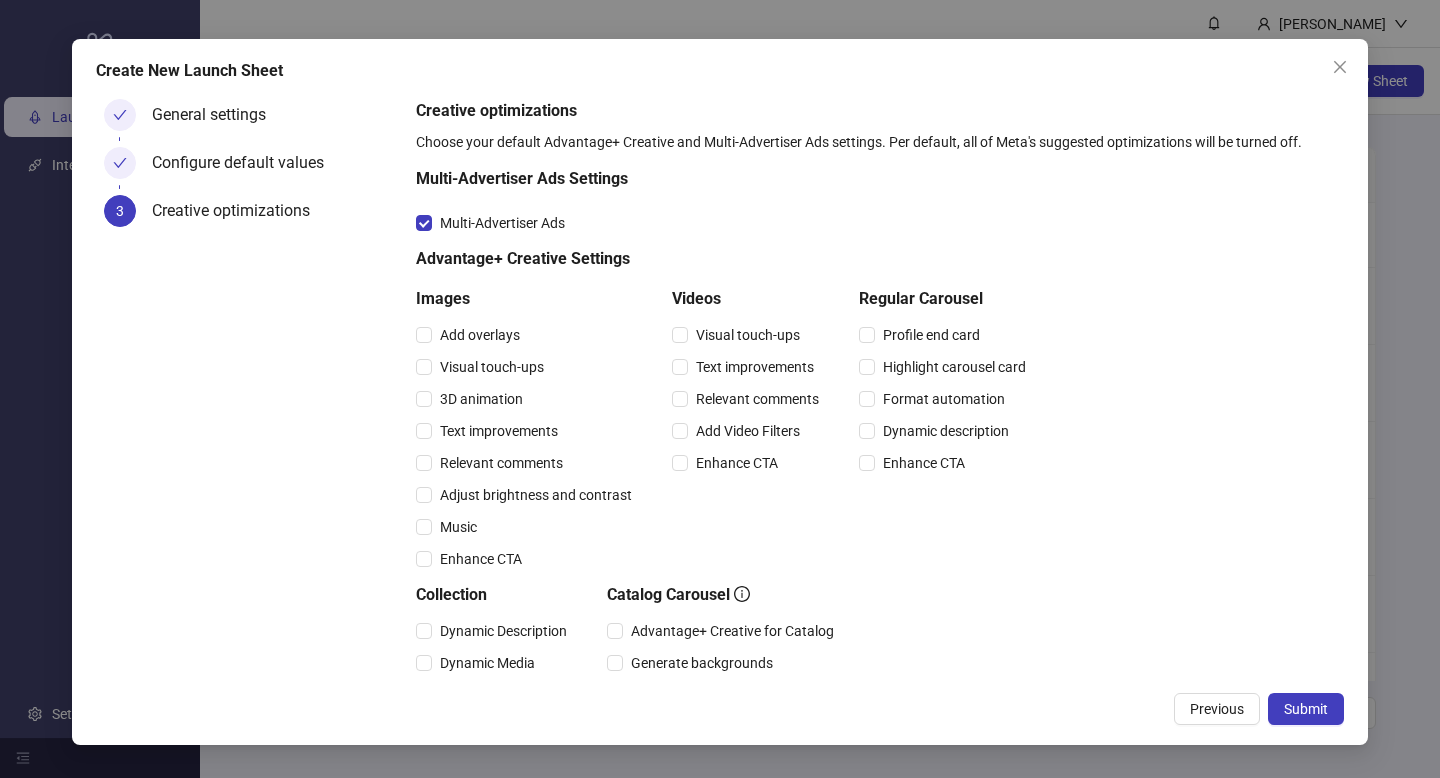 click on "Text improvements" at bounding box center (755, 367) 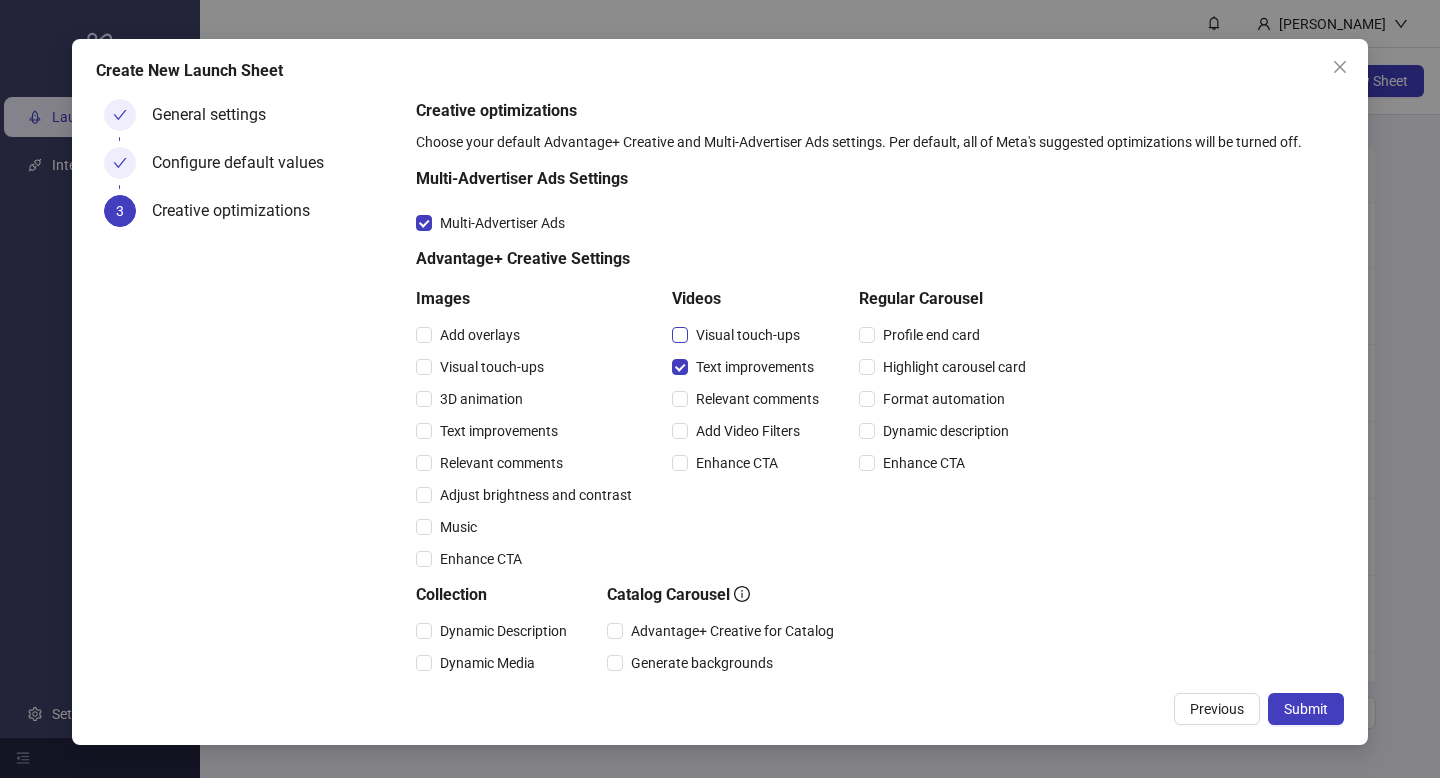 click on "Visual touch-ups" at bounding box center [748, 335] 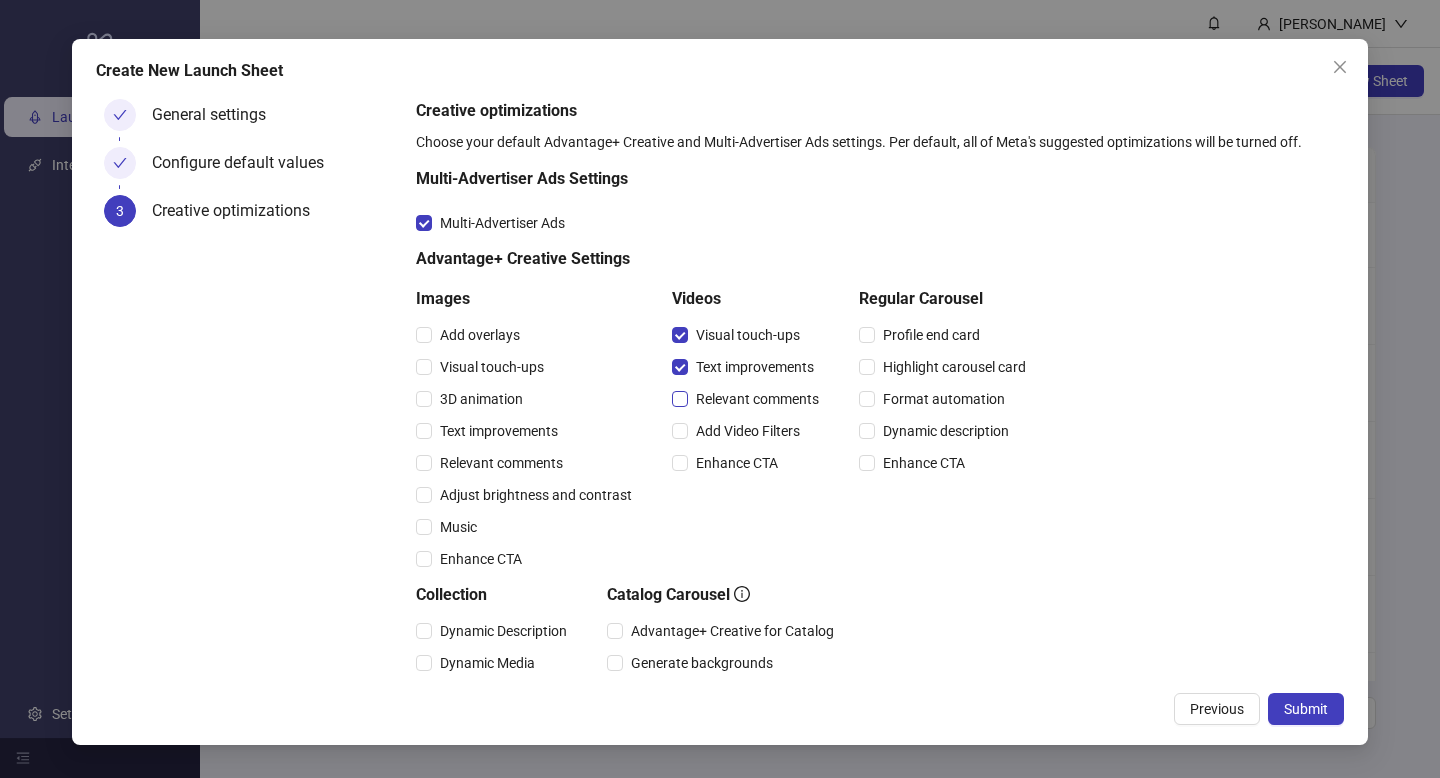 click on "Relevant comments" at bounding box center [757, 399] 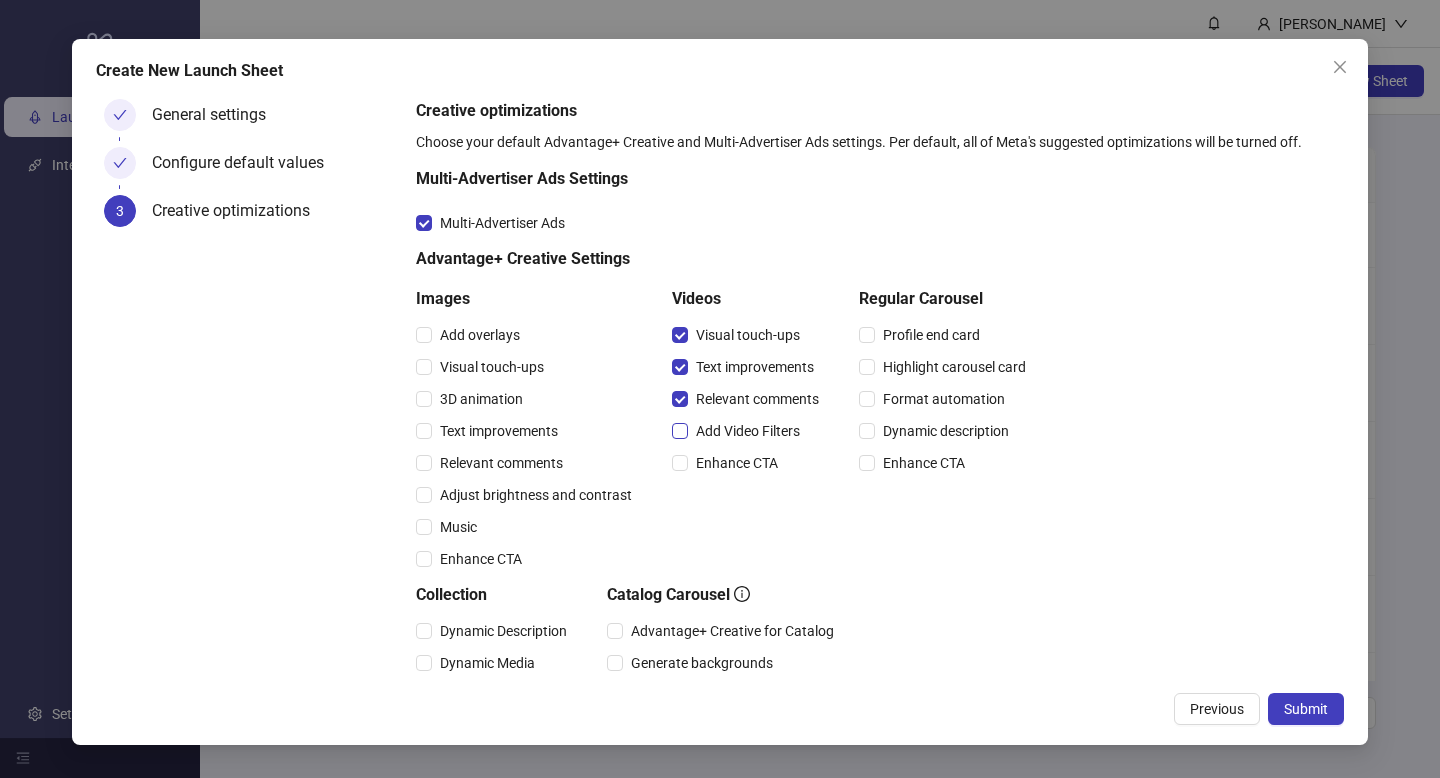 click on "Add Video Filters" at bounding box center [748, 431] 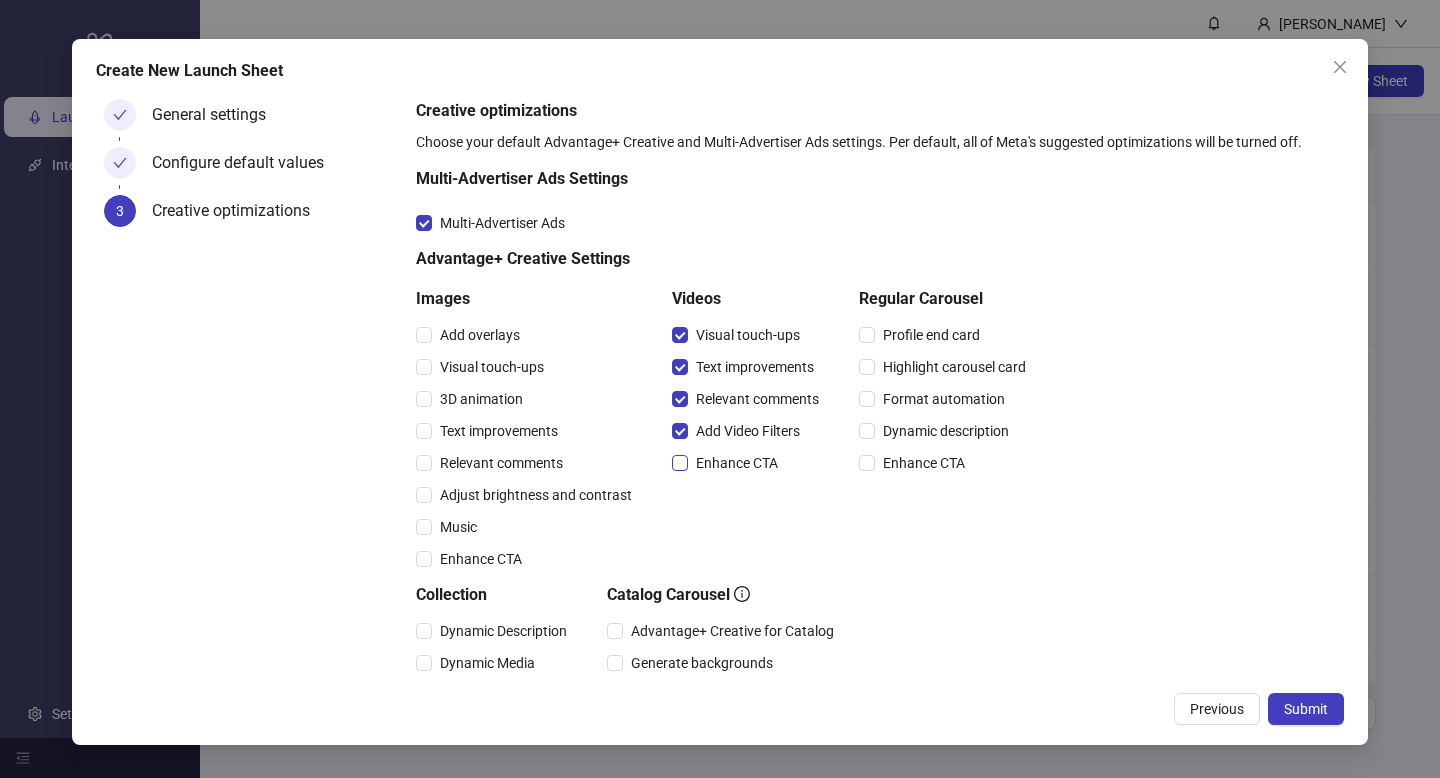 click on "Enhance CTA" at bounding box center (737, 463) 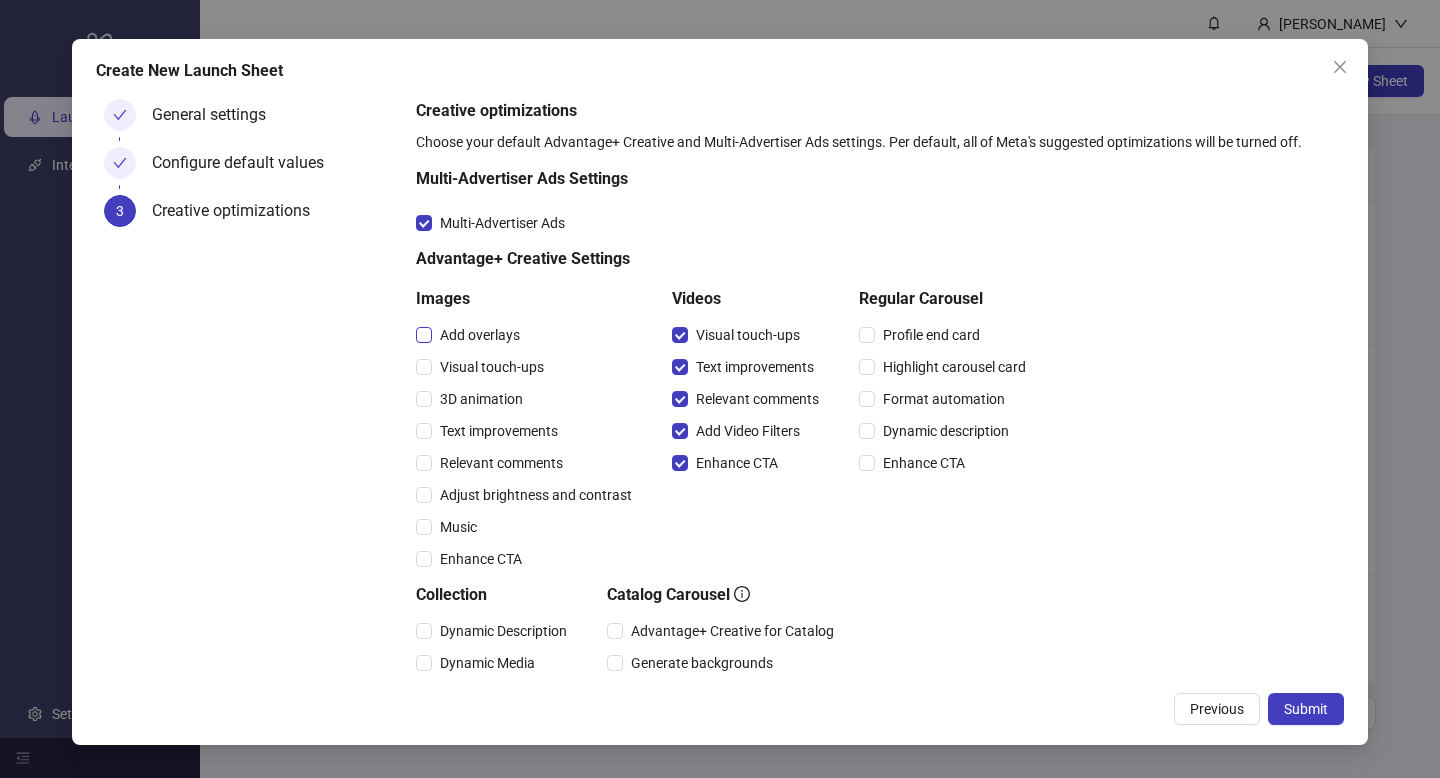 click on "Add overlays" at bounding box center (480, 335) 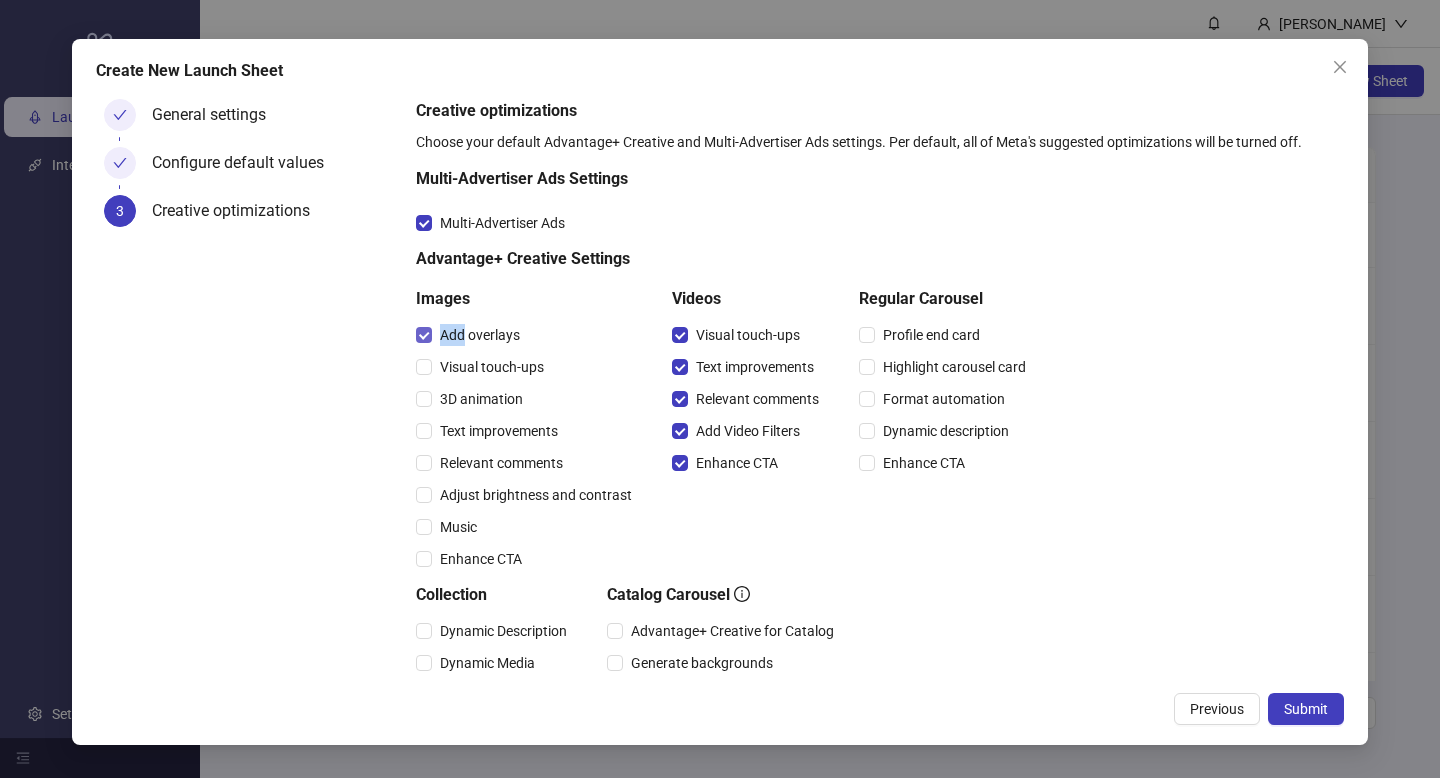 click on "Add overlays" at bounding box center [480, 335] 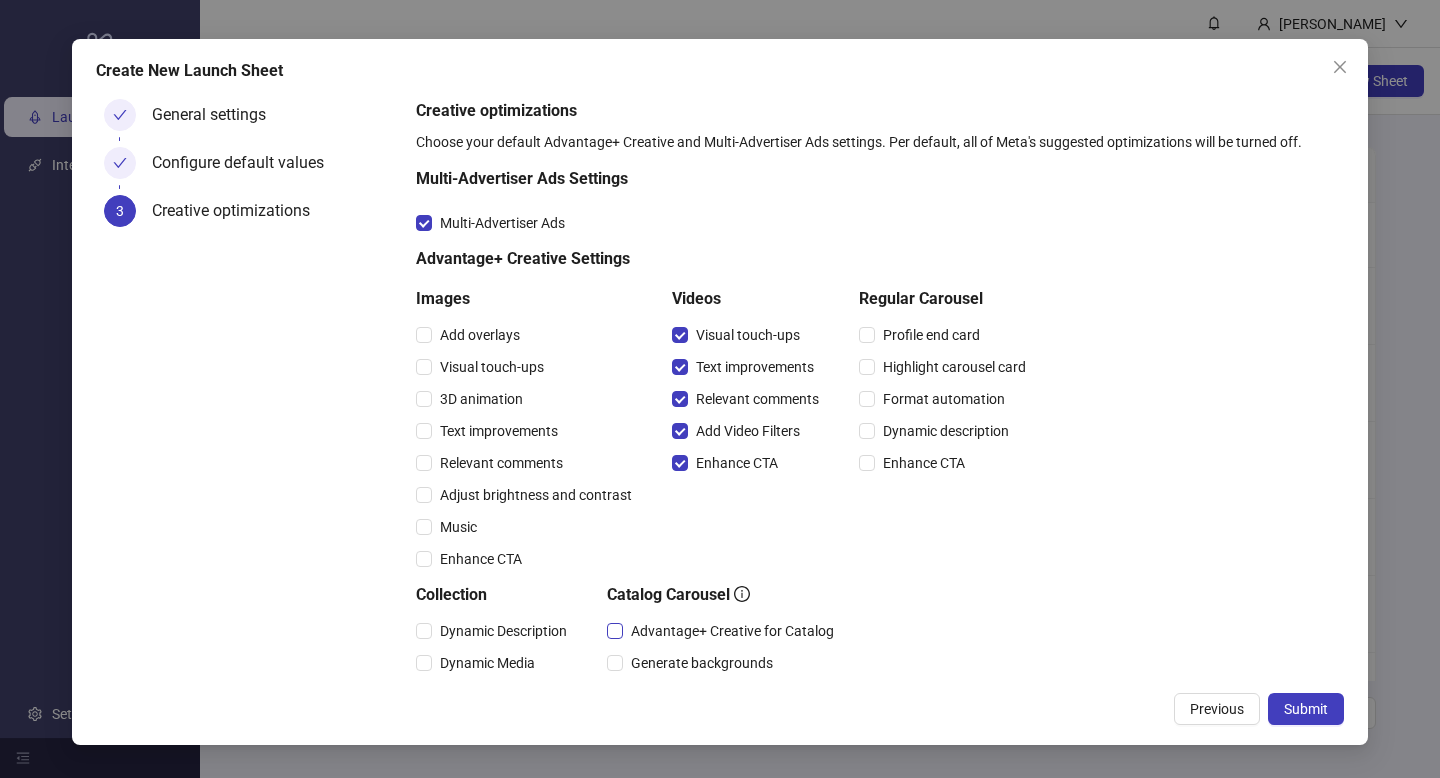 click on "Advantage+ Creative for Catalog" at bounding box center [732, 631] 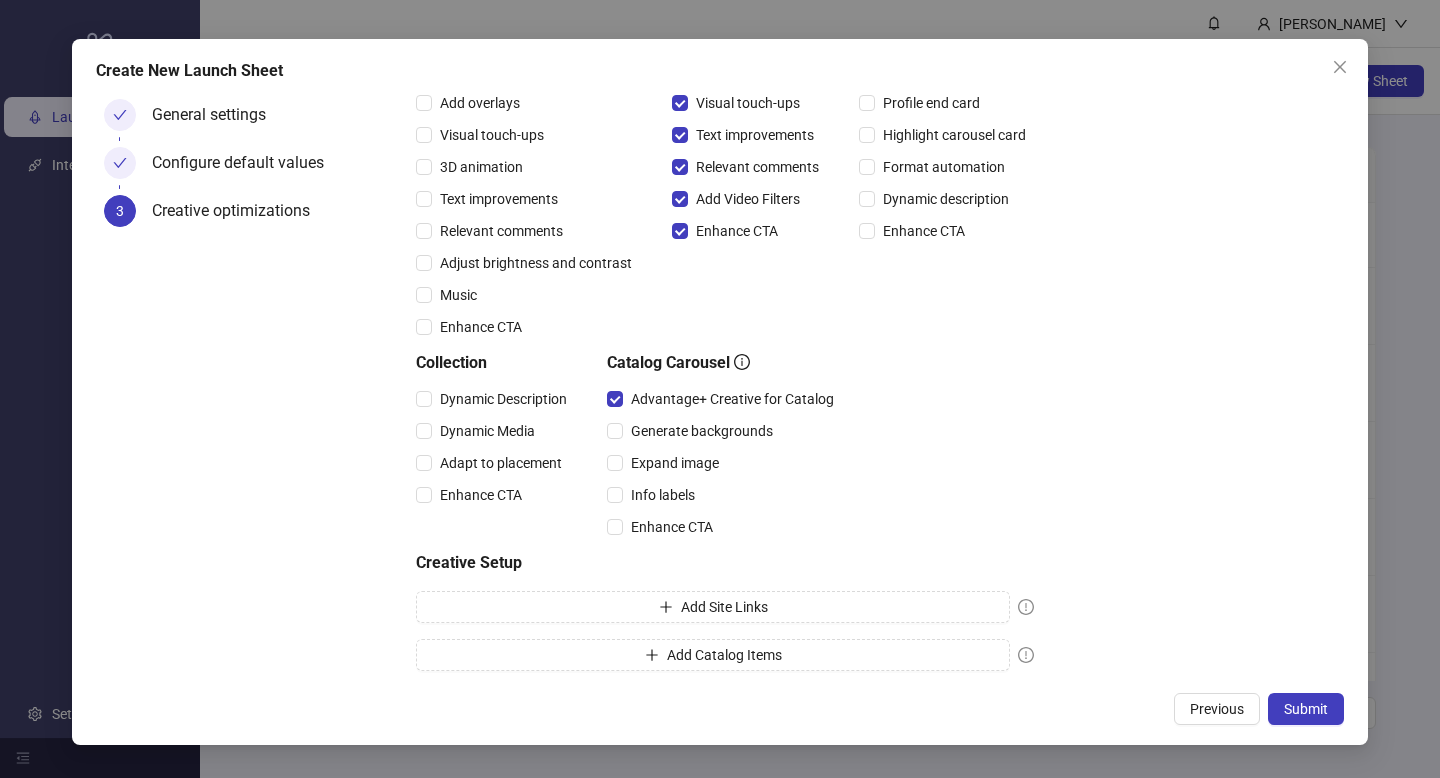 scroll, scrollTop: 233, scrollLeft: 0, axis: vertical 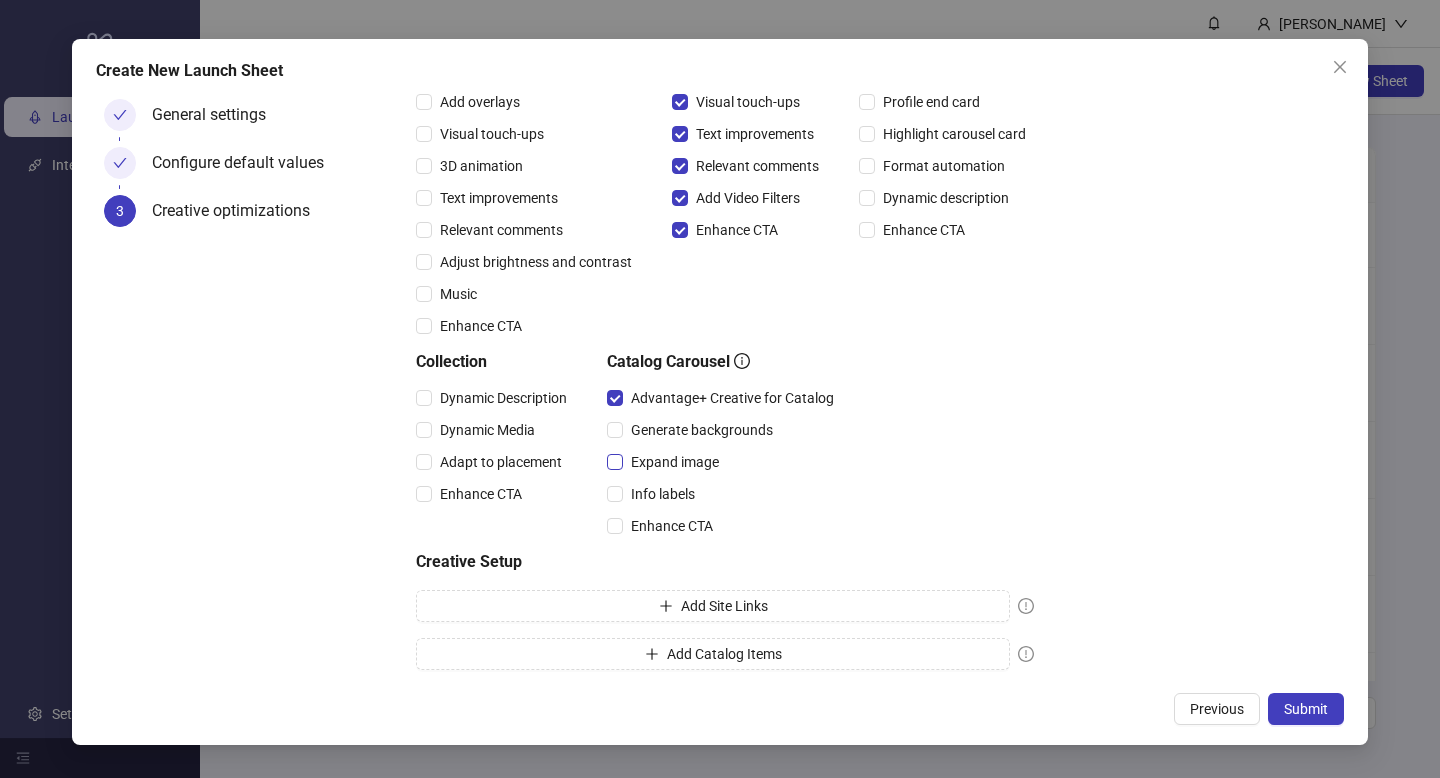 click on "Expand image" at bounding box center (675, 462) 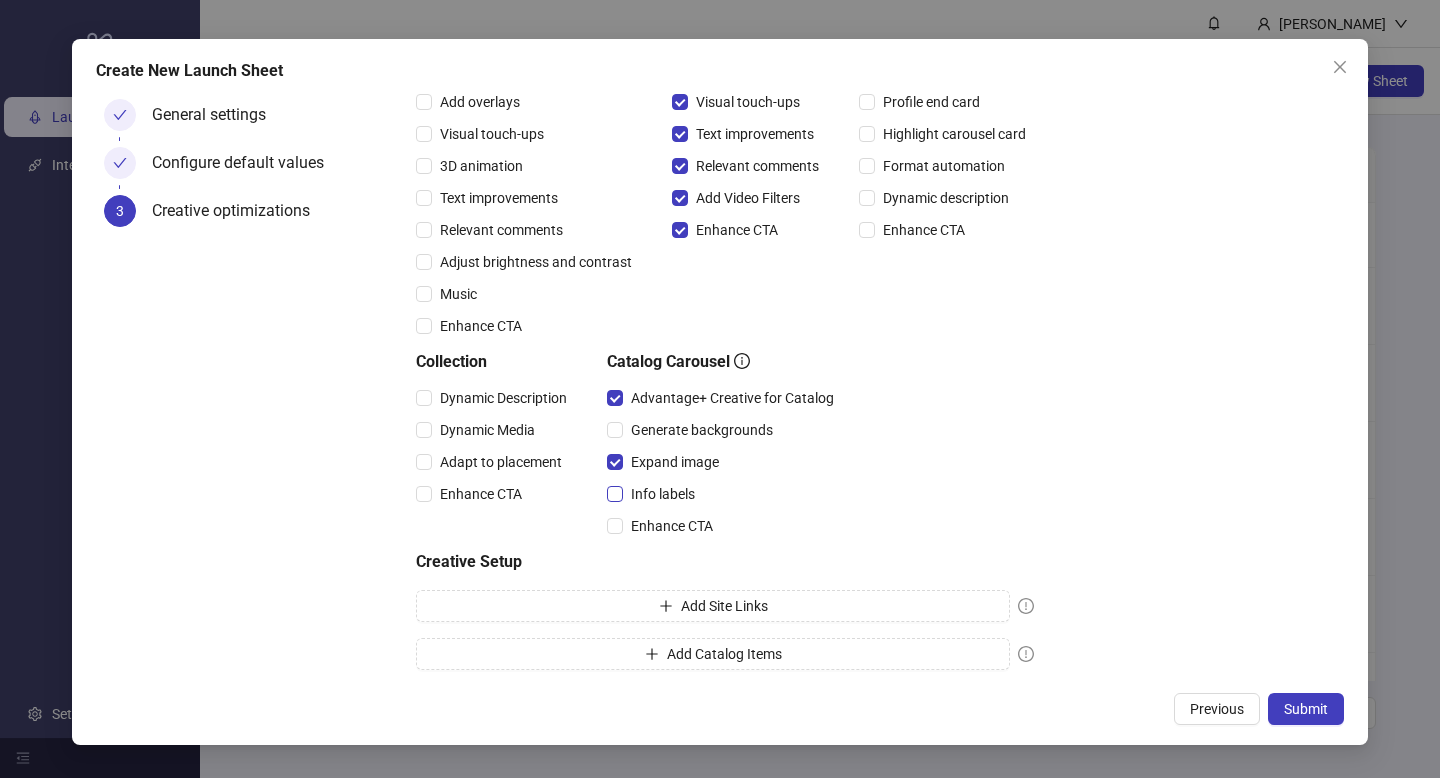 click on "Info labels" at bounding box center [663, 494] 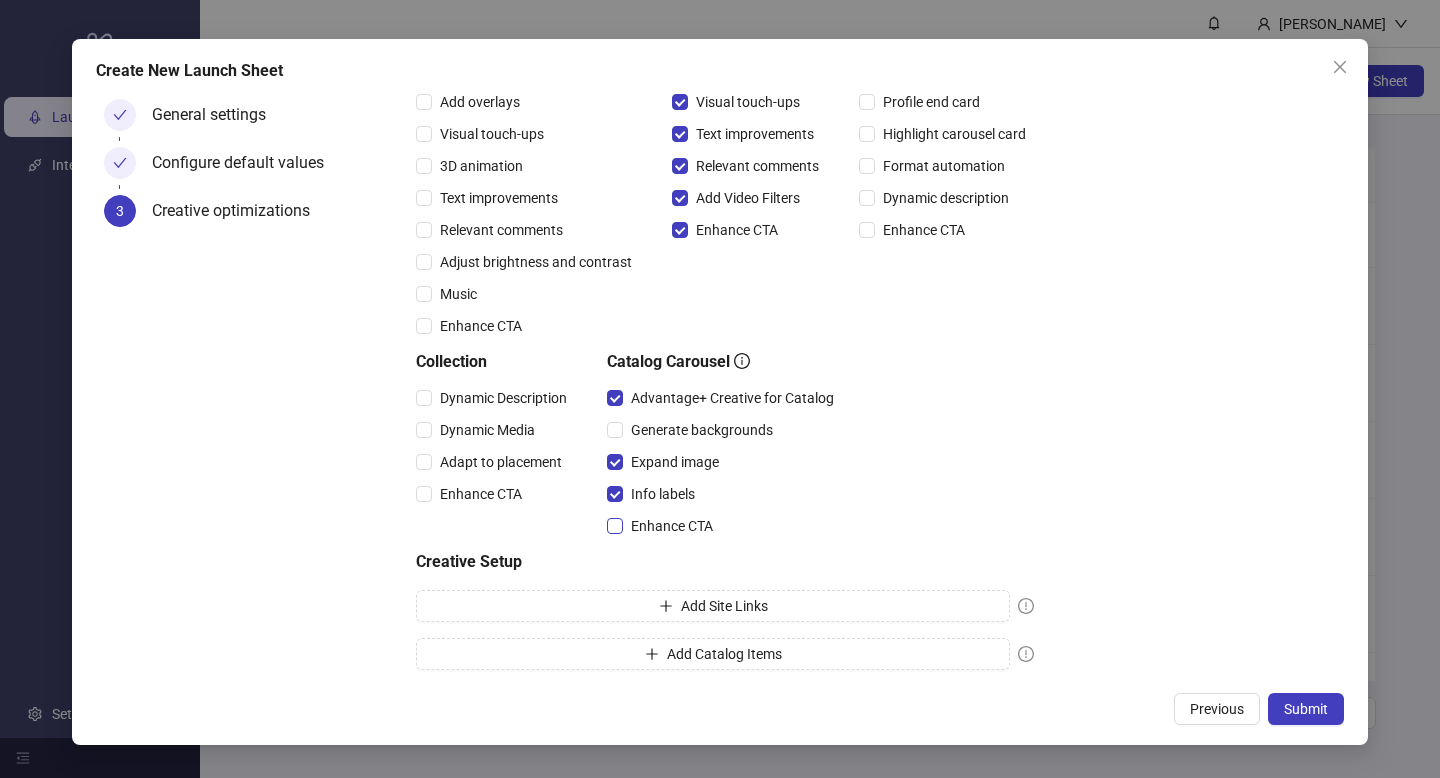 click on "Enhance CTA" at bounding box center (672, 526) 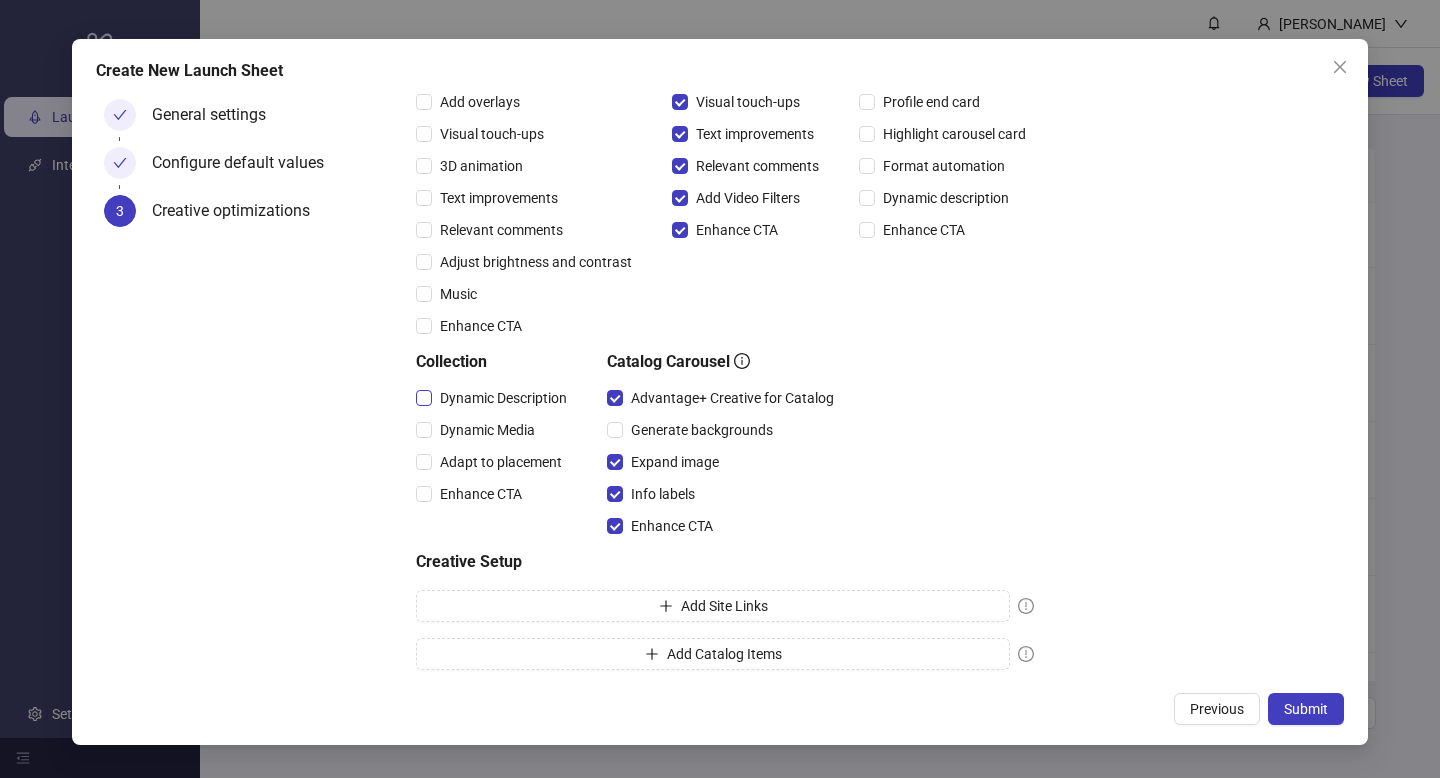 click on "Dynamic Description" at bounding box center (503, 398) 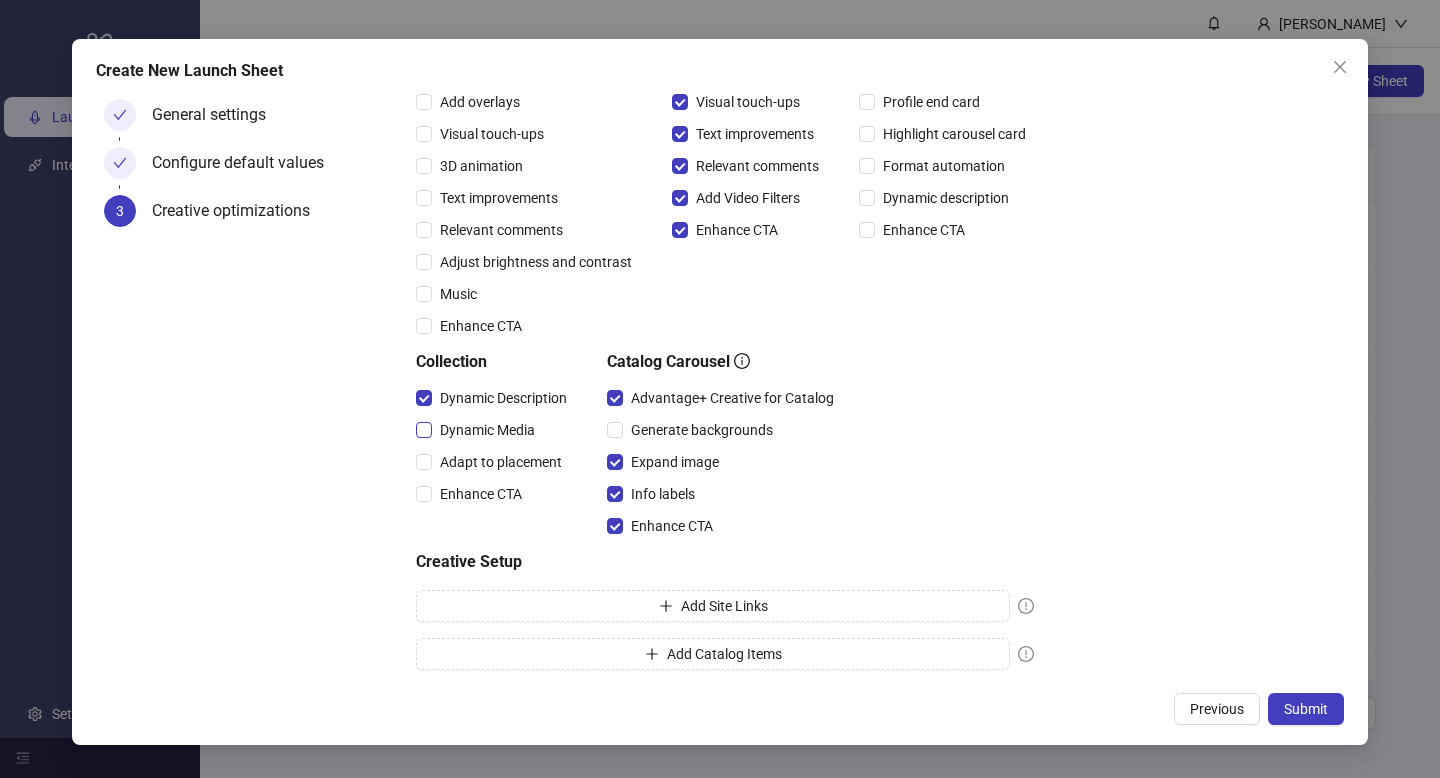 click on "Dynamic Media" at bounding box center [487, 430] 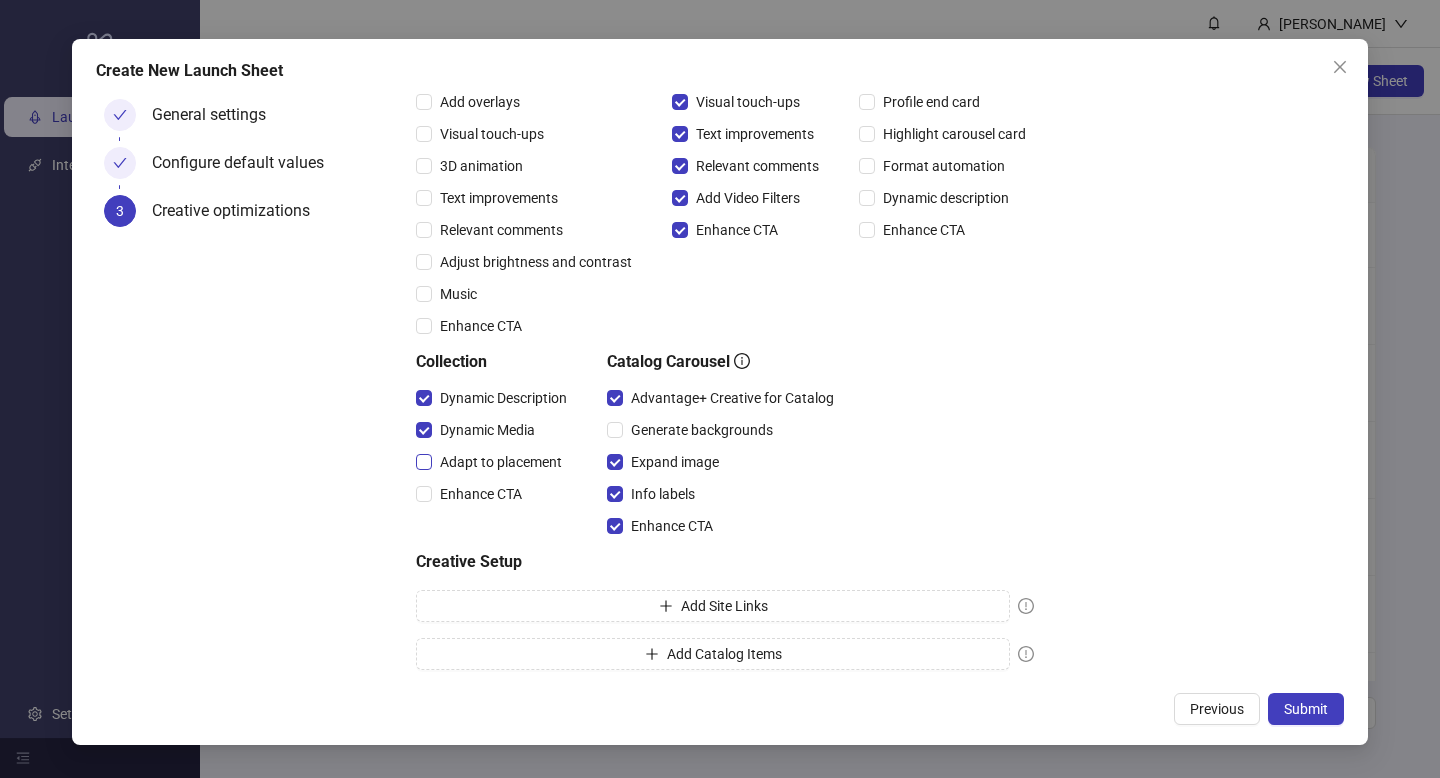click on "Adapt to placement" at bounding box center [501, 462] 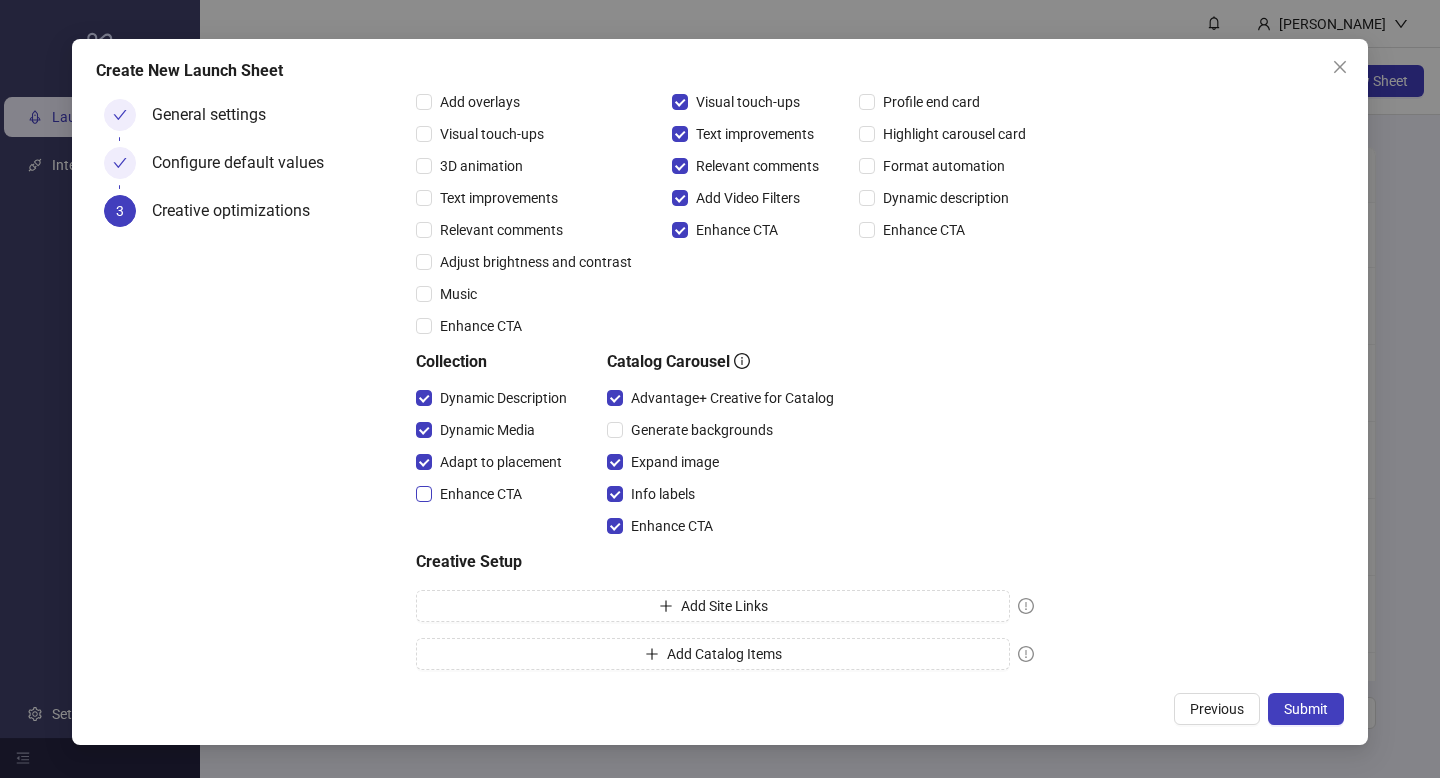 click on "Enhance CTA" at bounding box center [481, 494] 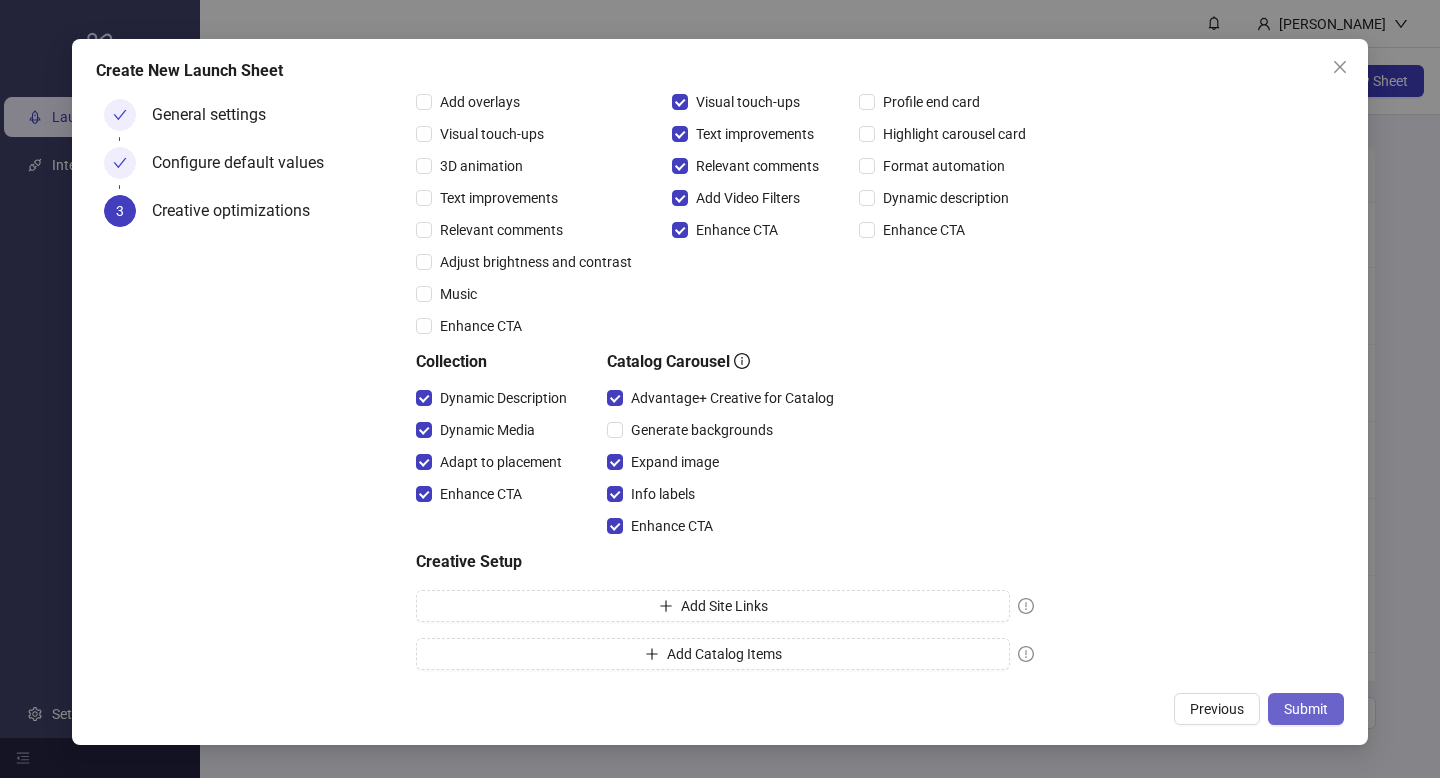 click on "Submit" at bounding box center [1306, 709] 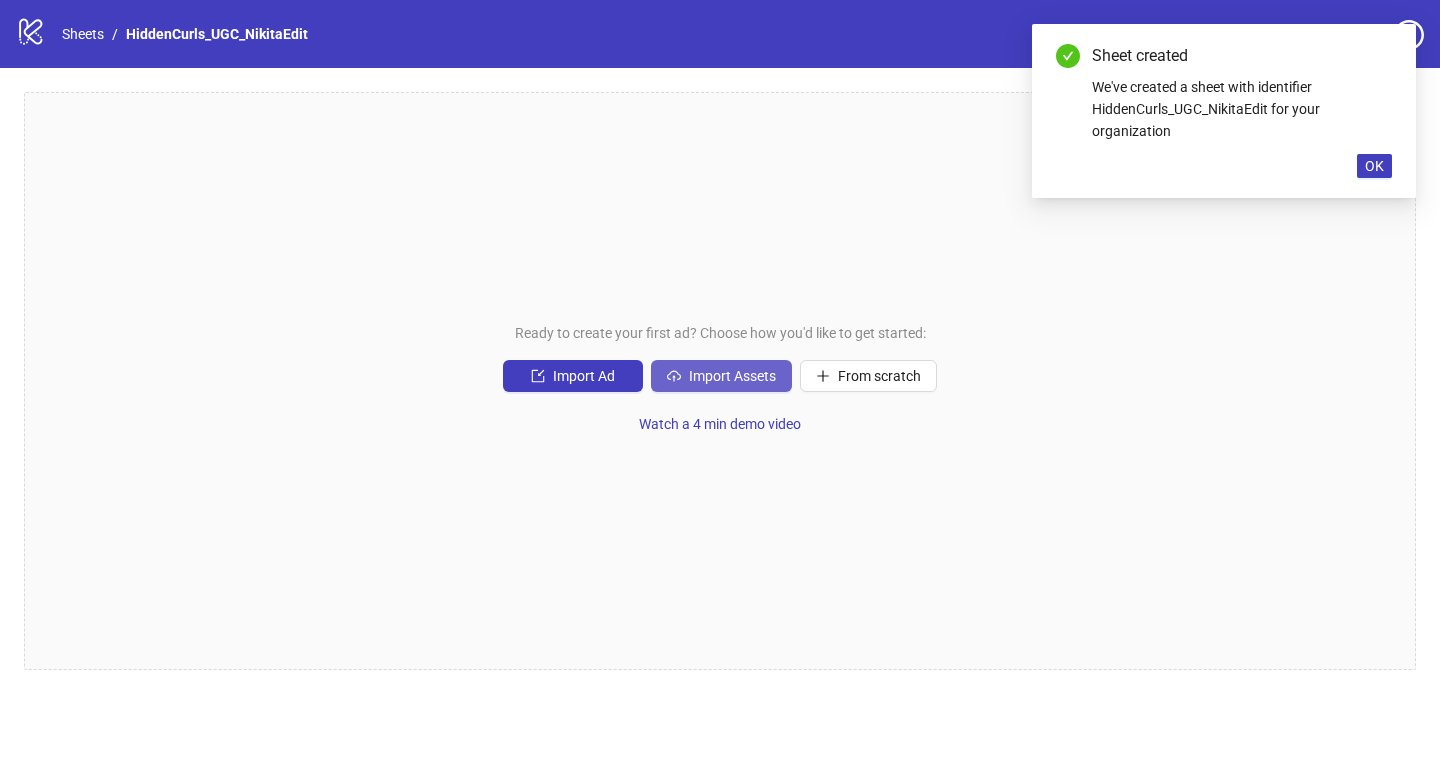 click on "Import Assets" at bounding box center [721, 376] 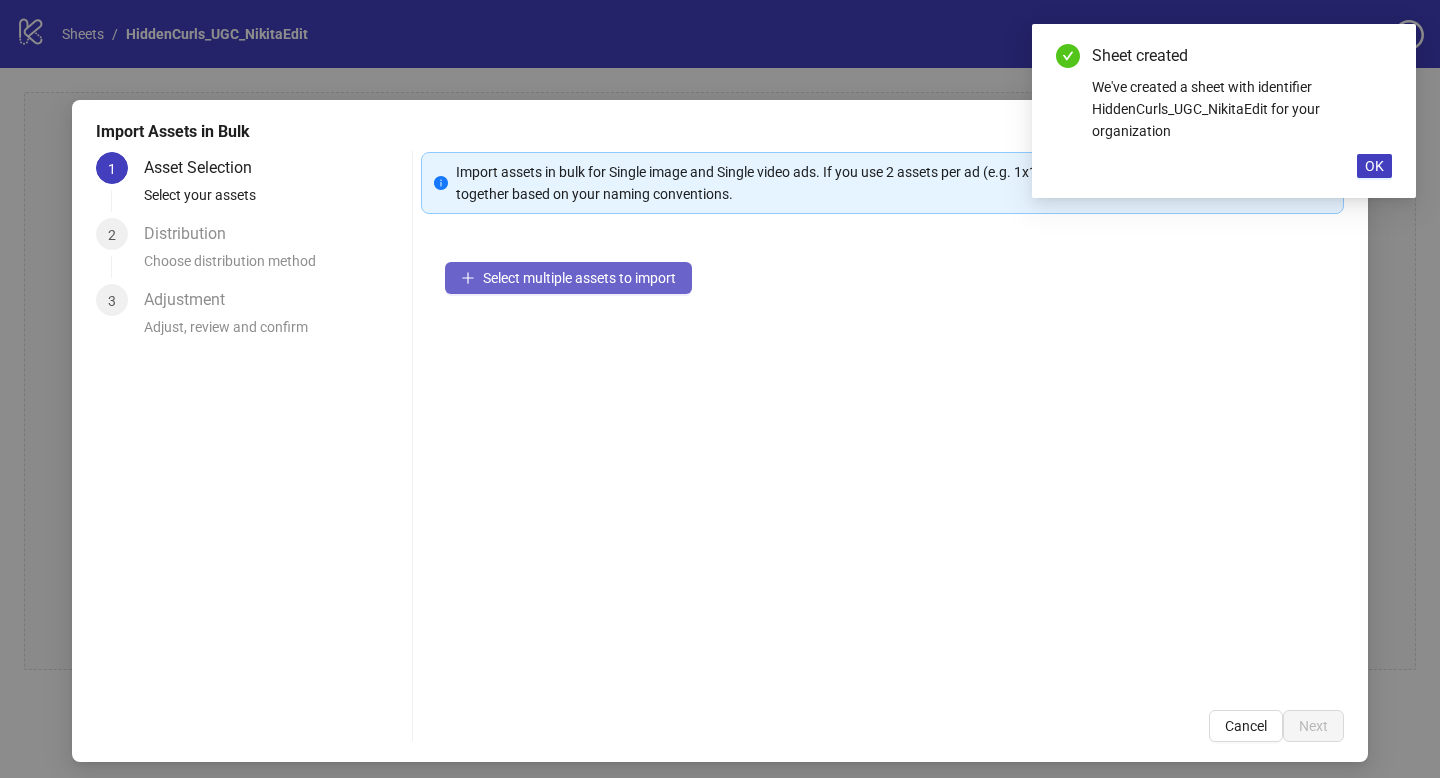 click on "Select multiple assets to import" at bounding box center [579, 278] 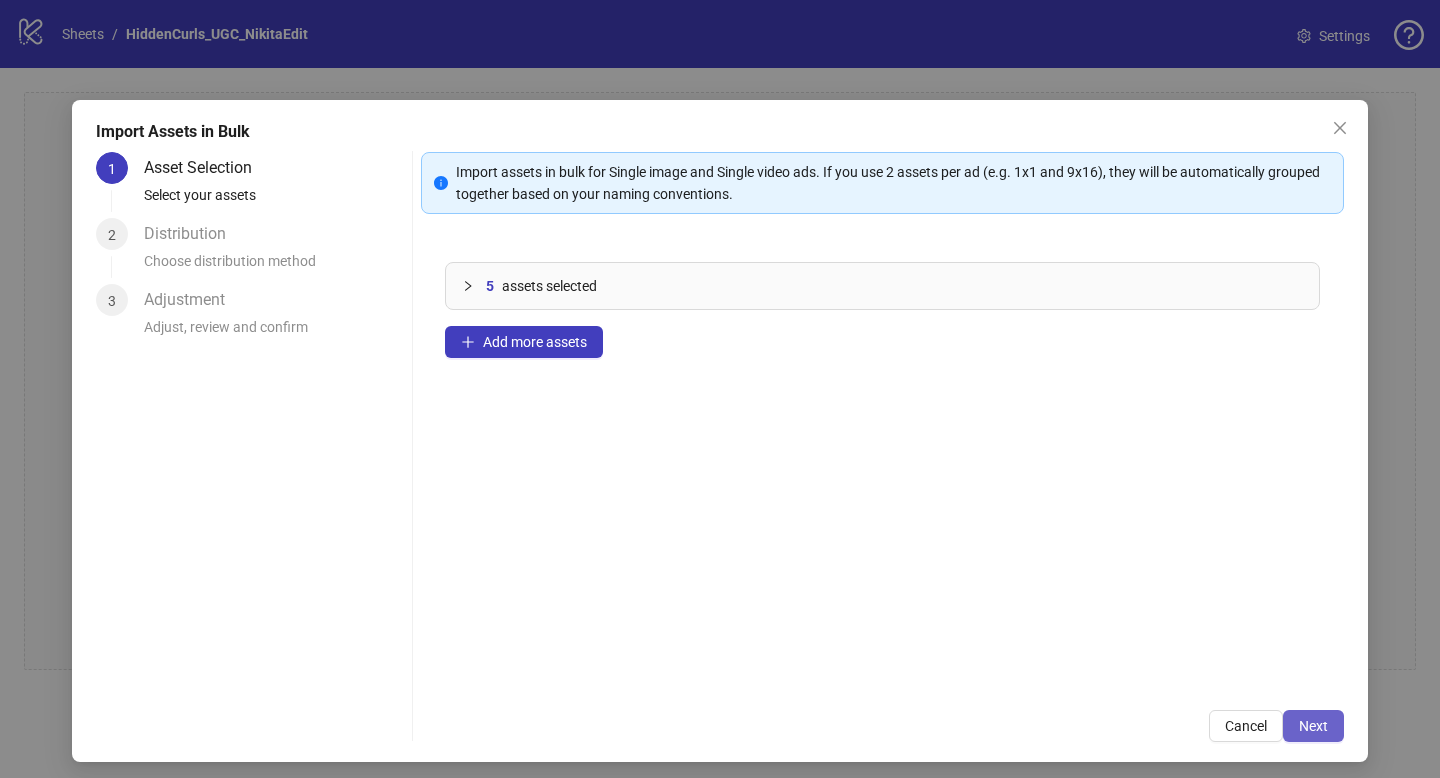 click on "Next" at bounding box center (1313, 726) 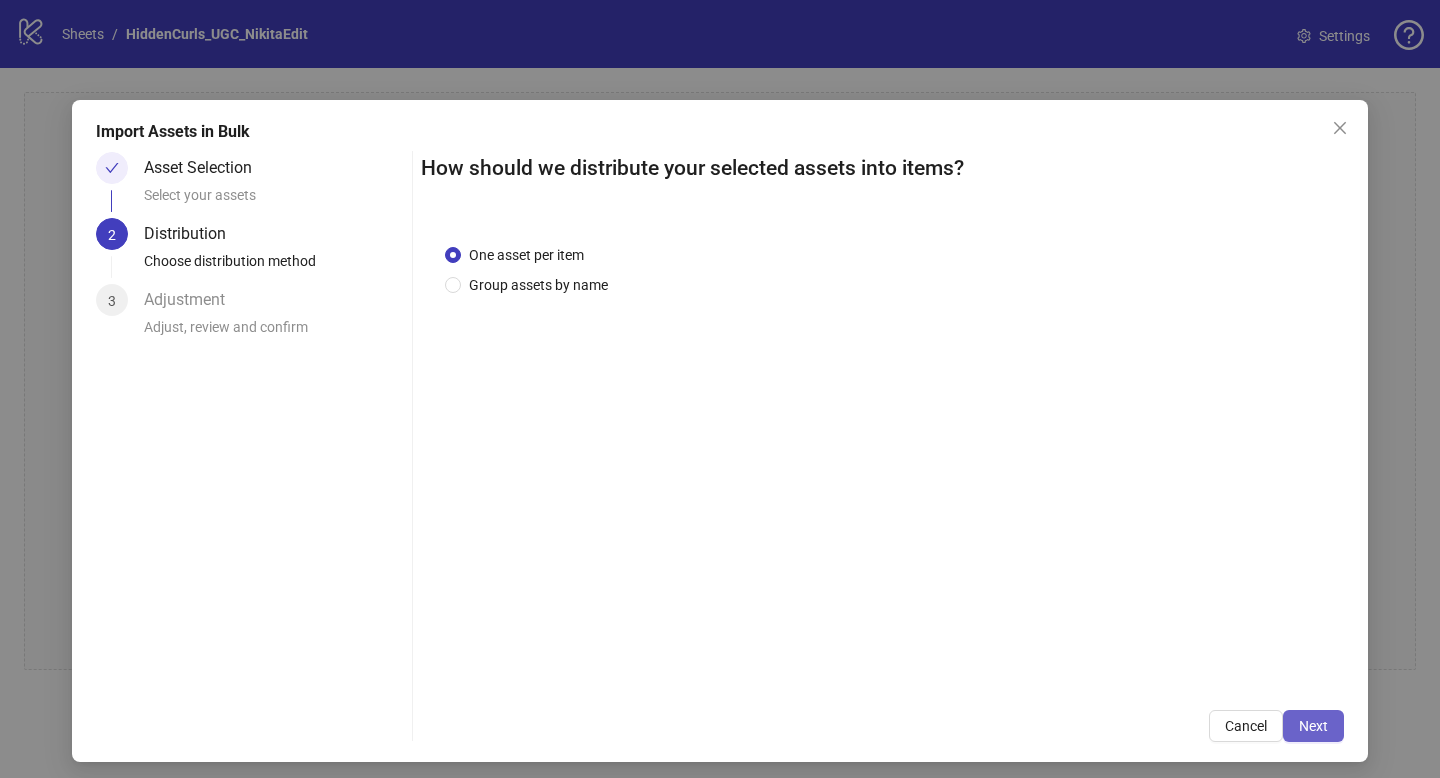 click on "Next" at bounding box center [1313, 726] 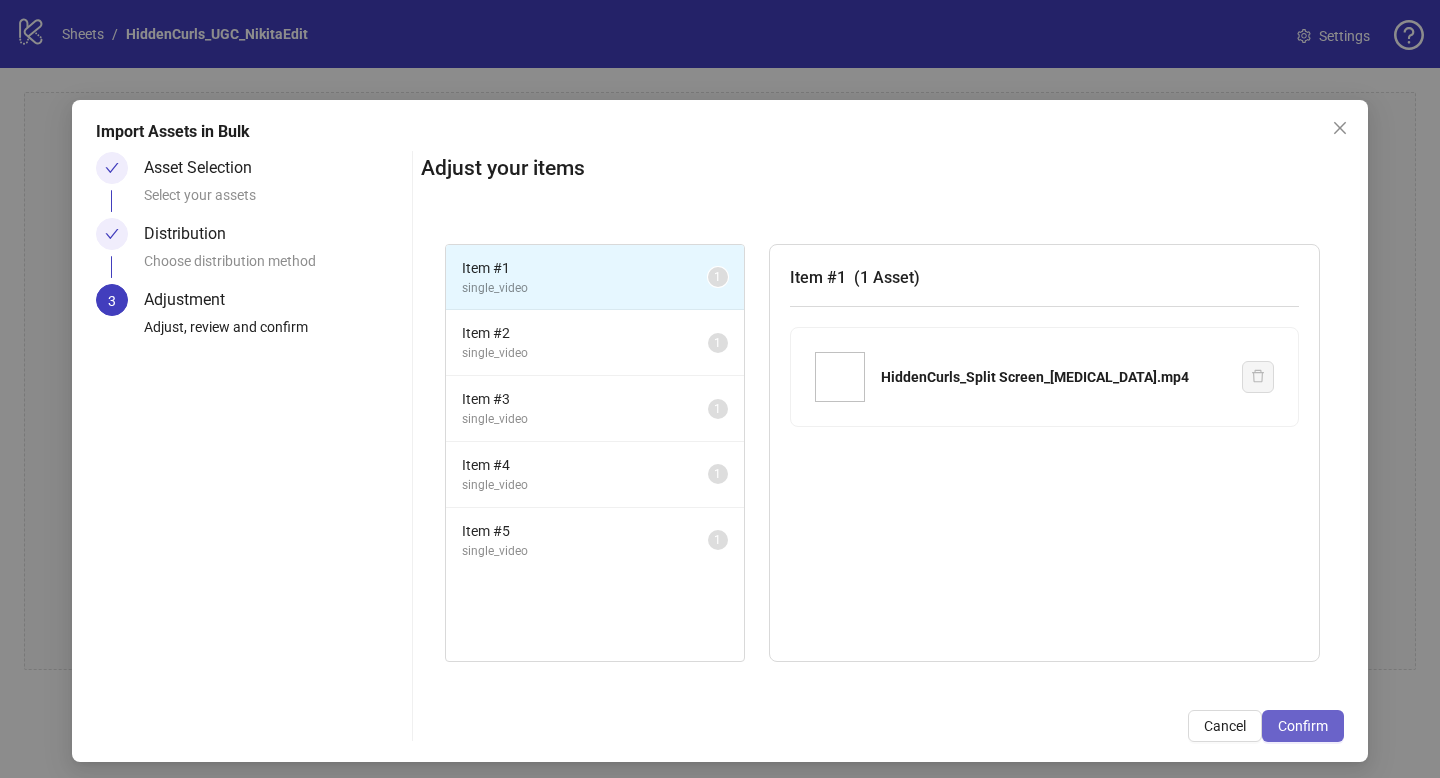 click on "Confirm" at bounding box center [1303, 726] 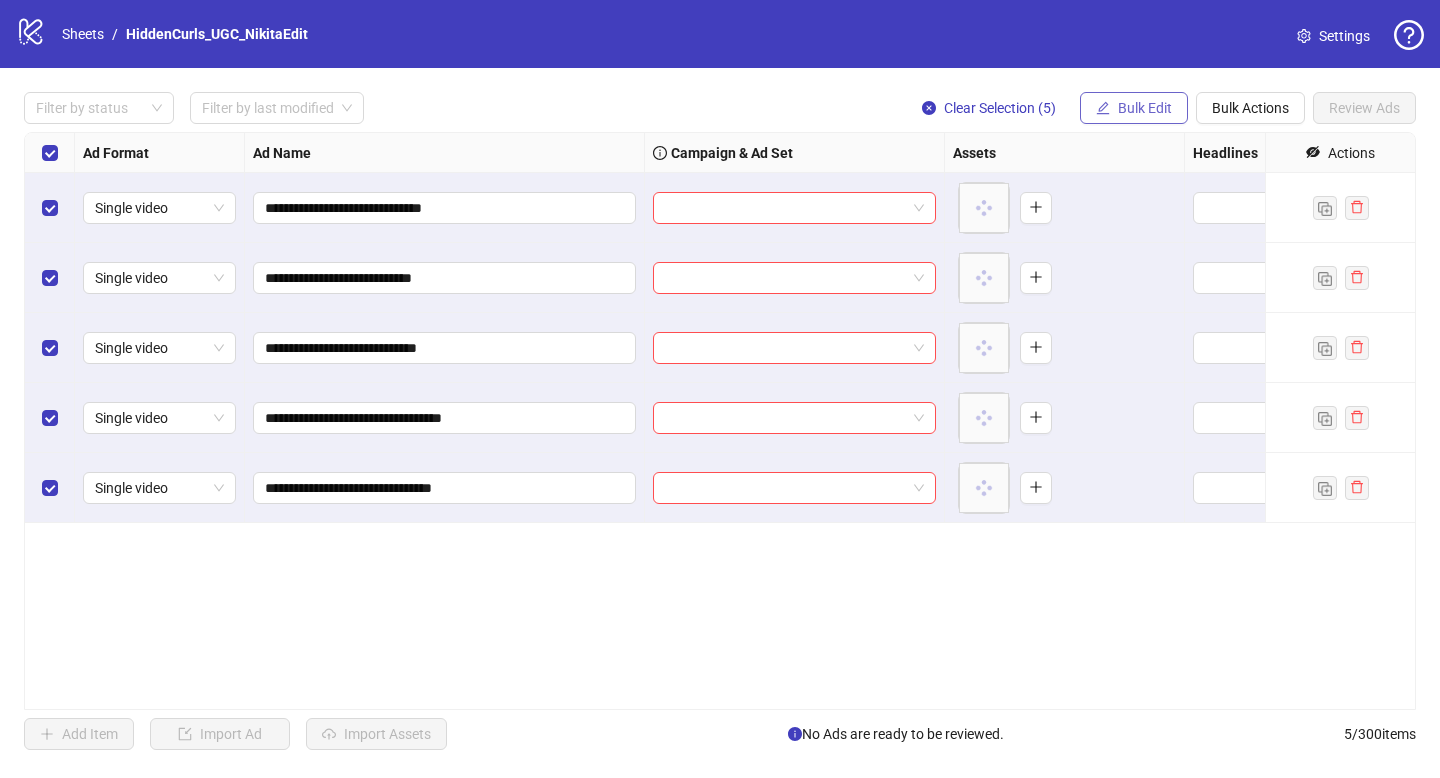 click on "Bulk Edit" at bounding box center [1145, 108] 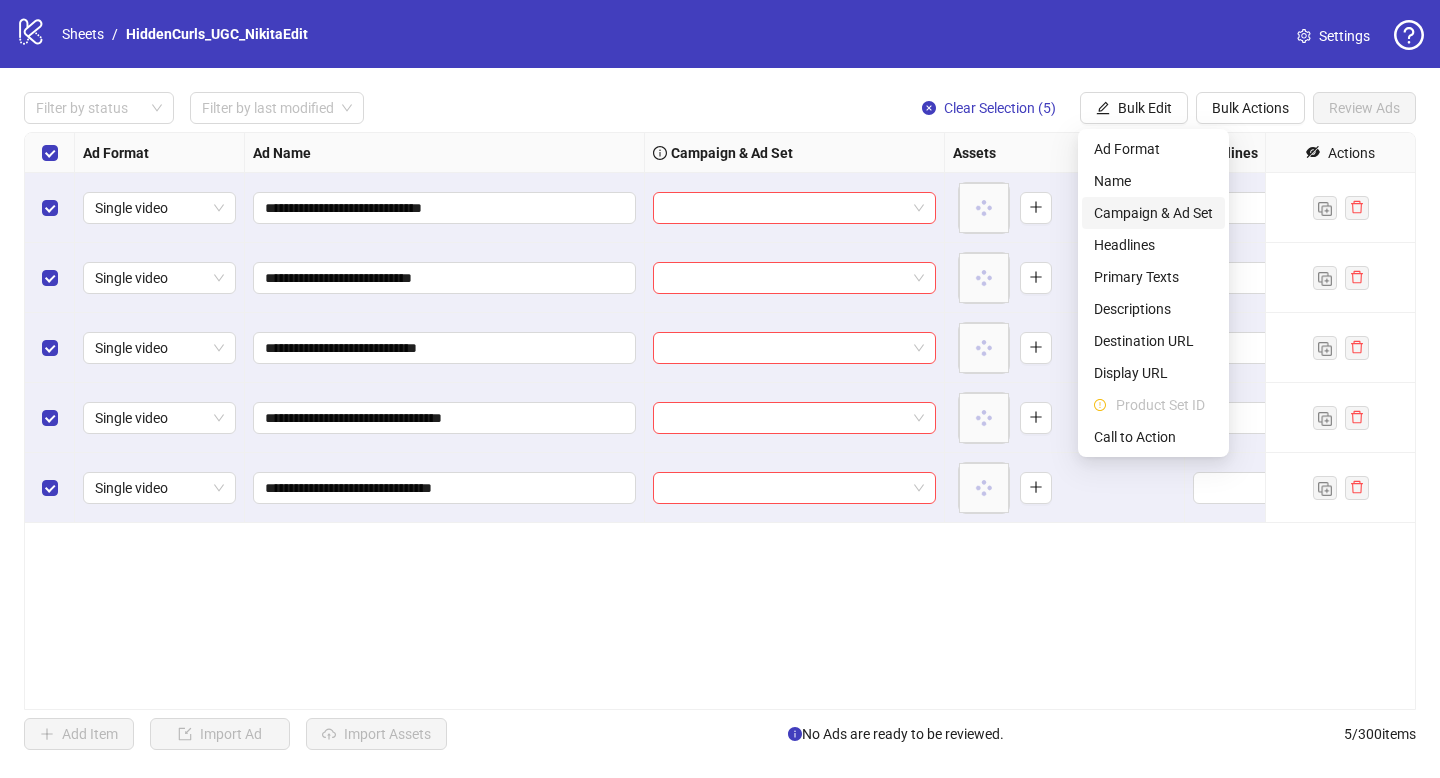 click on "Campaign & Ad Set" at bounding box center [1153, 213] 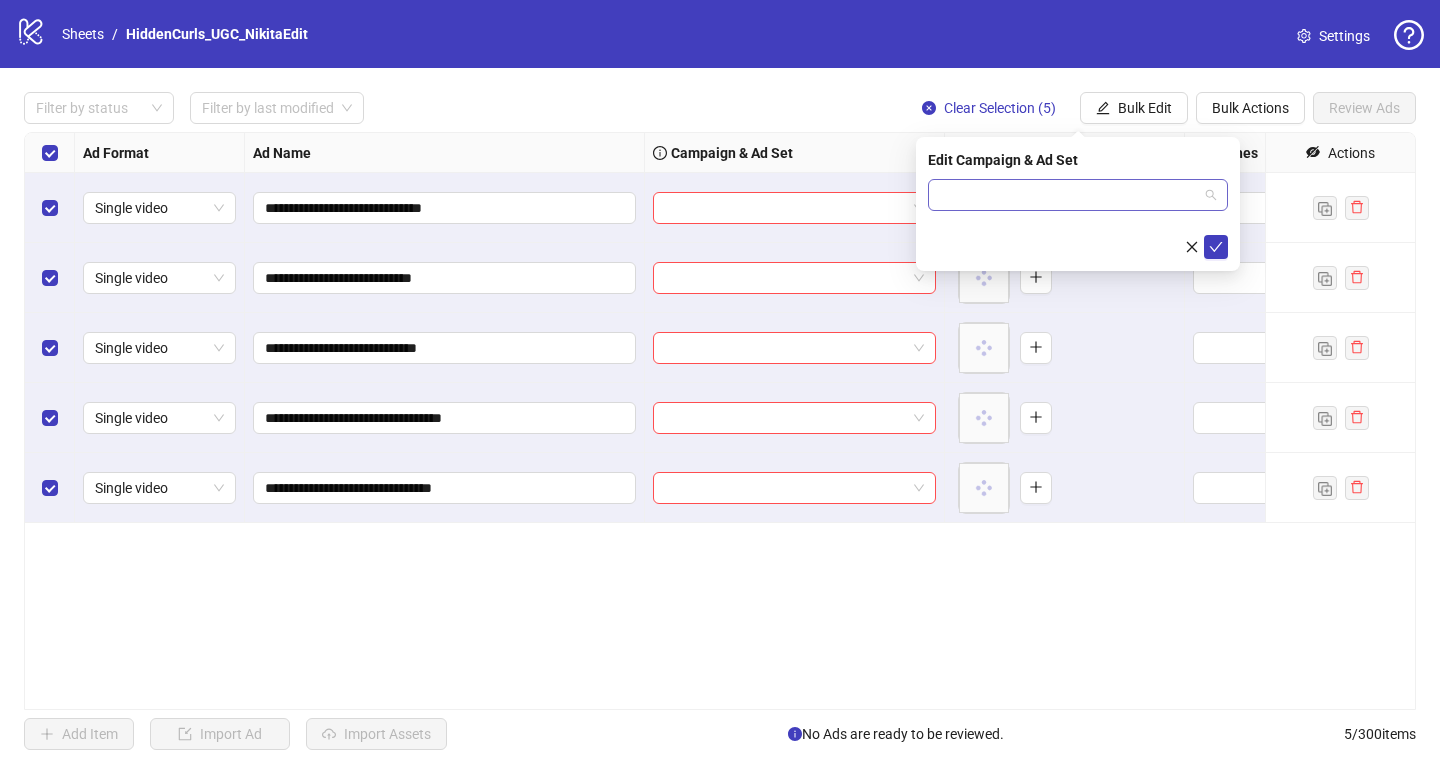 click at bounding box center (1069, 195) 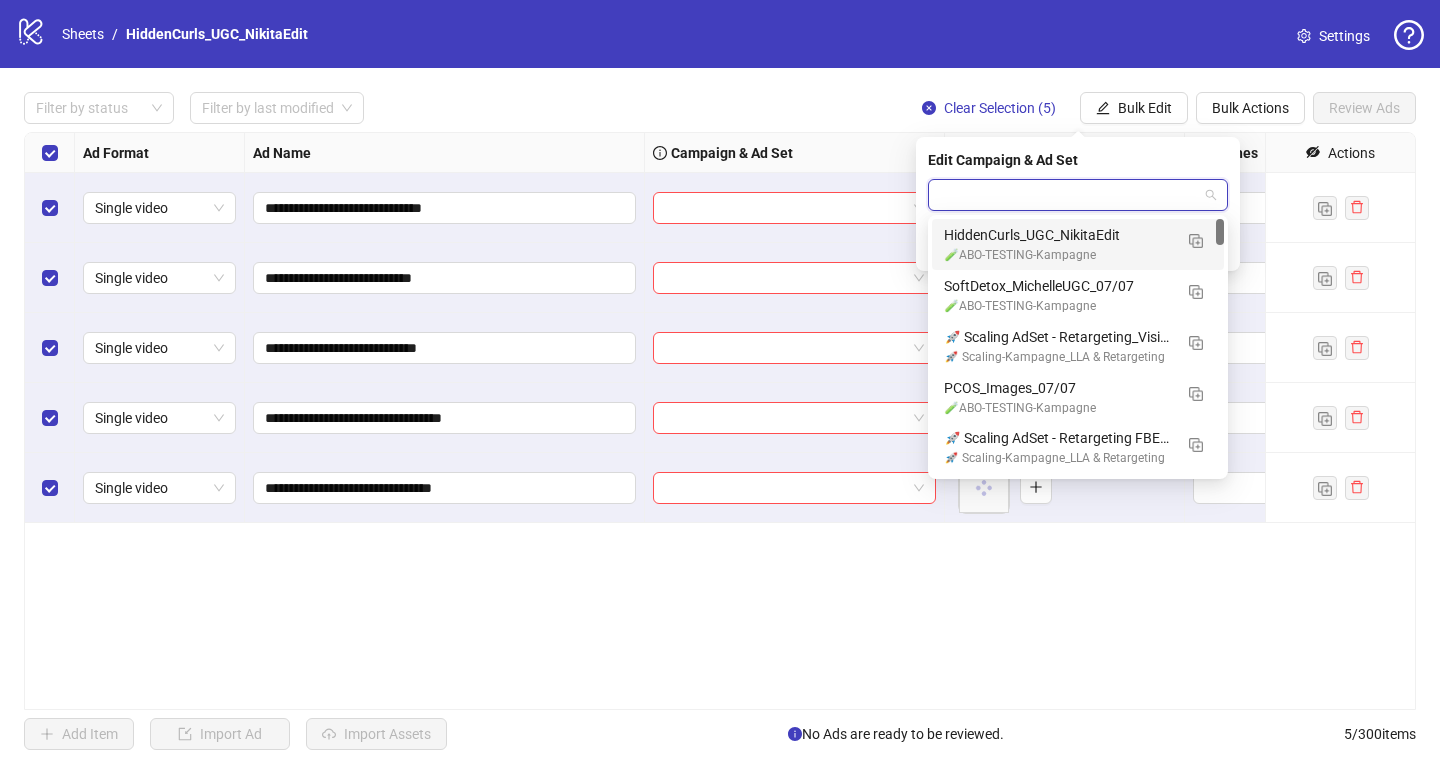 click on "HiddenCurls_UGC_NikitaEdit" at bounding box center [1058, 235] 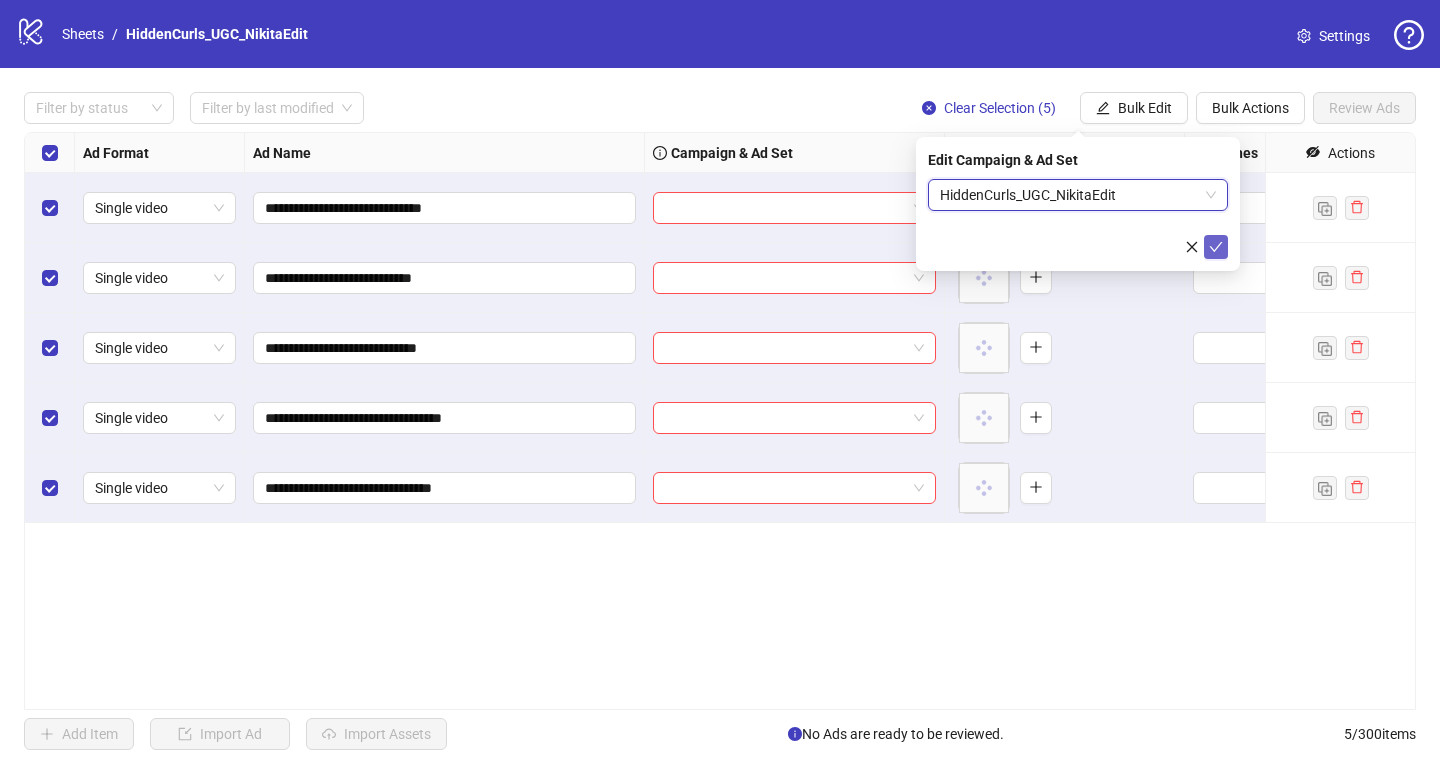 click 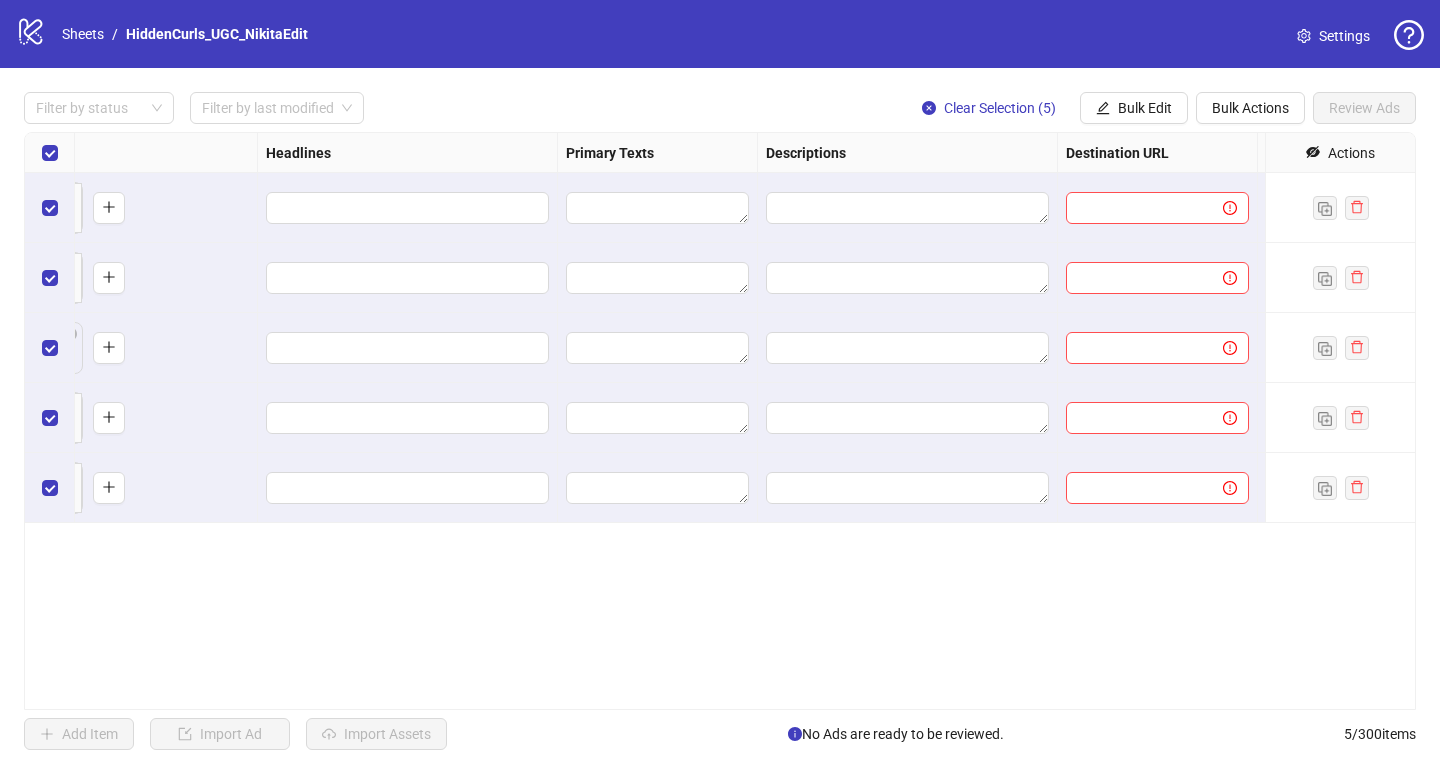 scroll, scrollTop: 0, scrollLeft: 949, axis: horizontal 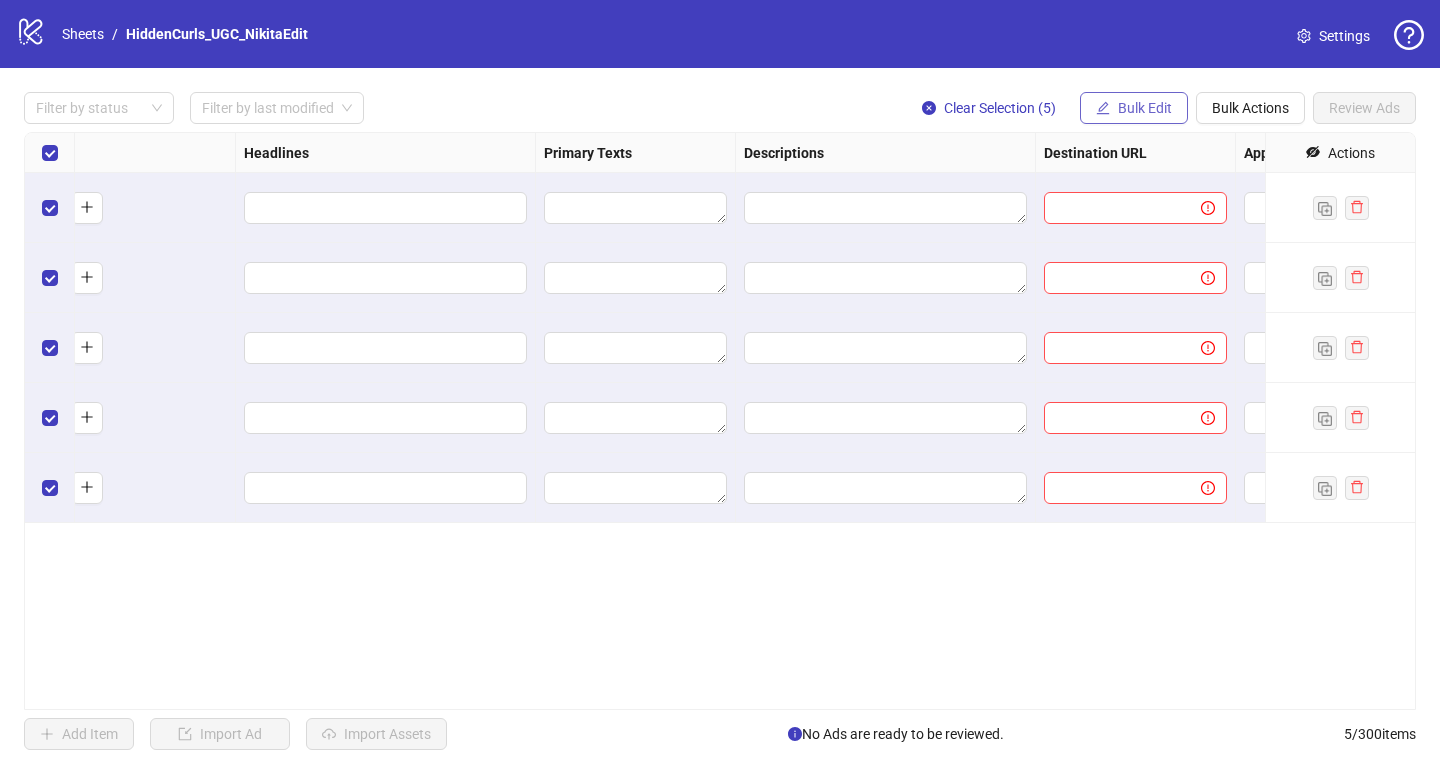 click on "Bulk Edit" at bounding box center [1145, 108] 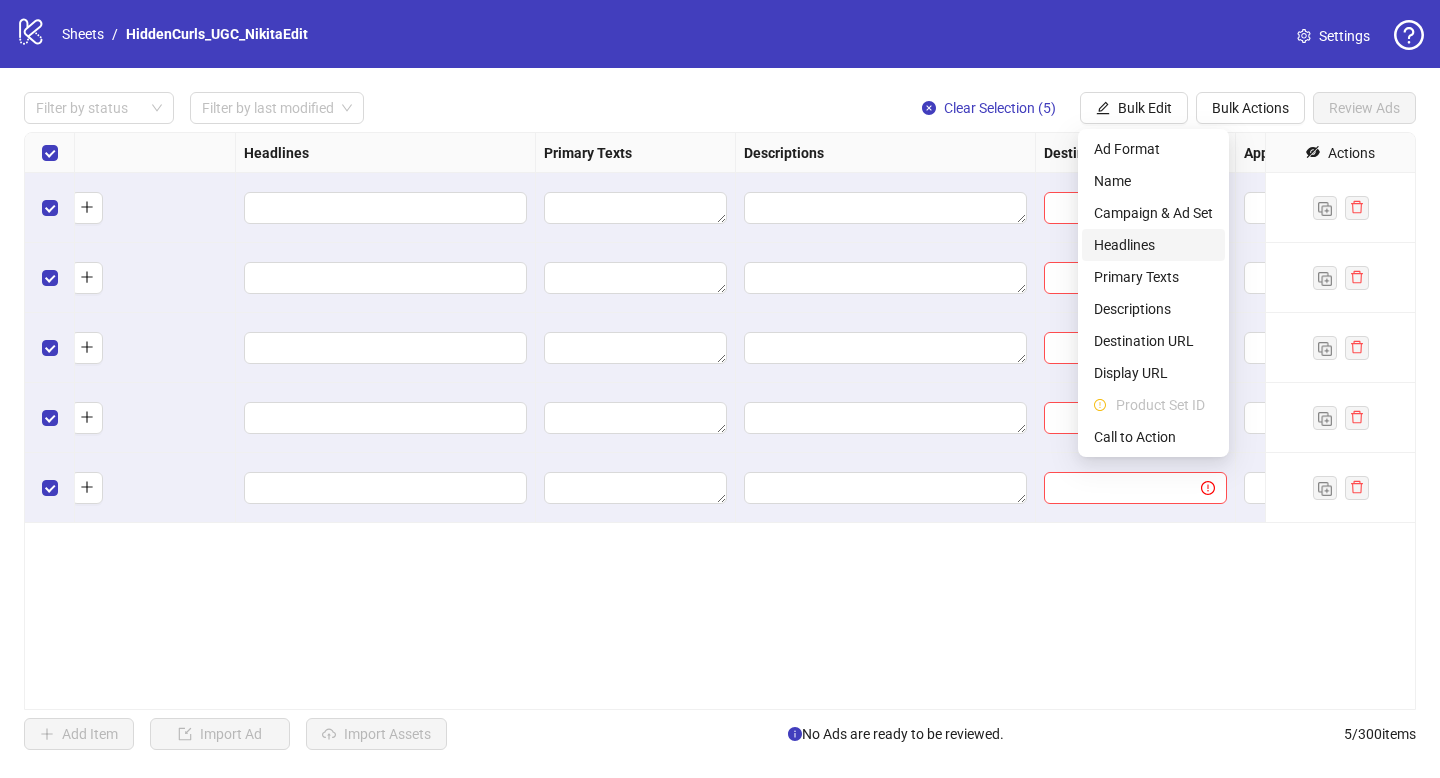 click on "Headlines" at bounding box center (1153, 245) 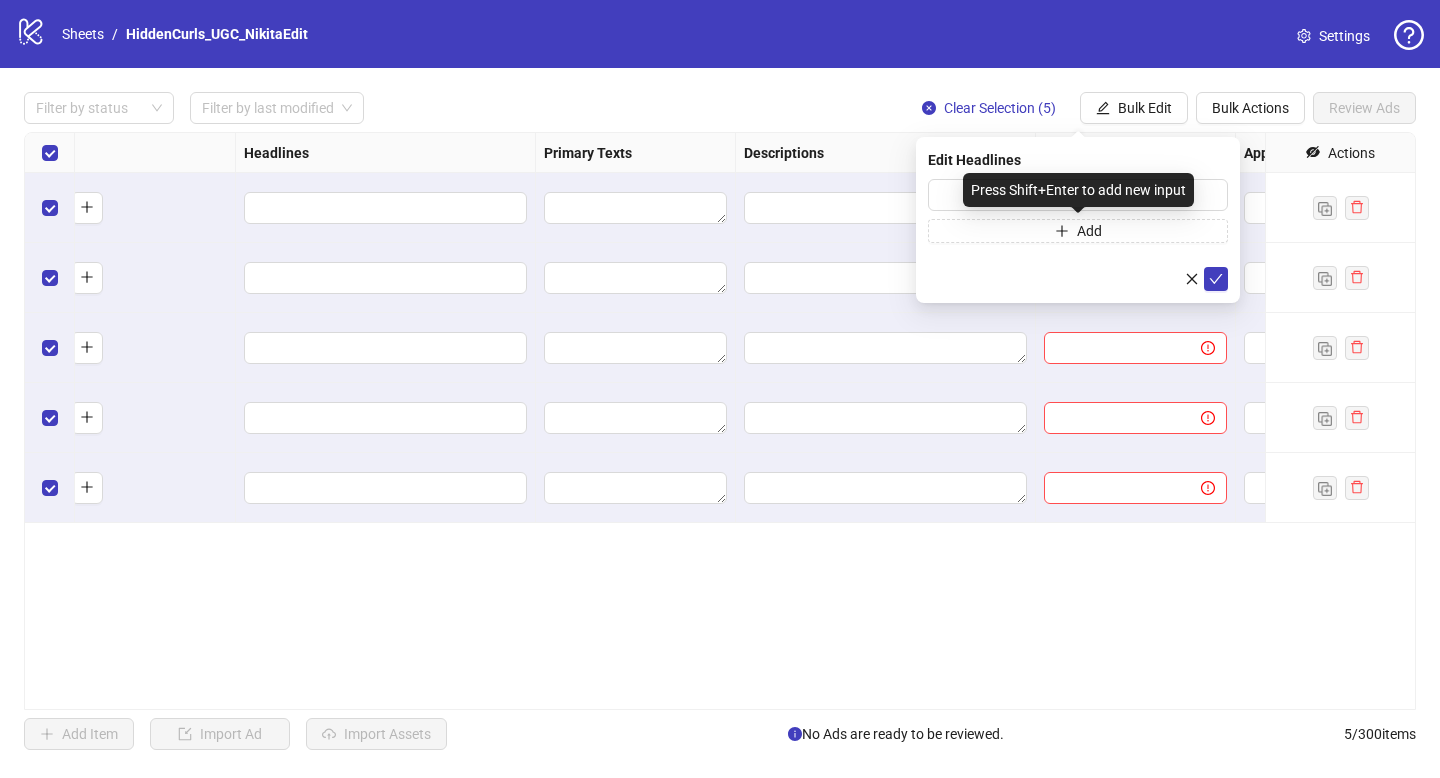 click on "Press Shift+Enter to add new input" at bounding box center (1078, 190) 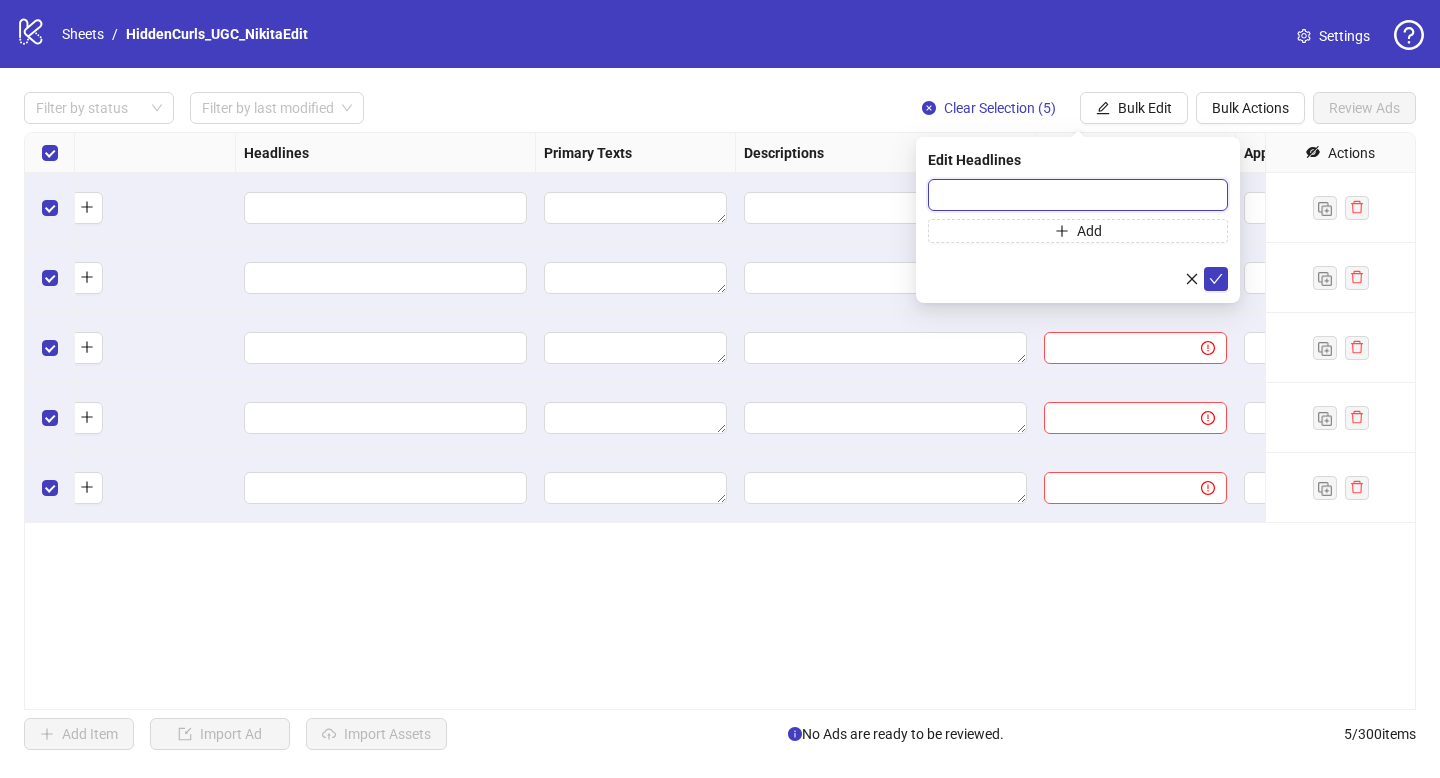 click at bounding box center [1078, 195] 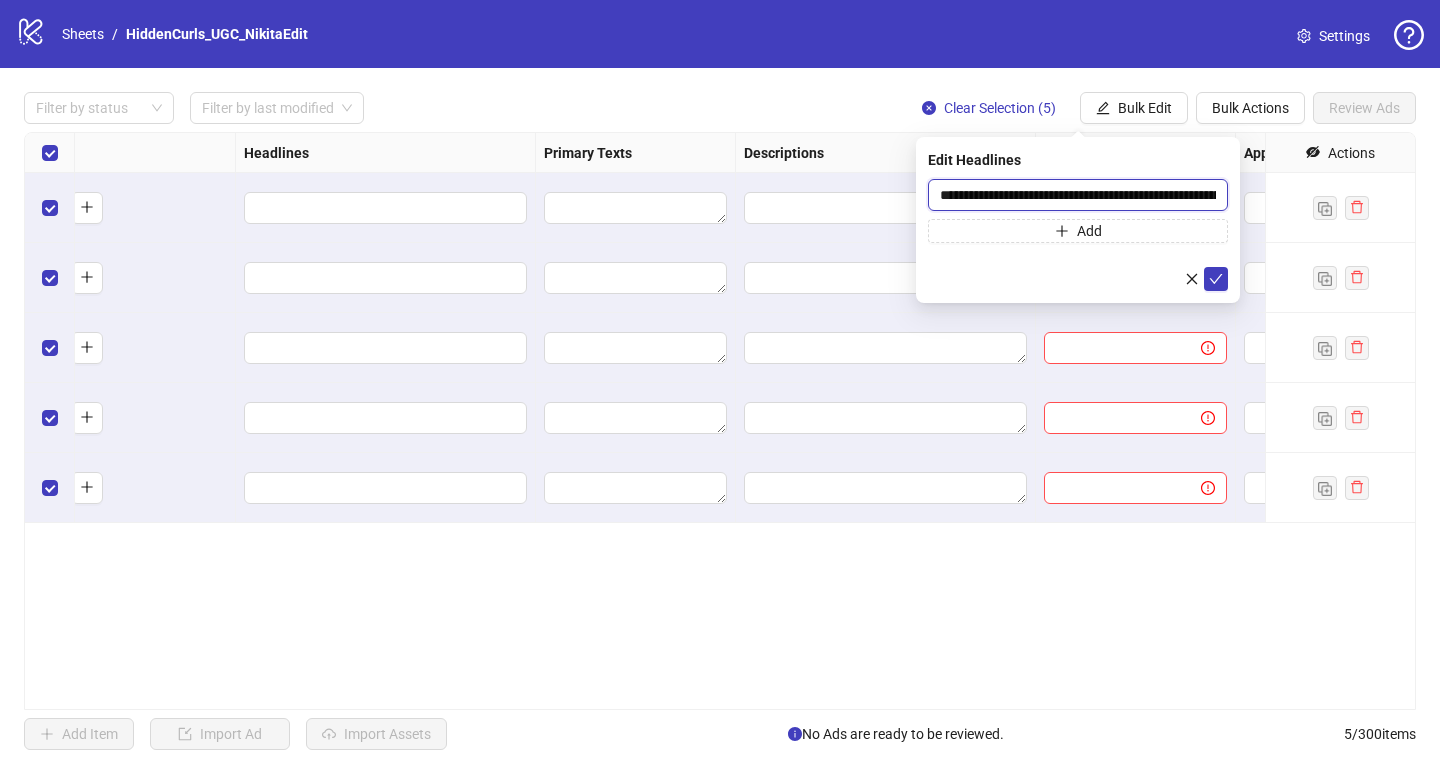 scroll, scrollTop: 0, scrollLeft: 107, axis: horizontal 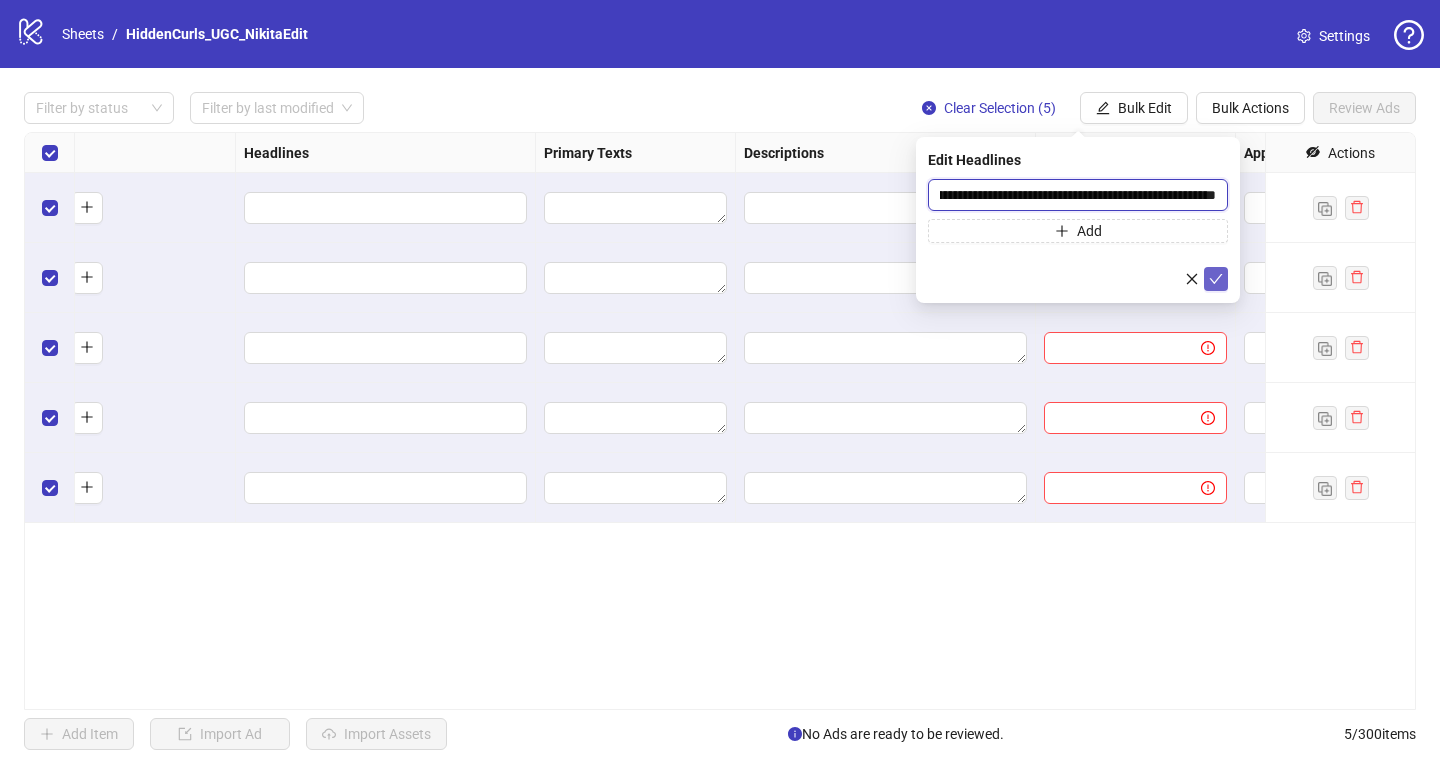 type on "**********" 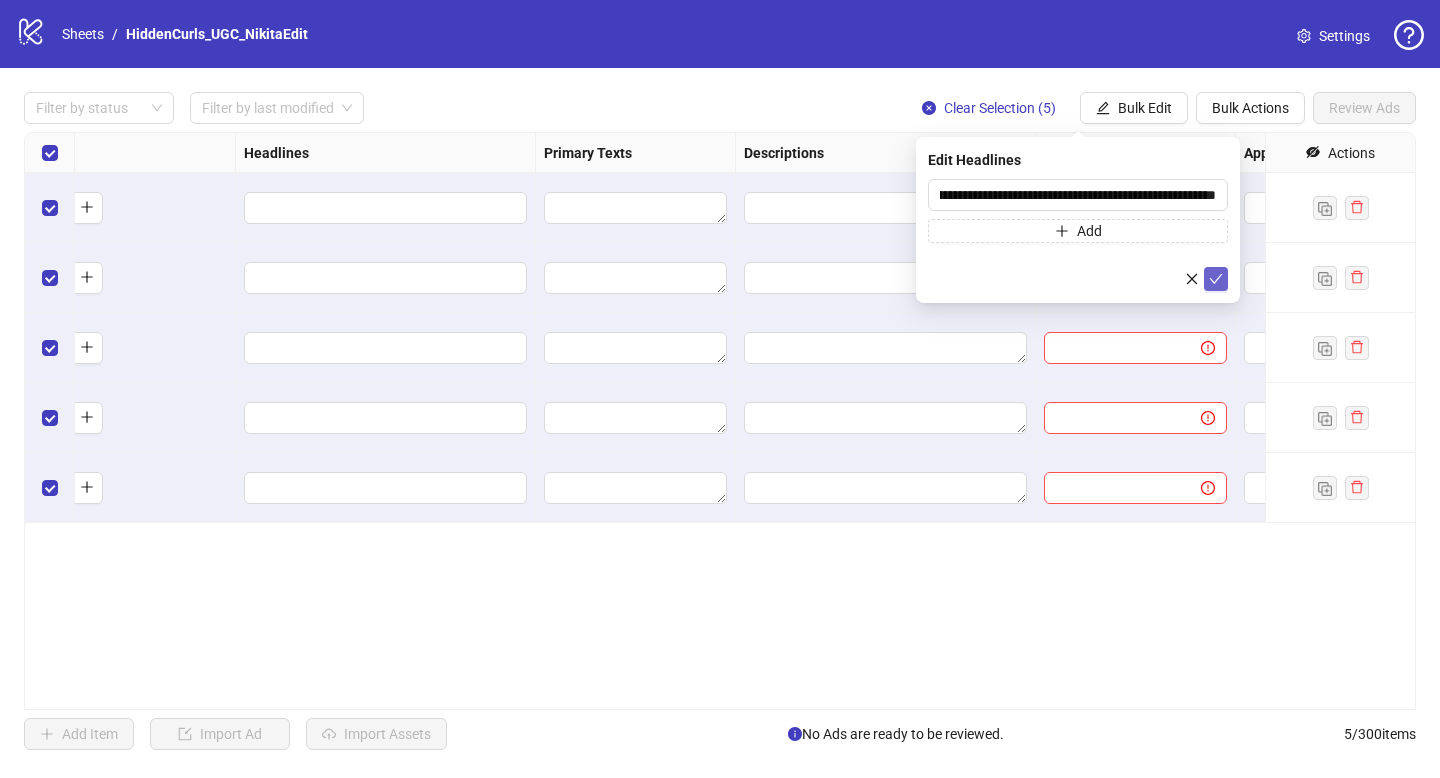 click 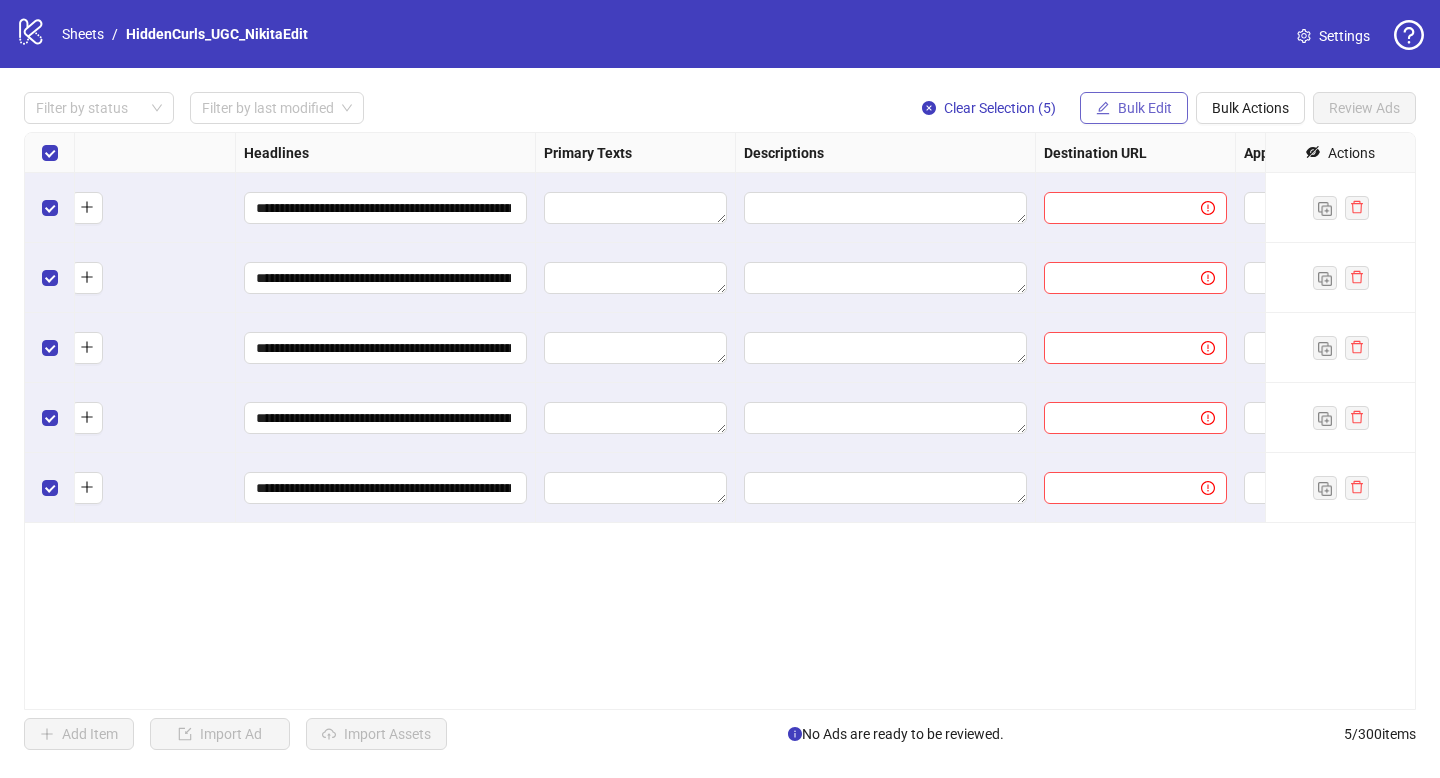click on "Bulk Edit" at bounding box center (1145, 108) 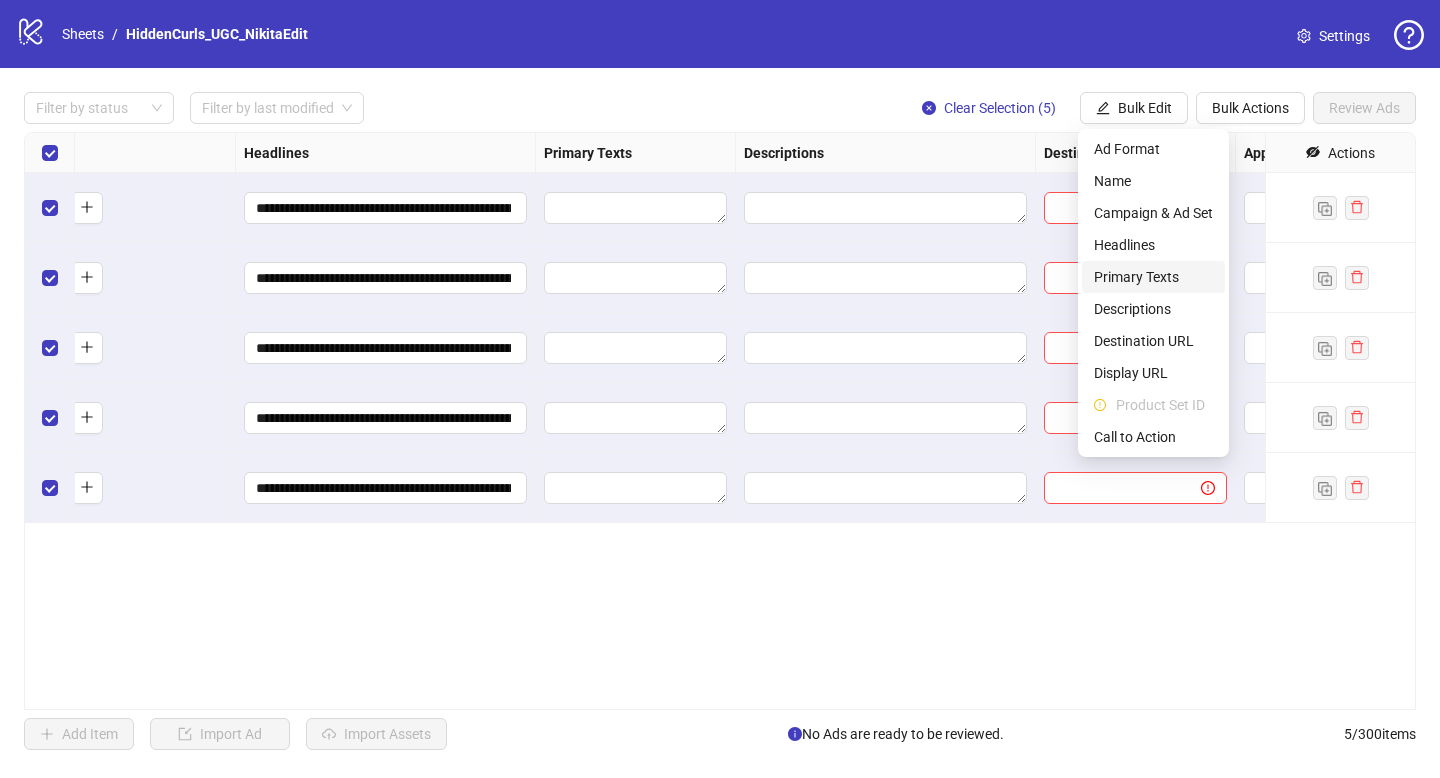 click on "Primary Texts" at bounding box center (1153, 277) 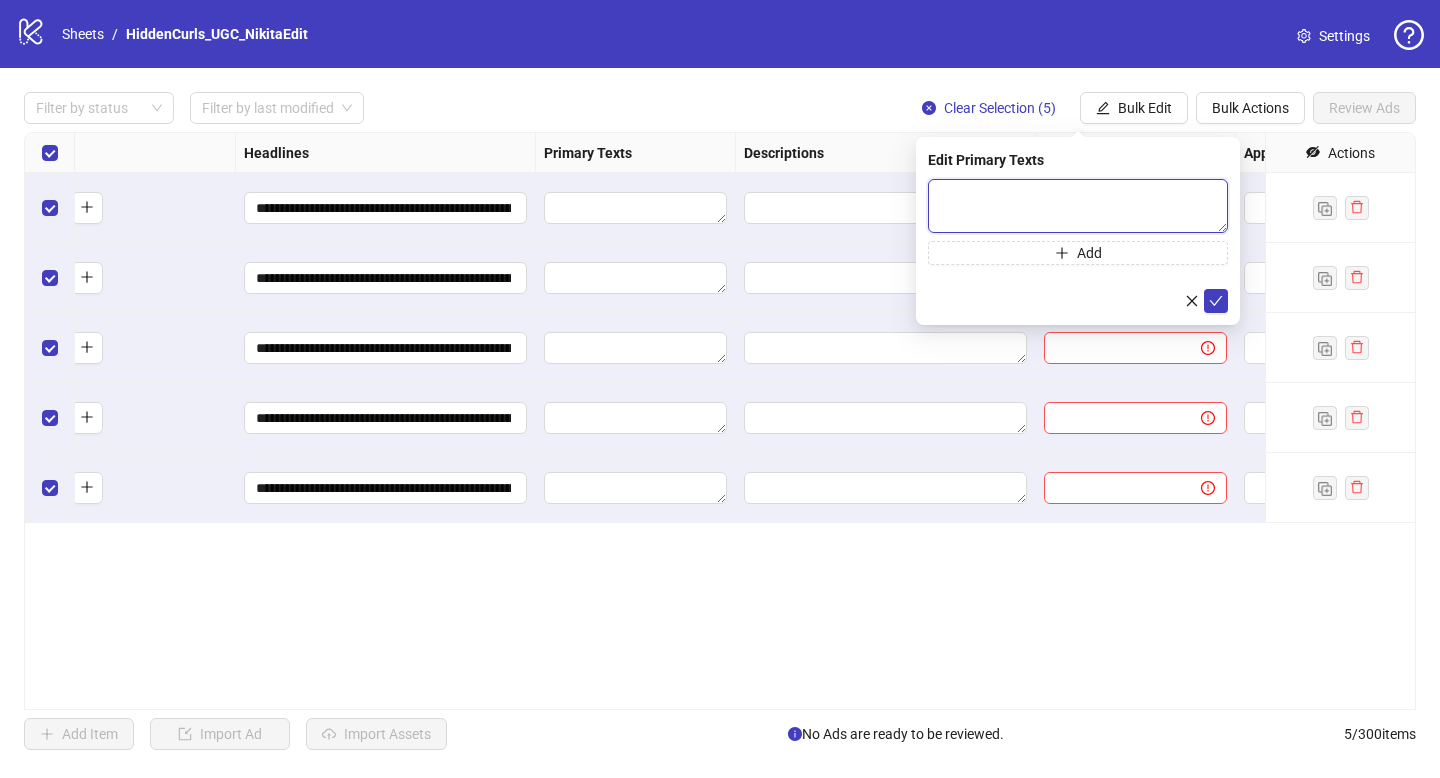 click at bounding box center [1078, 206] 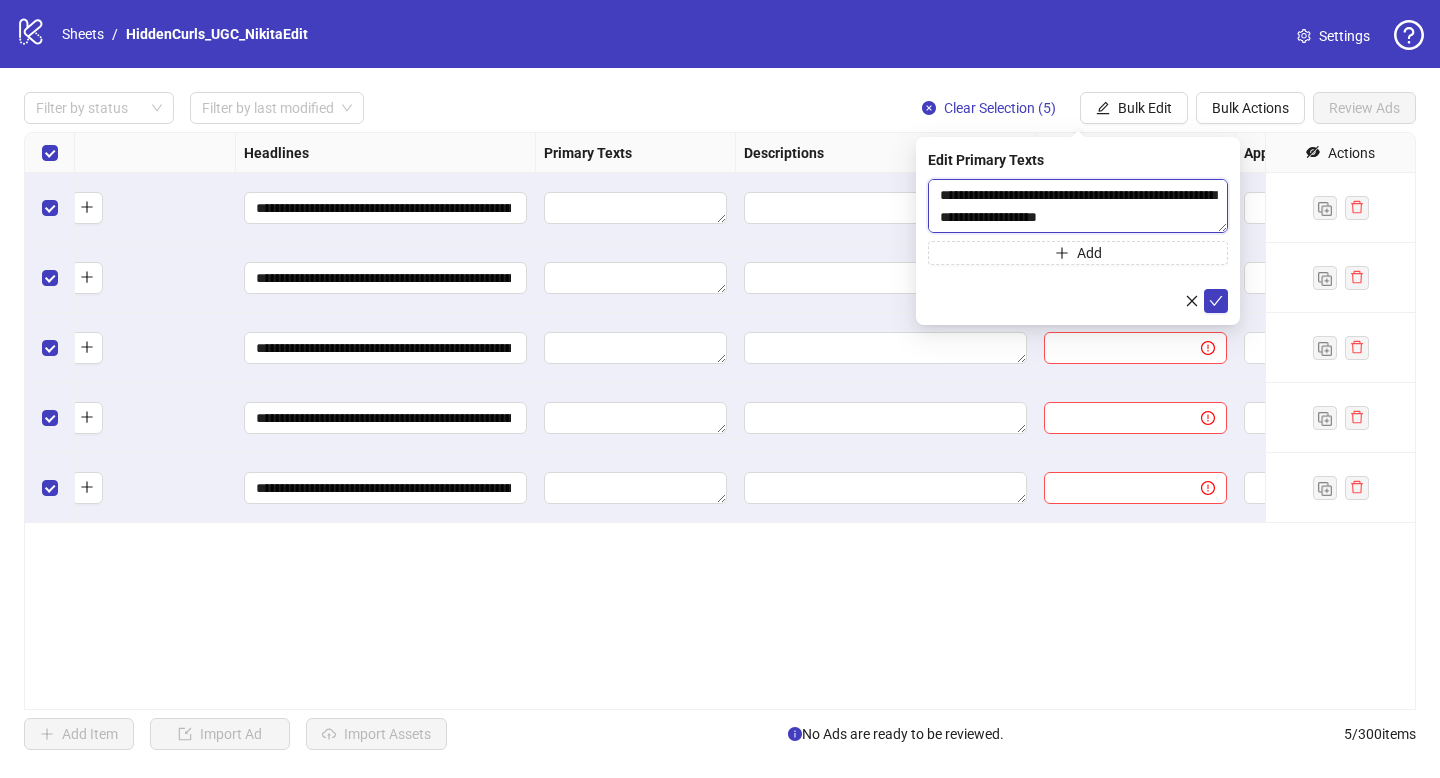 scroll, scrollTop: 807, scrollLeft: 0, axis: vertical 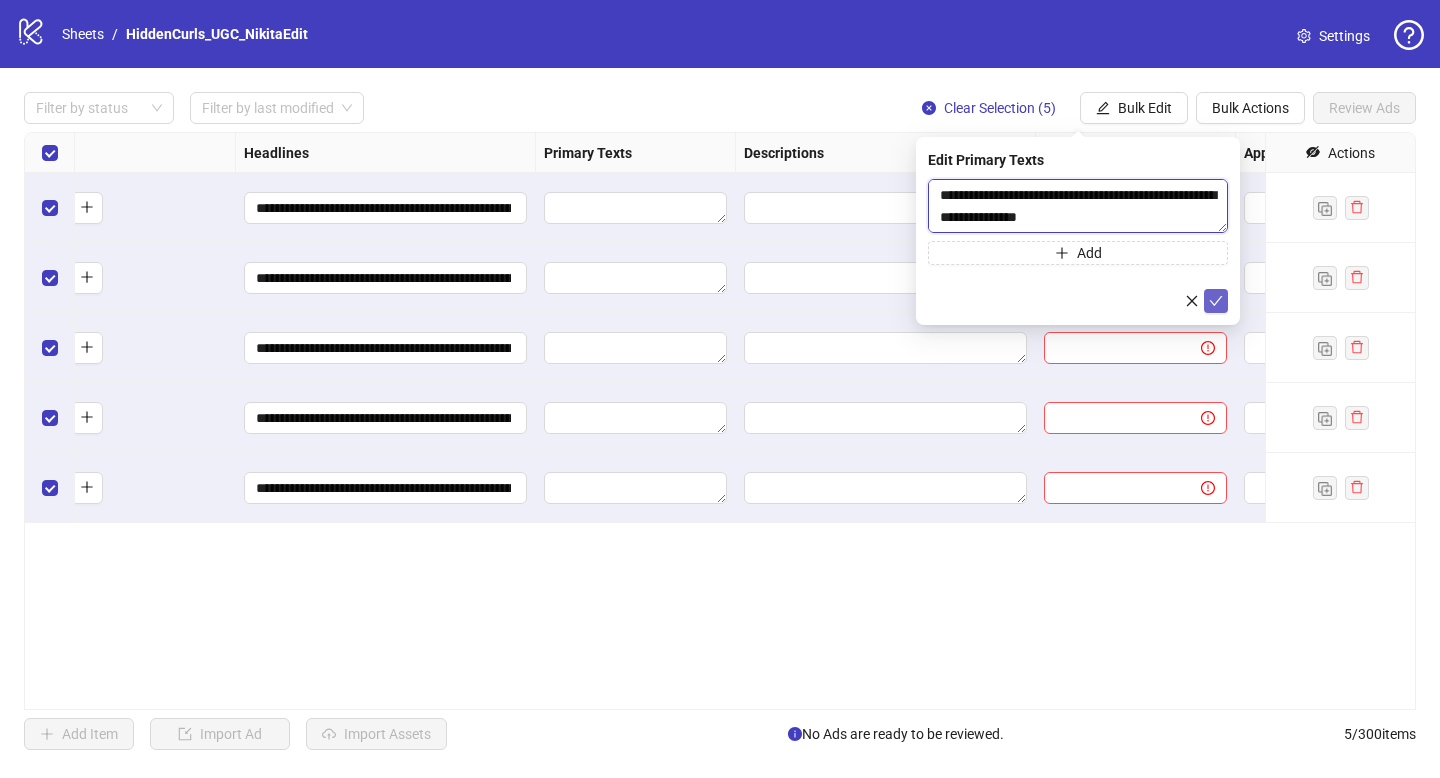 type on "**********" 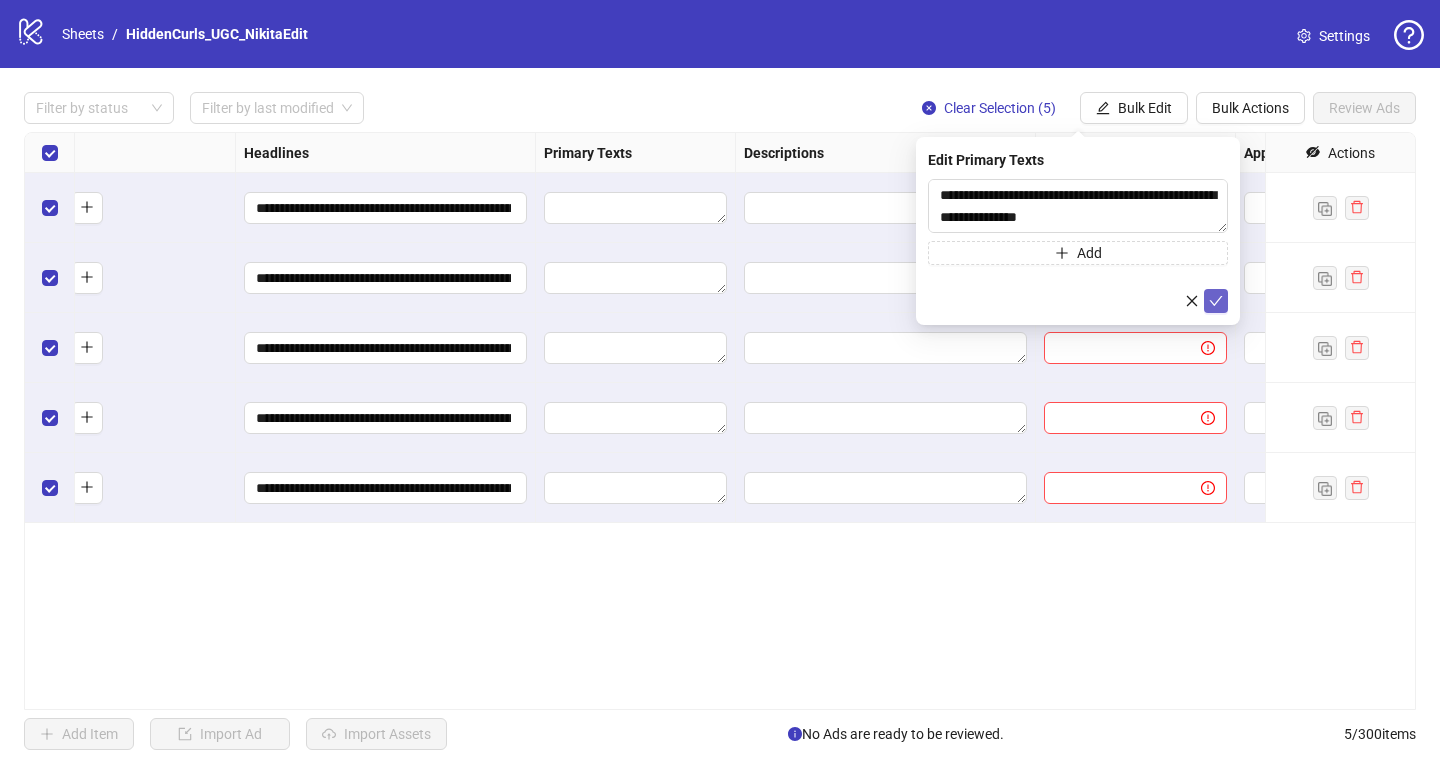 click 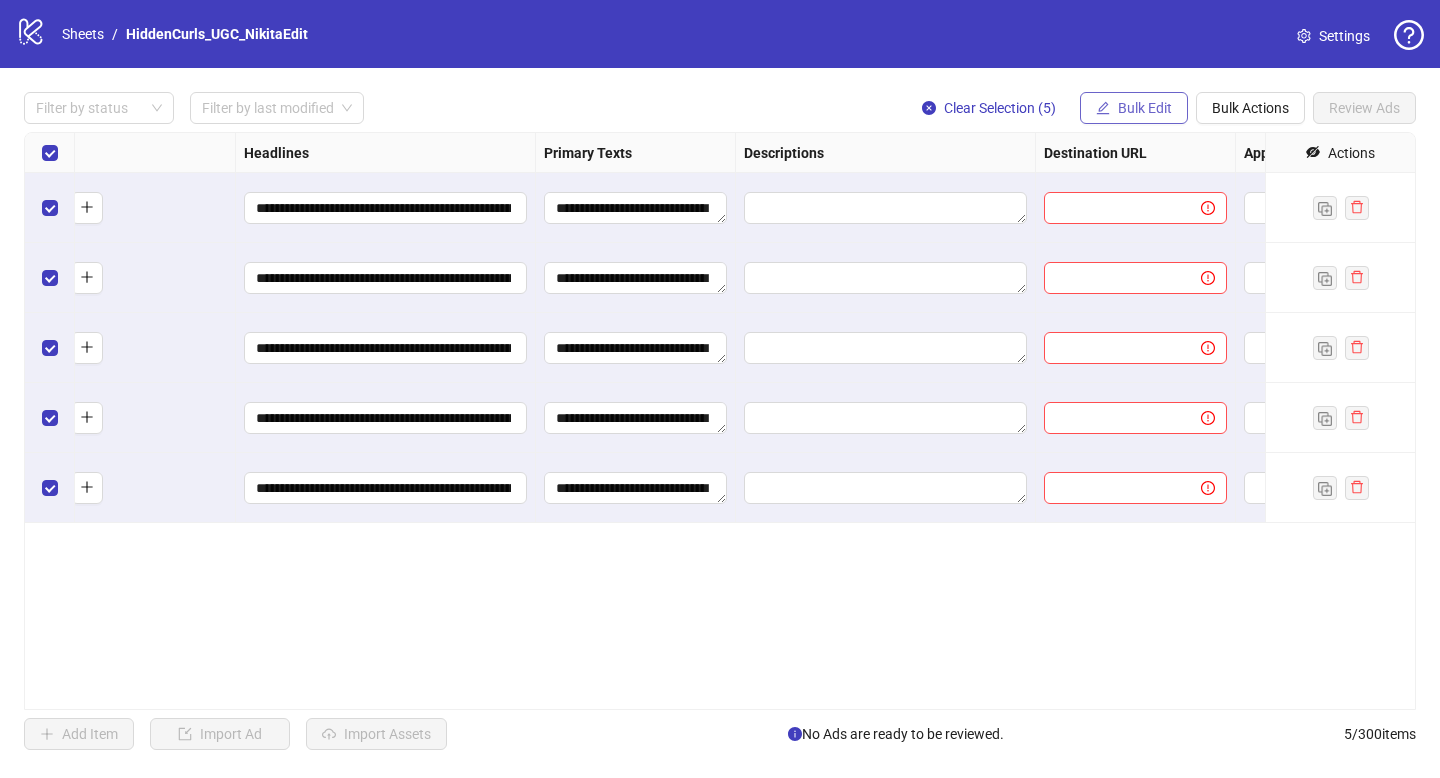click on "Bulk Edit" at bounding box center [1134, 108] 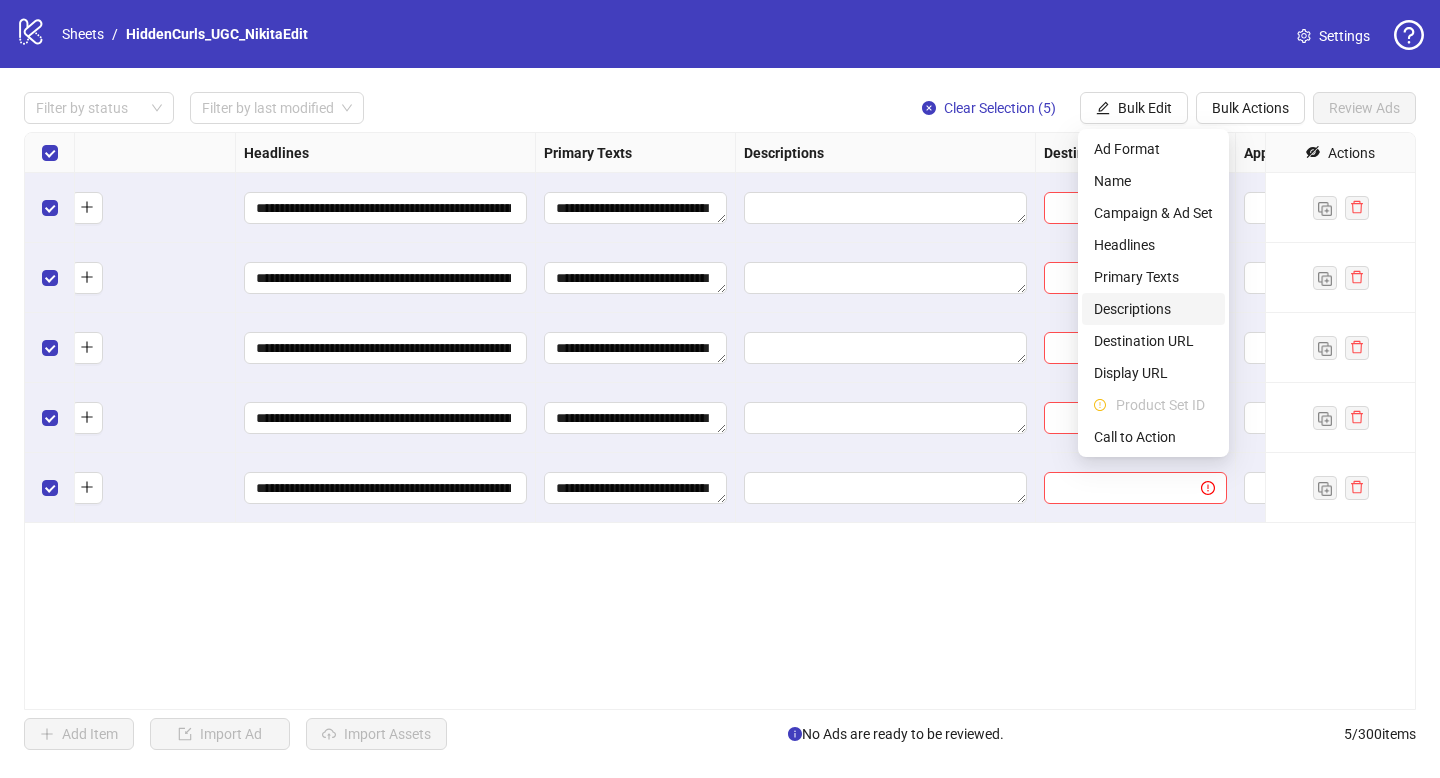 click on "Descriptions" at bounding box center (1153, 309) 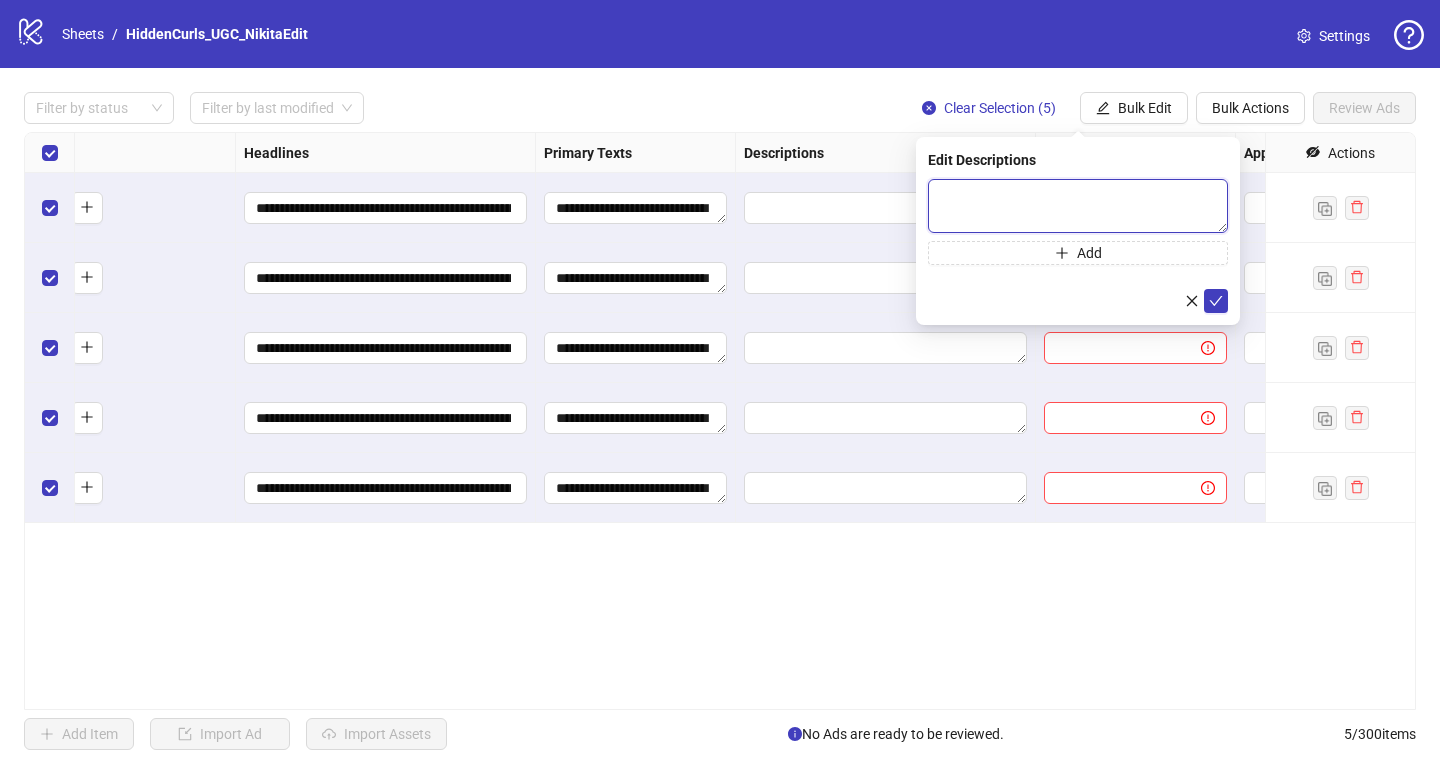 click at bounding box center [1078, 206] 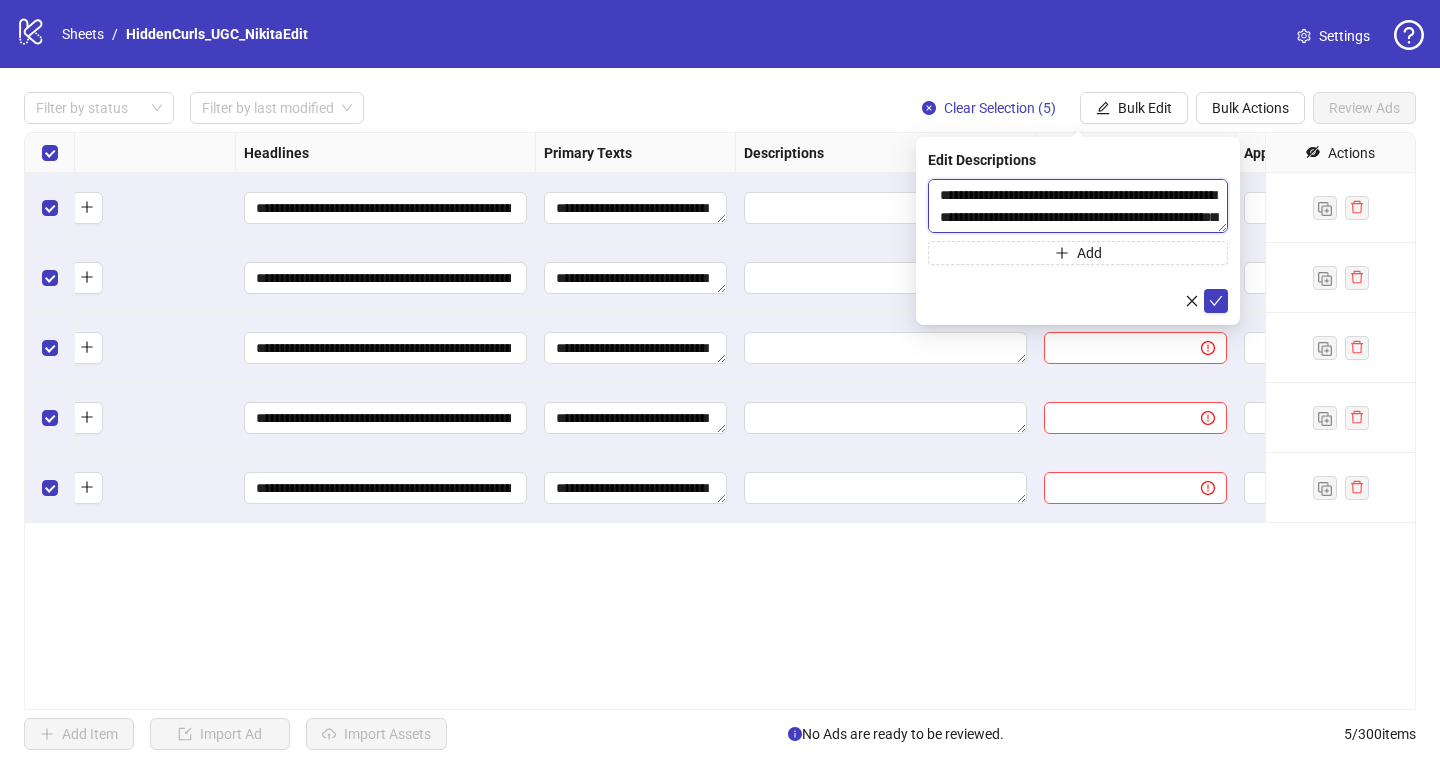 scroll, scrollTop: 59, scrollLeft: 0, axis: vertical 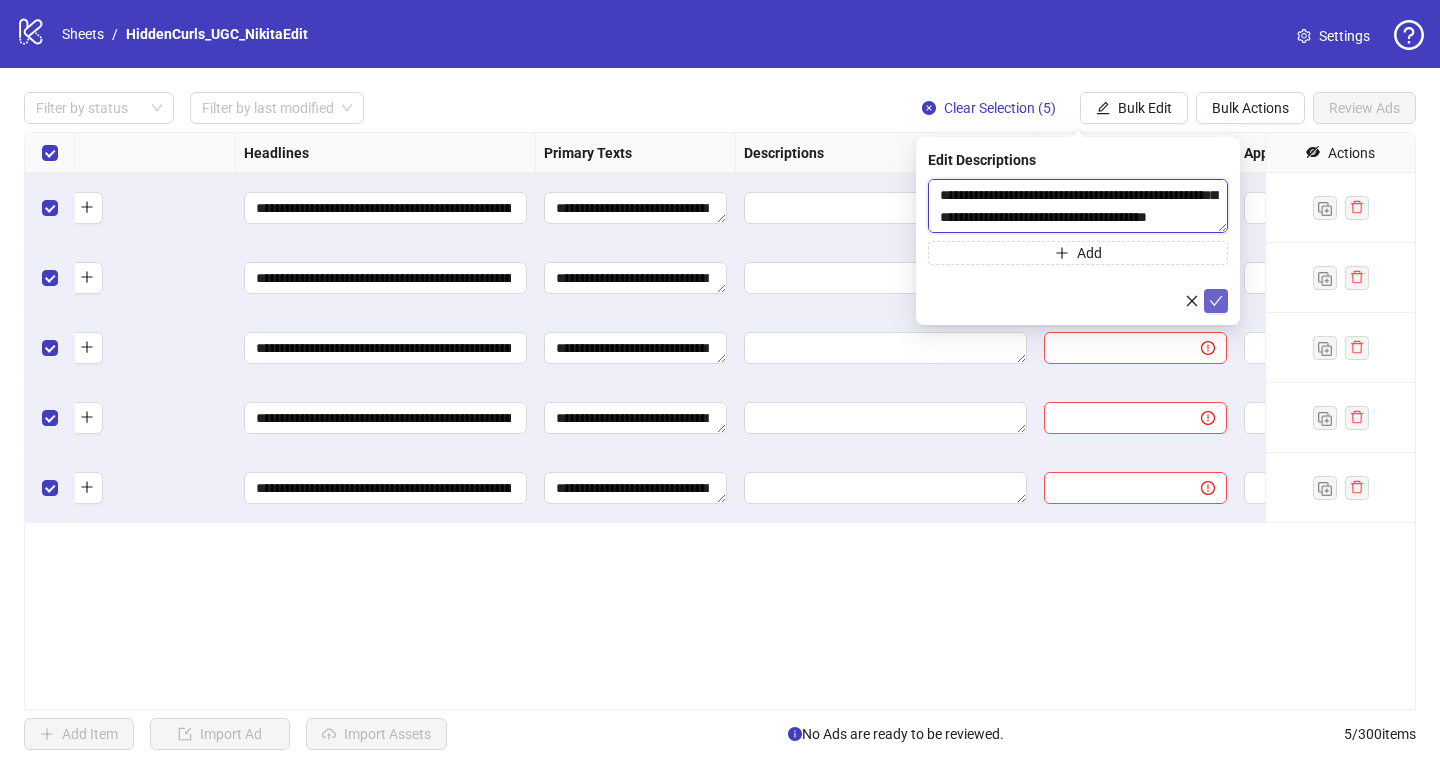 type on "**********" 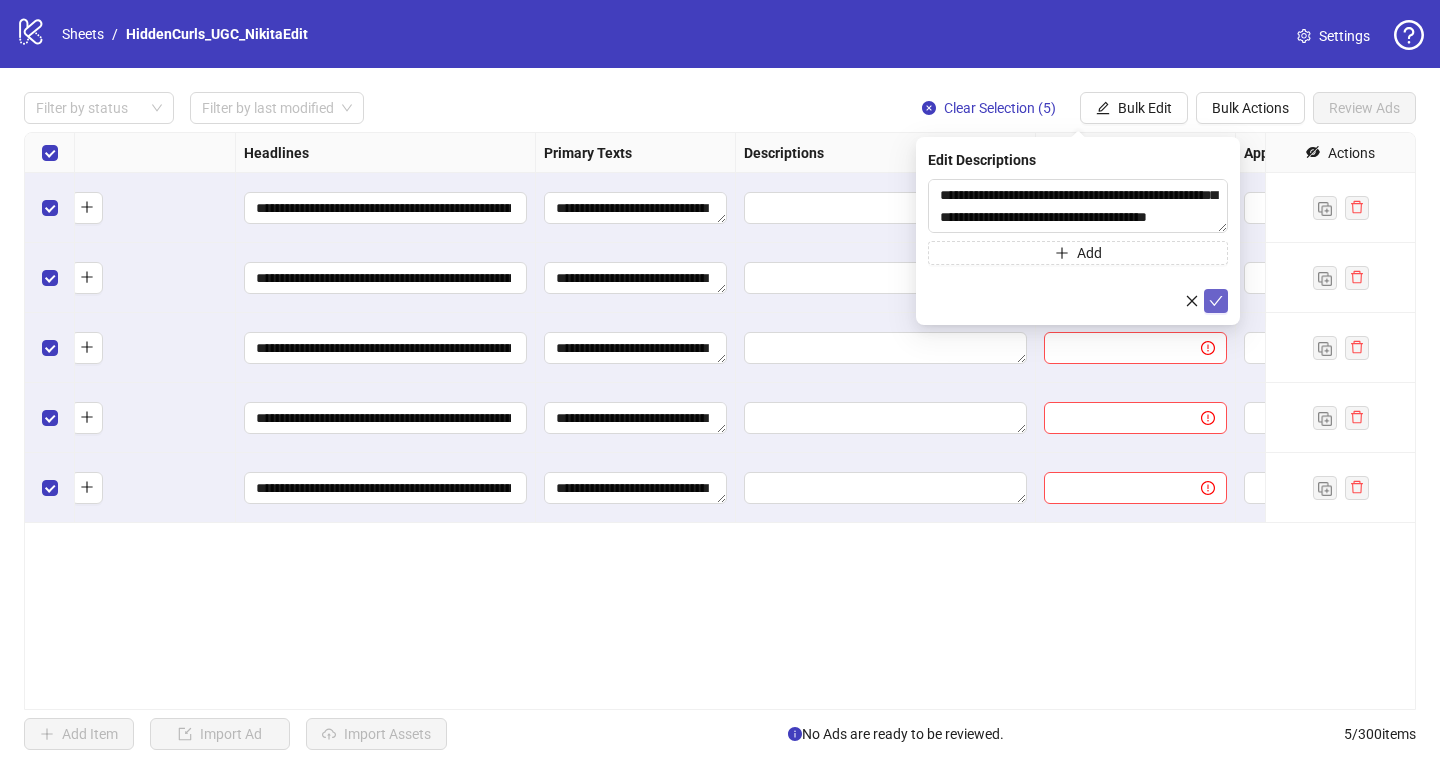 click 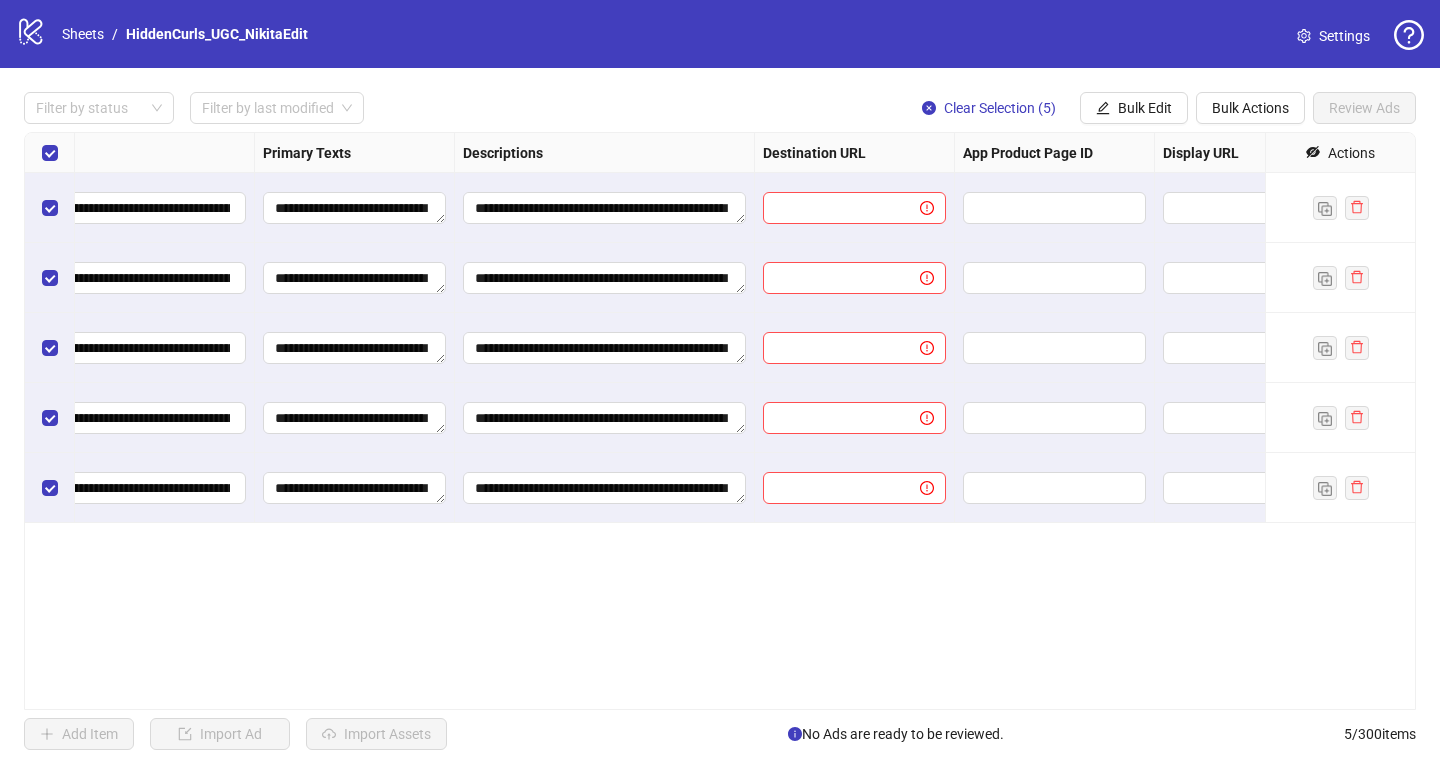 scroll, scrollTop: 0, scrollLeft: 1332, axis: horizontal 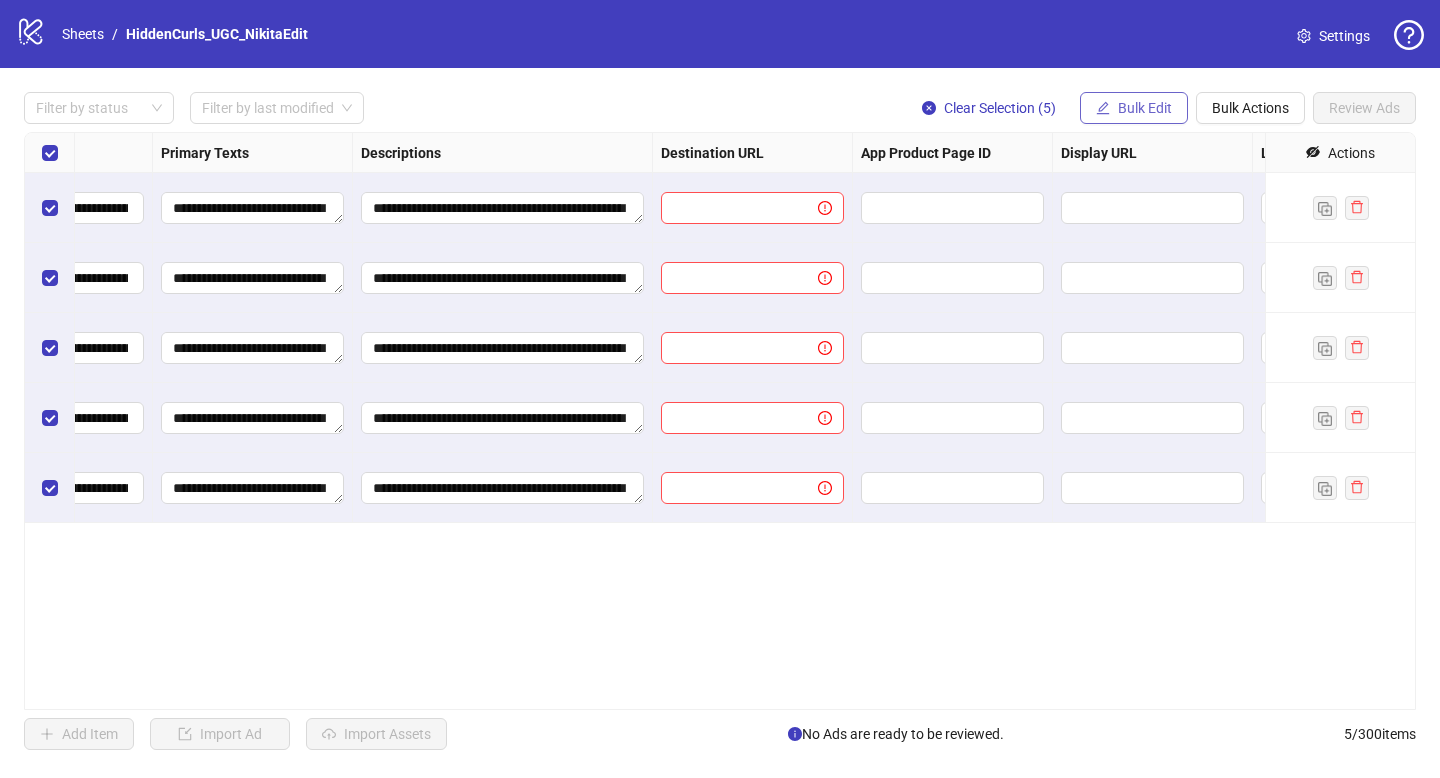 click on "Bulk Edit" at bounding box center (1145, 108) 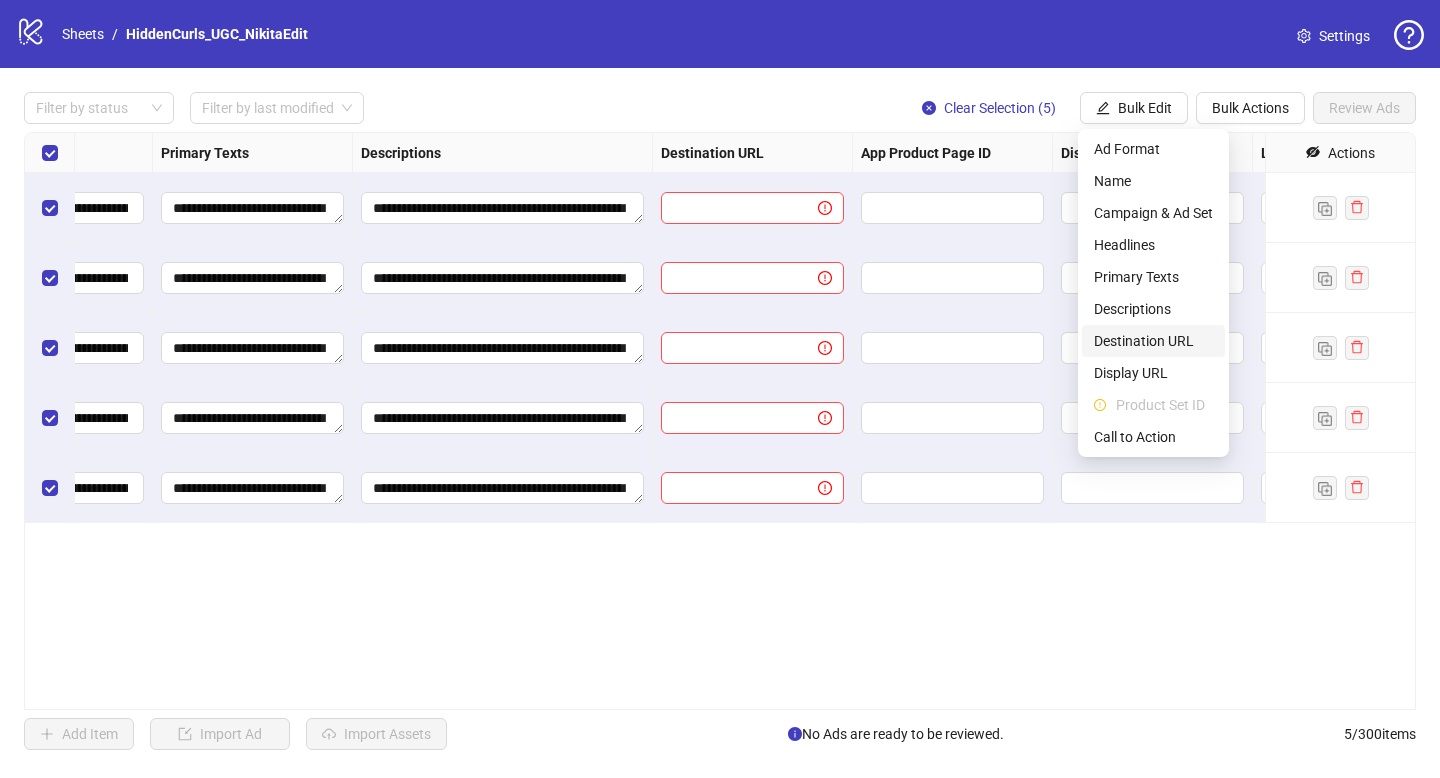 click on "Destination URL" at bounding box center [1153, 341] 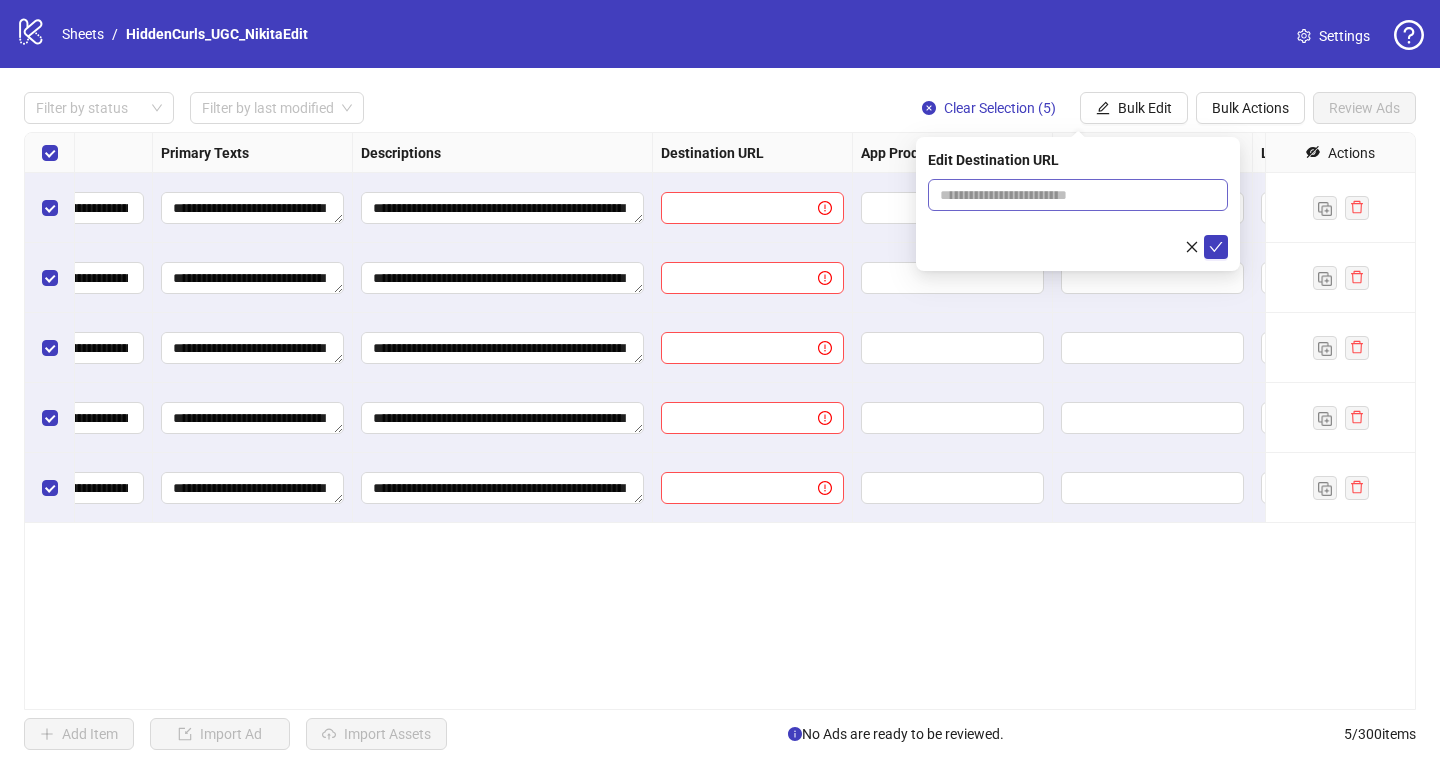 click at bounding box center [1078, 195] 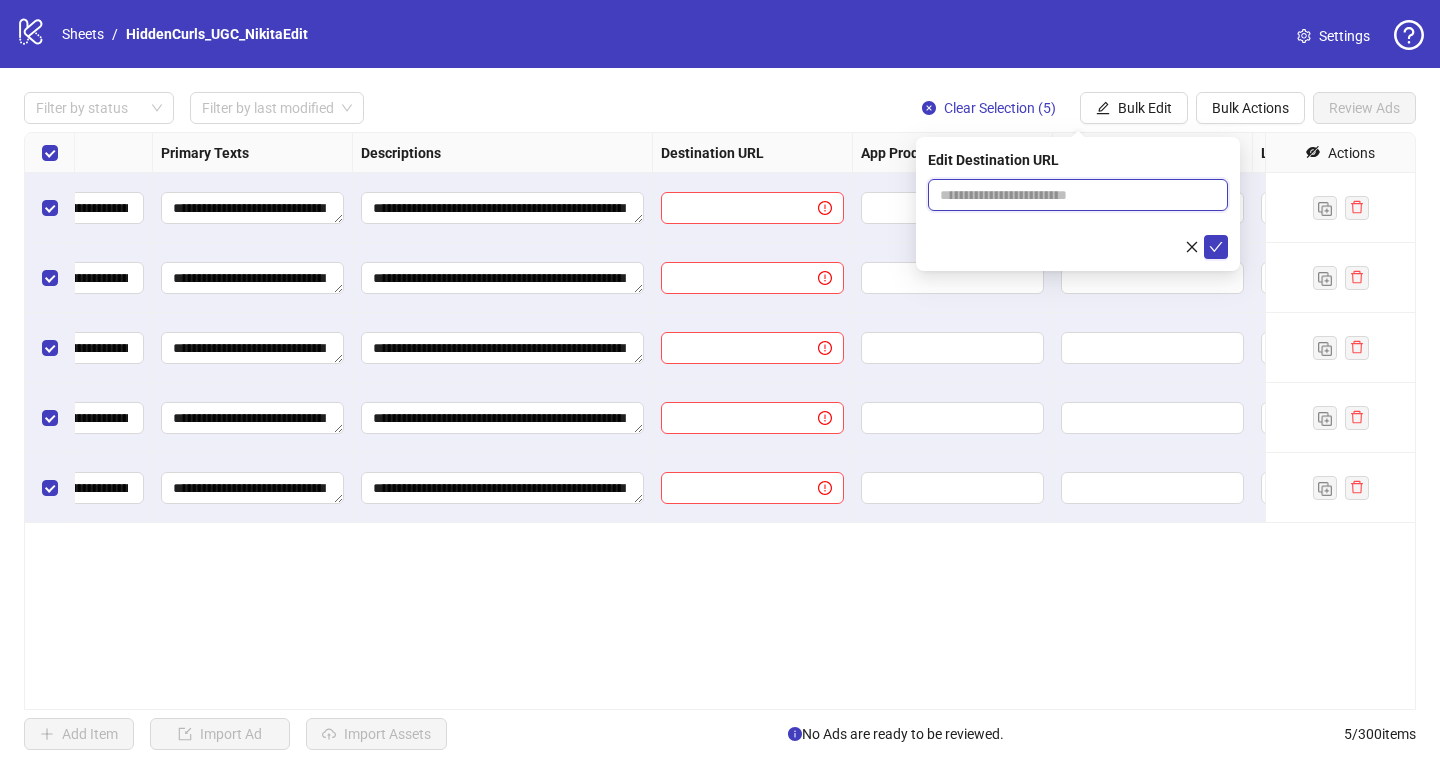 click at bounding box center (1070, 195) 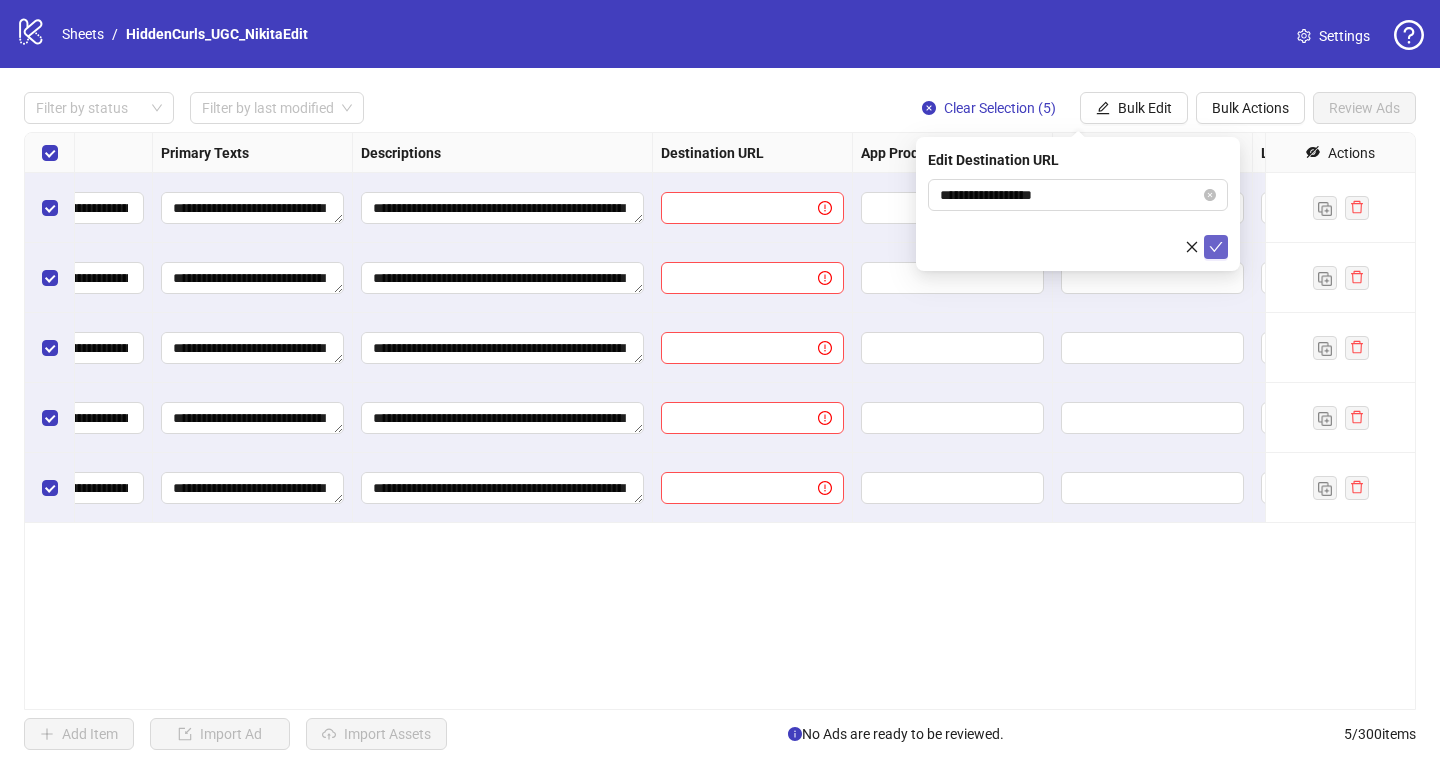 click 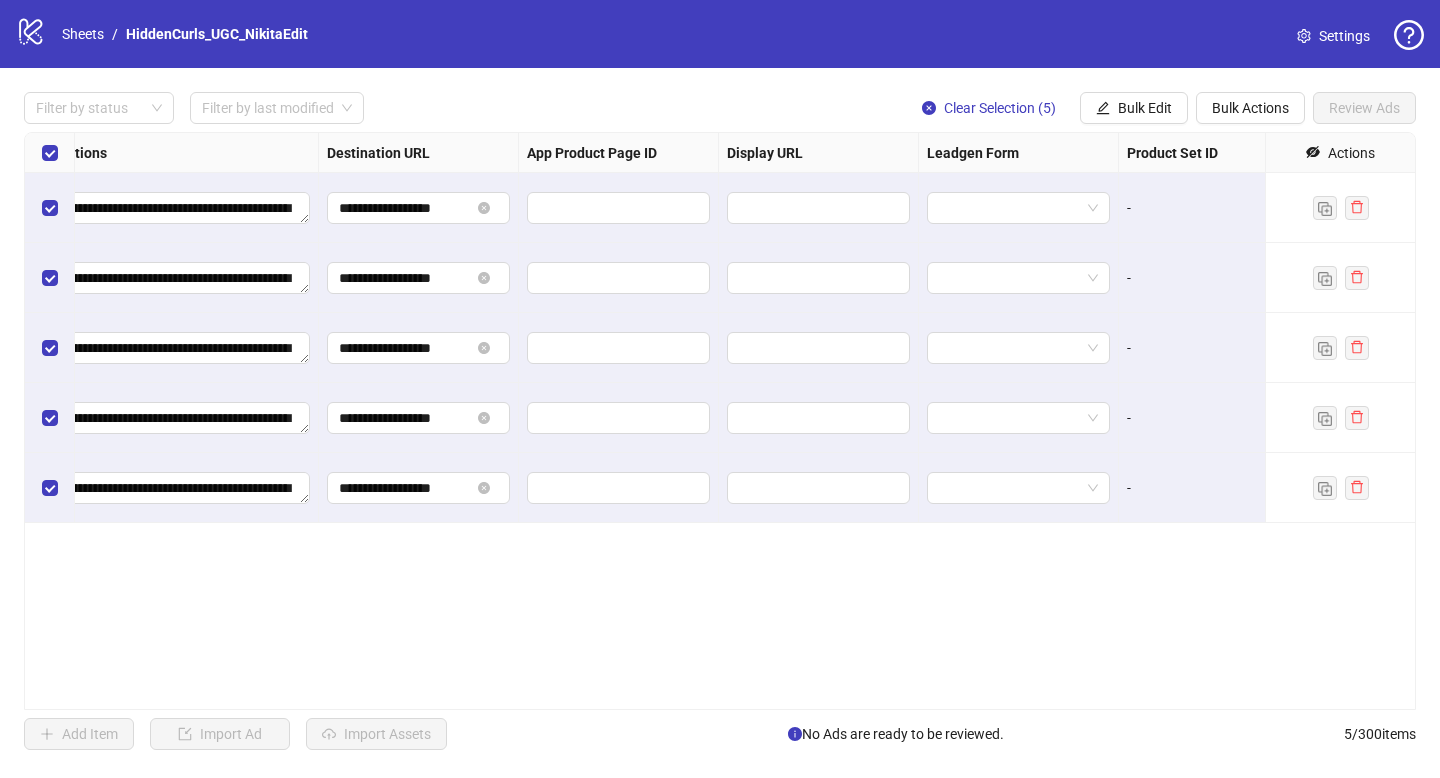 scroll, scrollTop: 0, scrollLeft: 1880, axis: horizontal 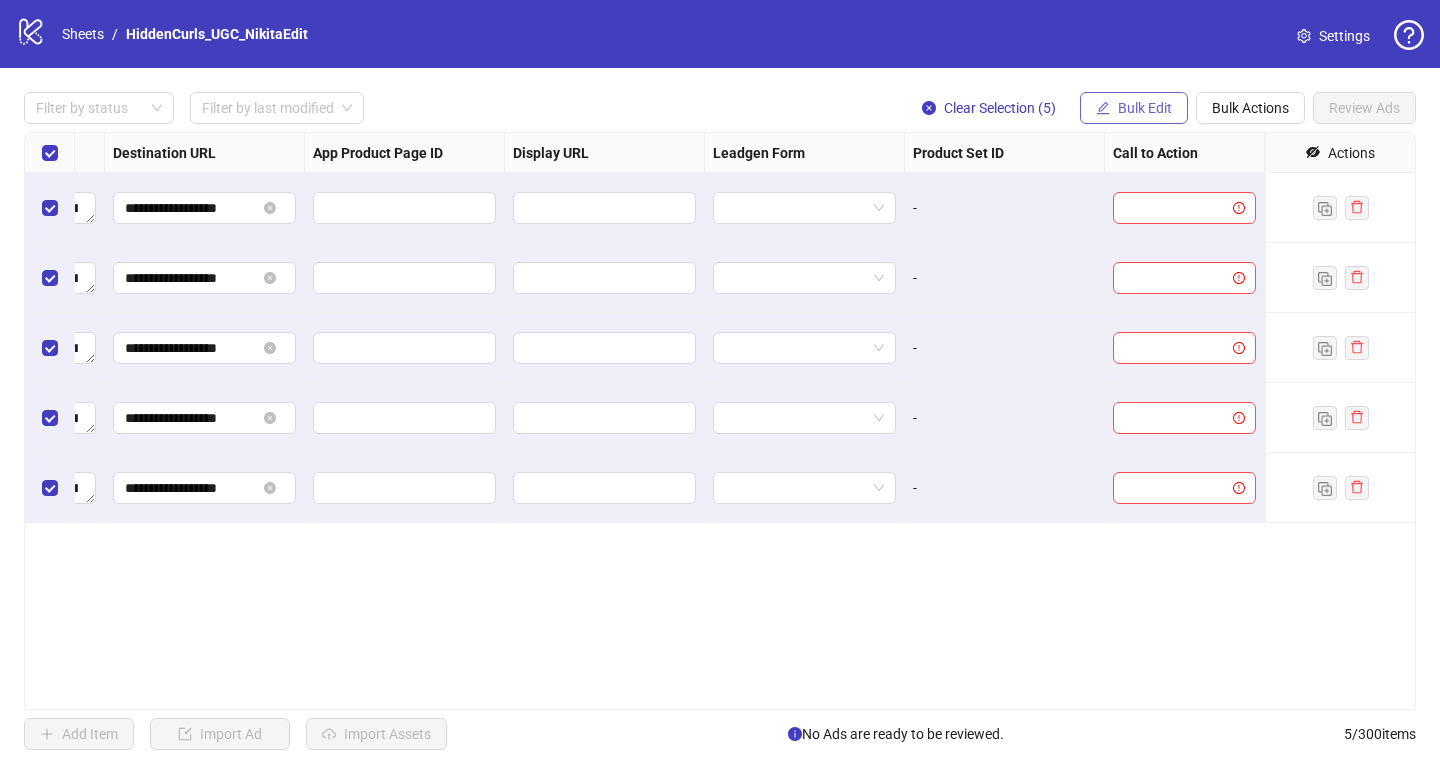 click on "Bulk Edit" at bounding box center (1145, 108) 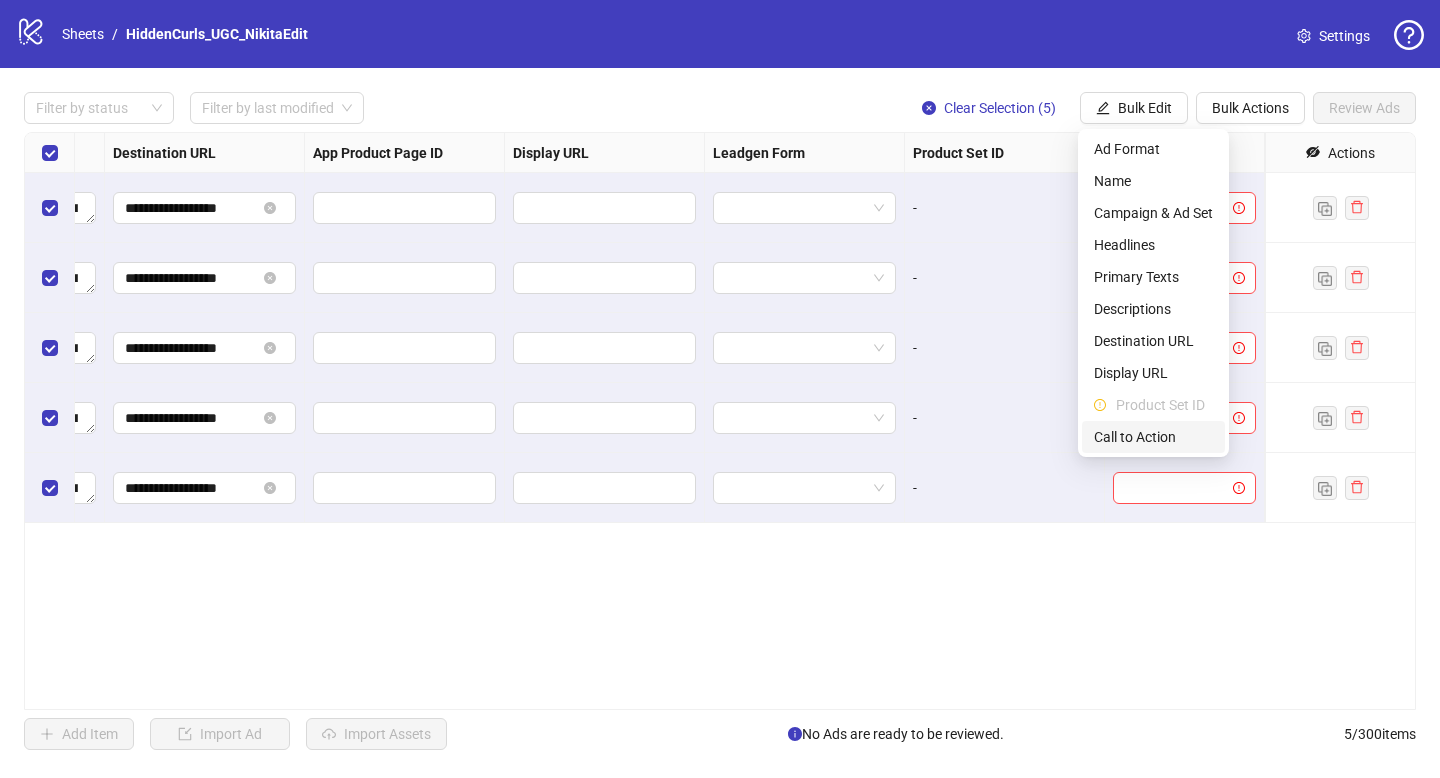 click on "Call to Action" at bounding box center (1153, 437) 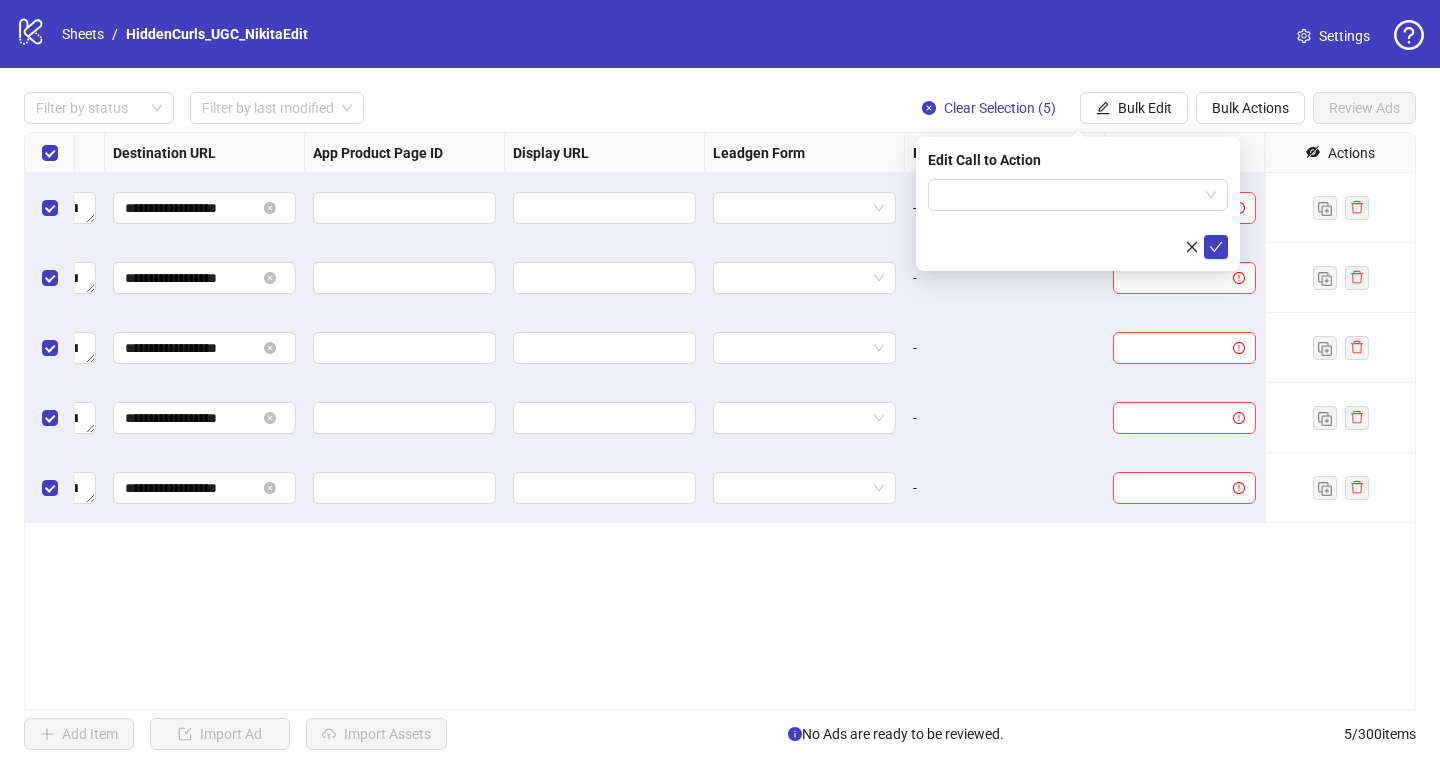 click on "Edit Call to Action" at bounding box center [1078, 204] 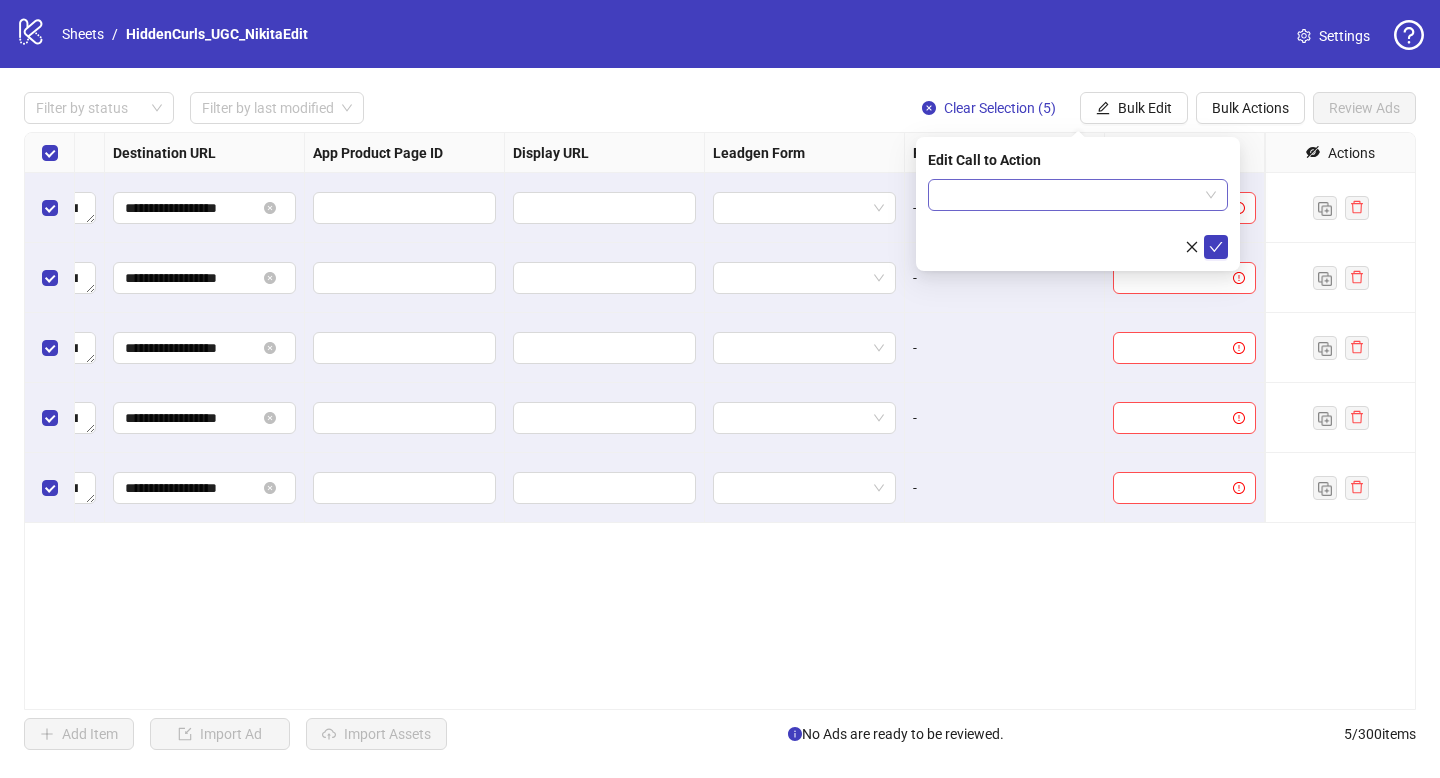 click at bounding box center (1069, 195) 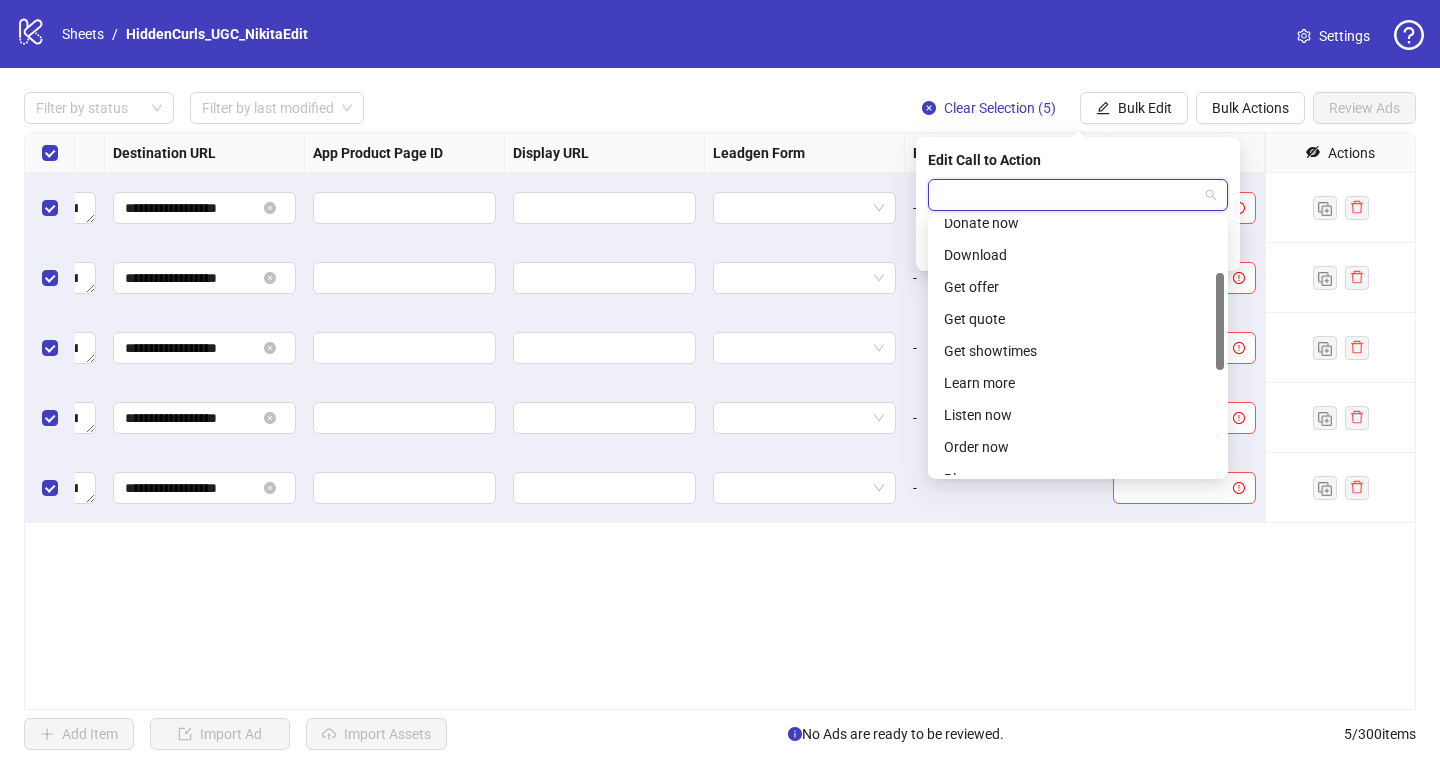 scroll, scrollTop: 142, scrollLeft: 0, axis: vertical 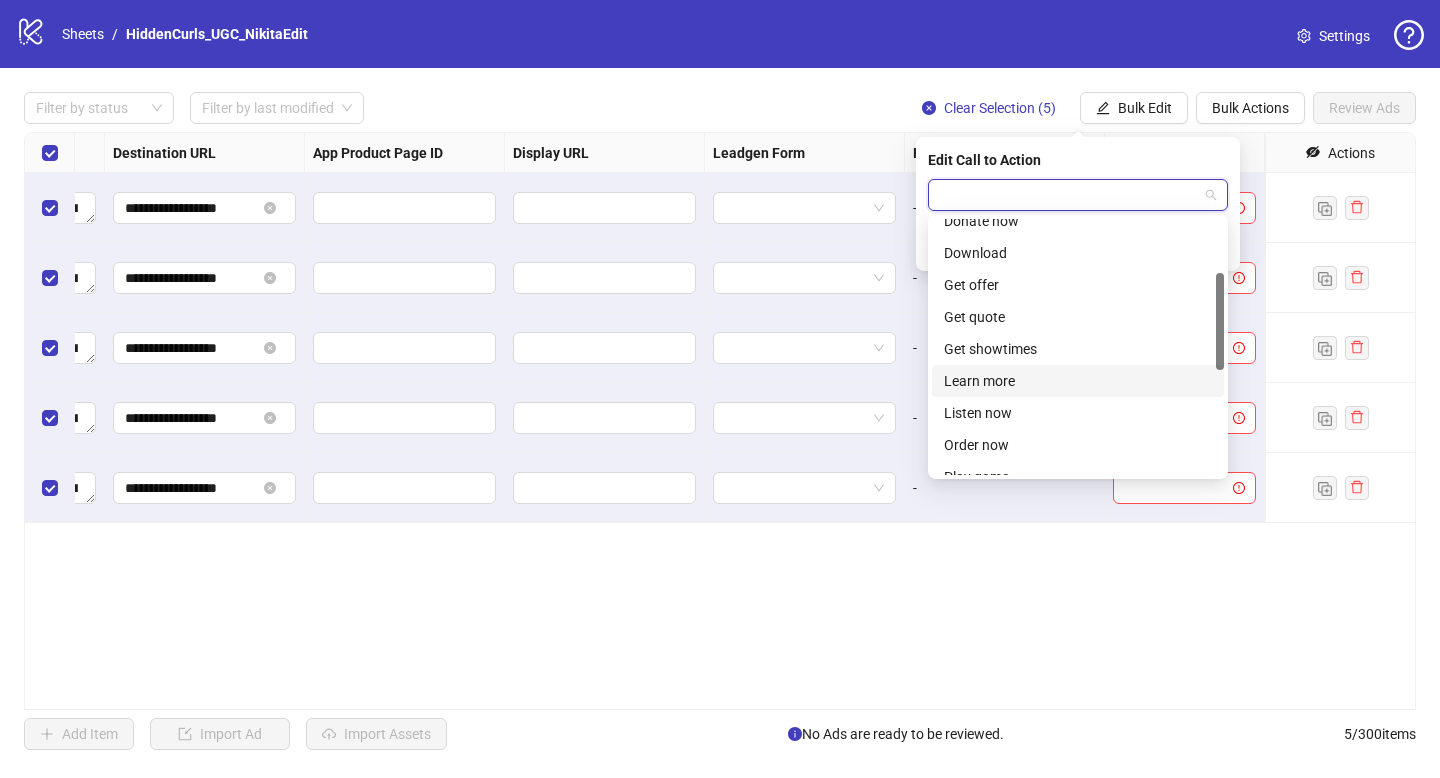 click on "Learn more" at bounding box center (1078, 381) 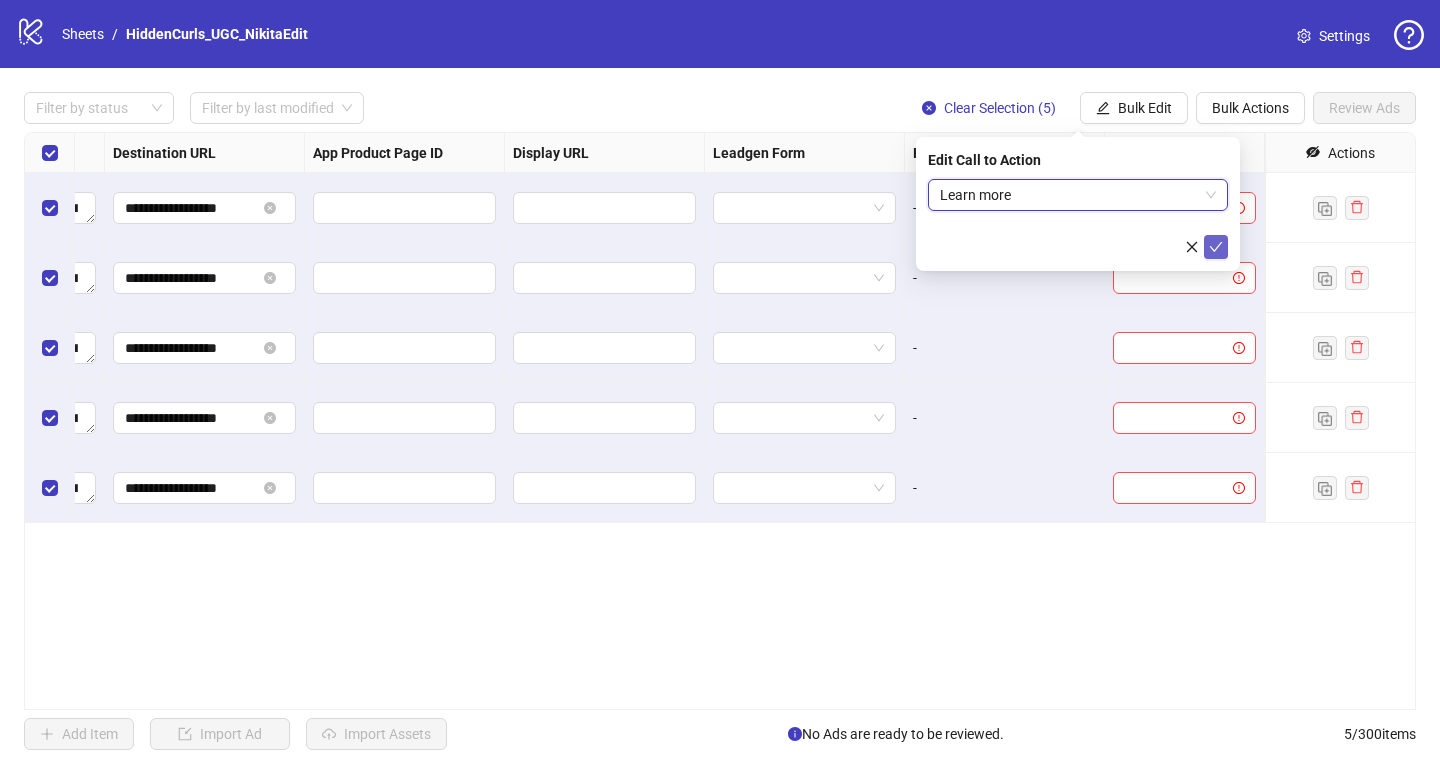 click 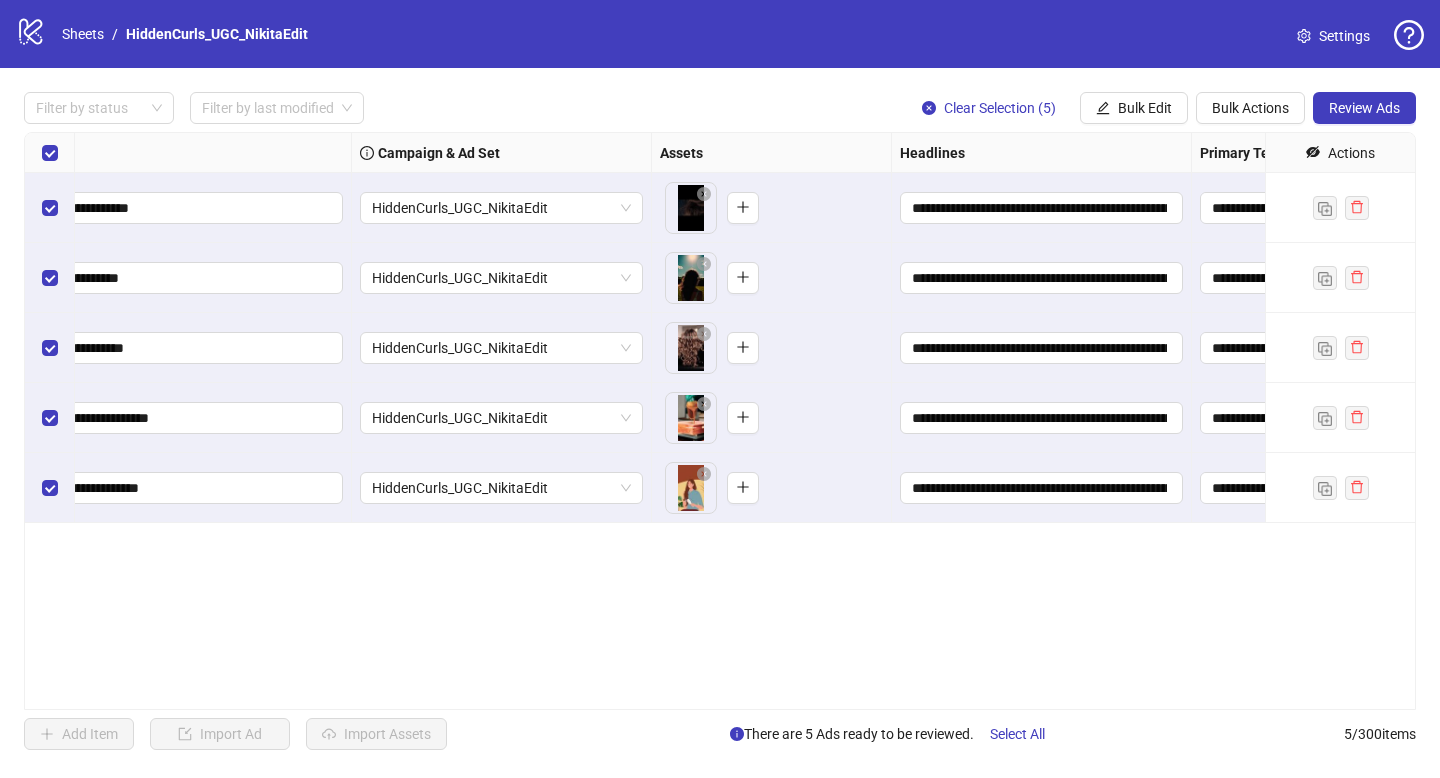 scroll, scrollTop: 0, scrollLeft: 263, axis: horizontal 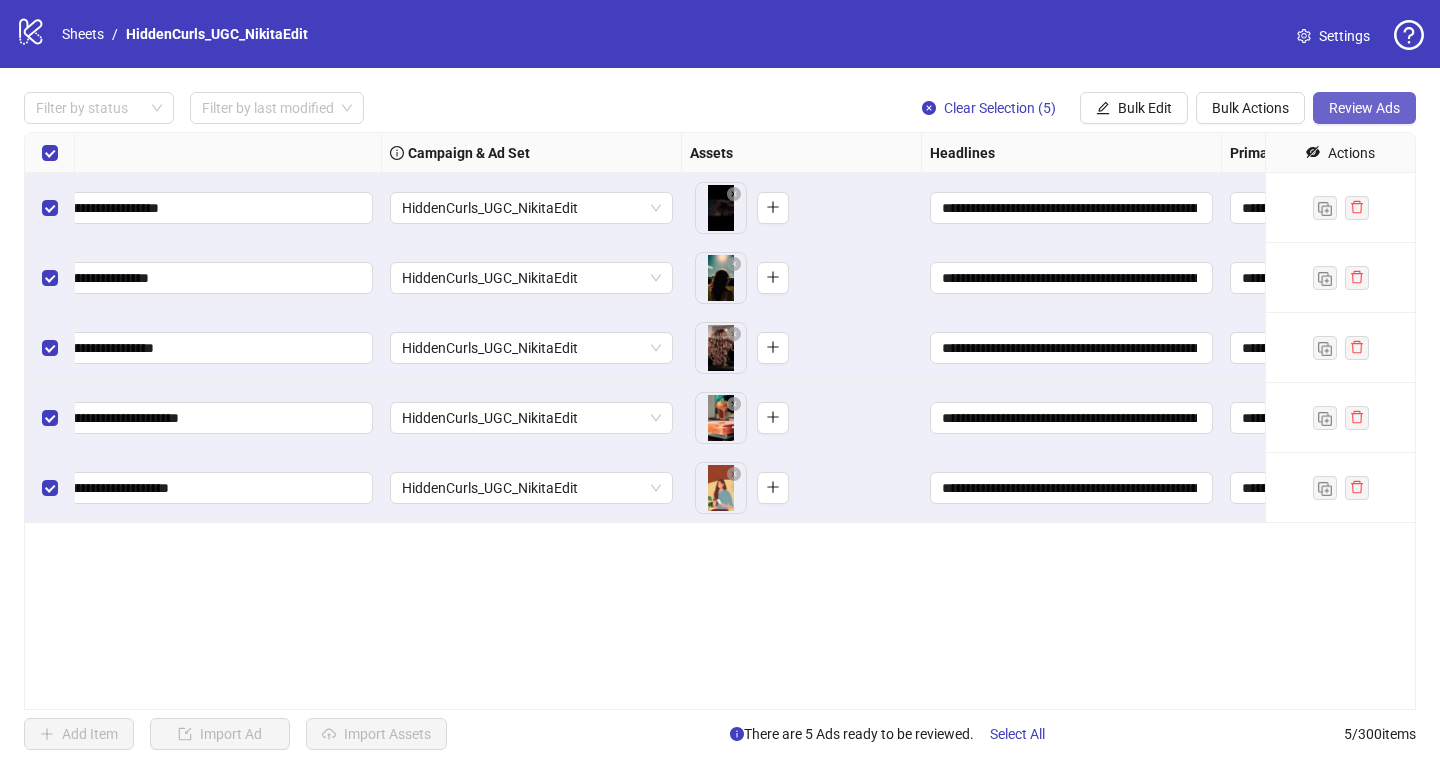 click on "Review Ads" at bounding box center (1364, 108) 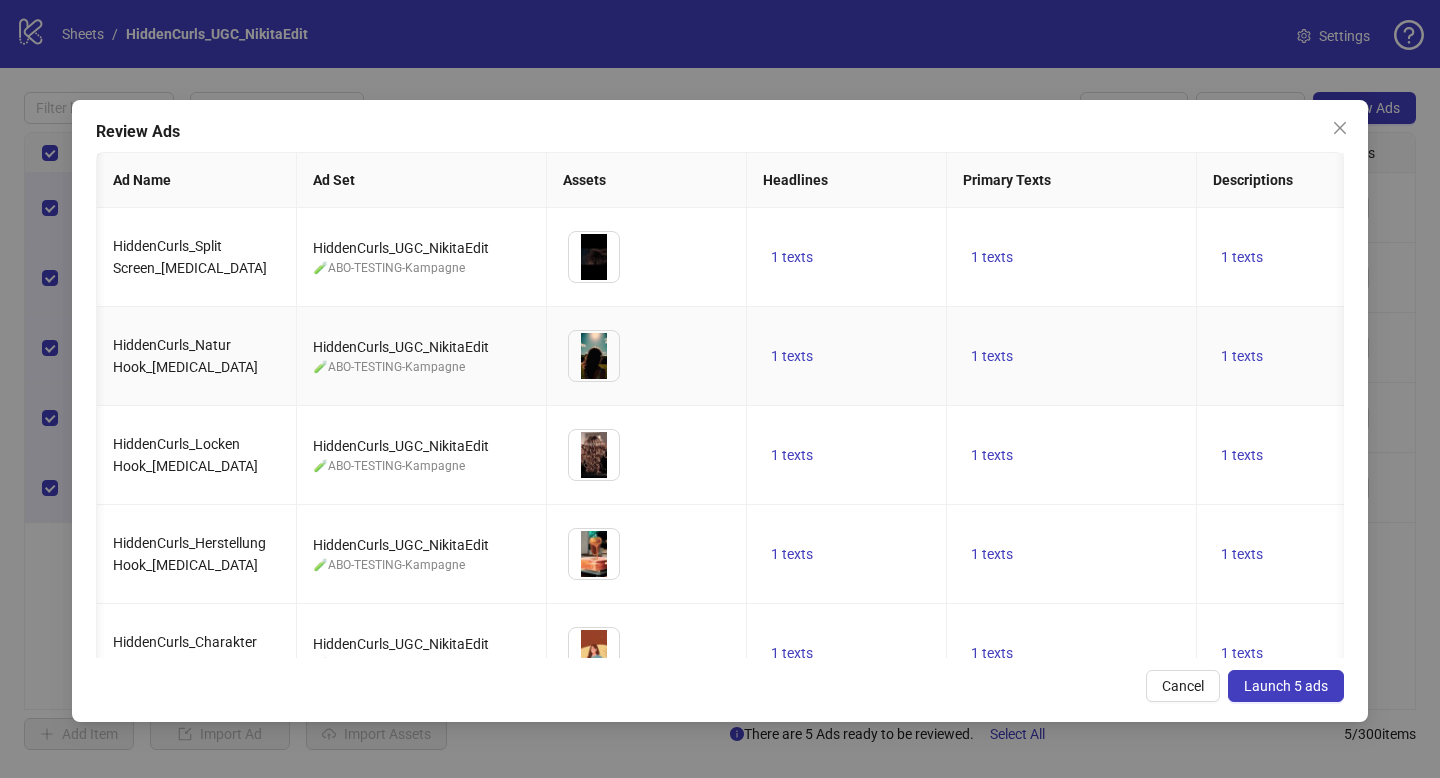 scroll, scrollTop: 0, scrollLeft: 53, axis: horizontal 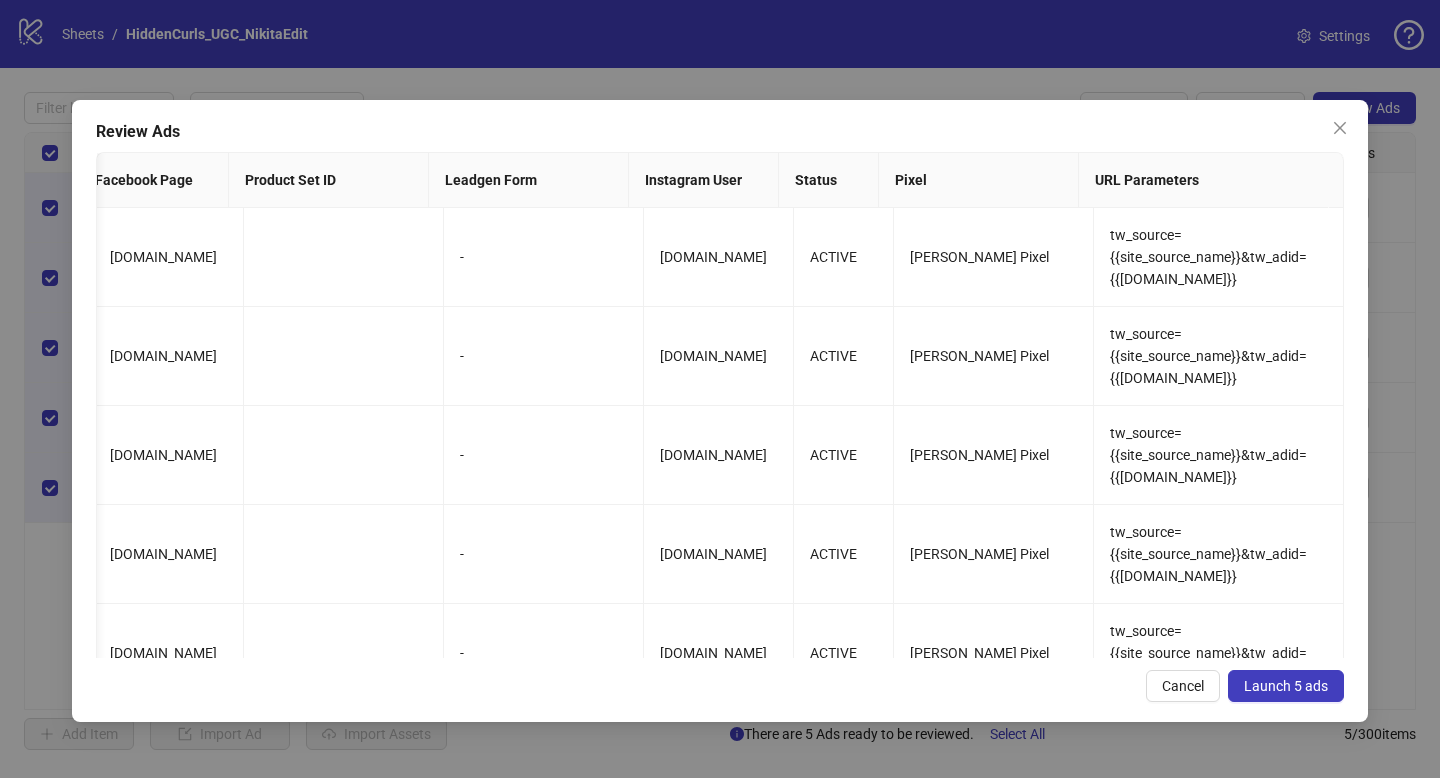 click on "Launch 5 ads" at bounding box center (1286, 686) 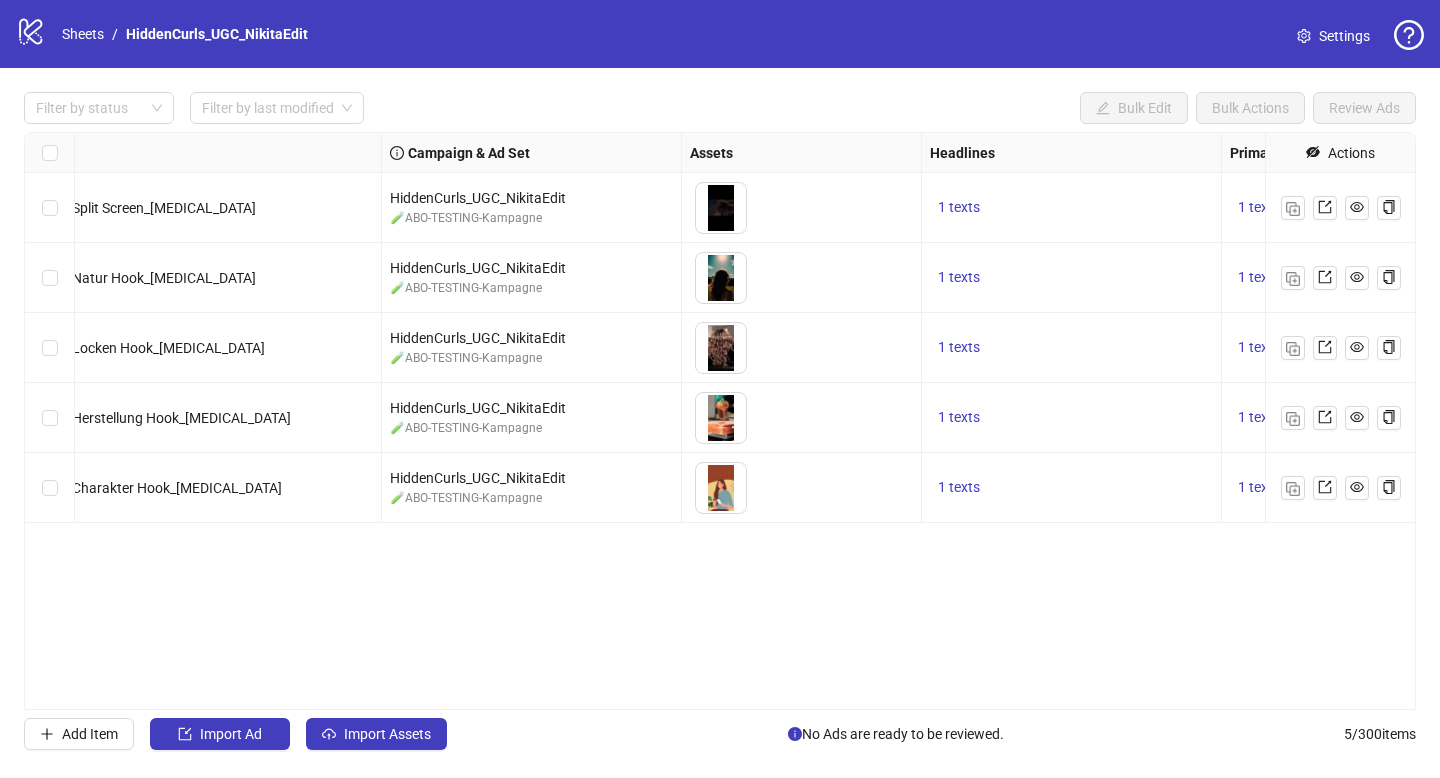 click on "logo/logo-mobile Sheets / HiddenCurls_UGC_NikitaEdit" at bounding box center [166, 34] 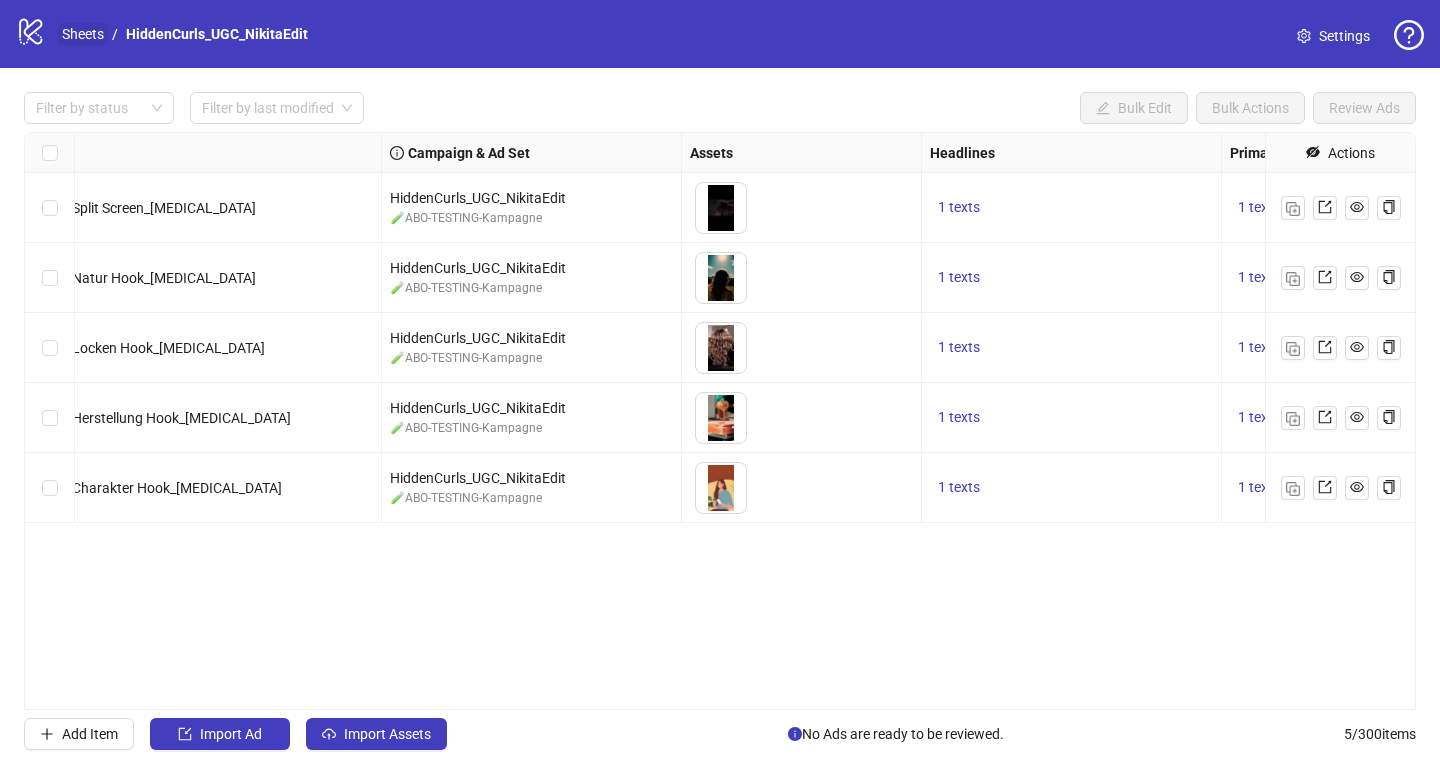 click on "Sheets" at bounding box center (83, 34) 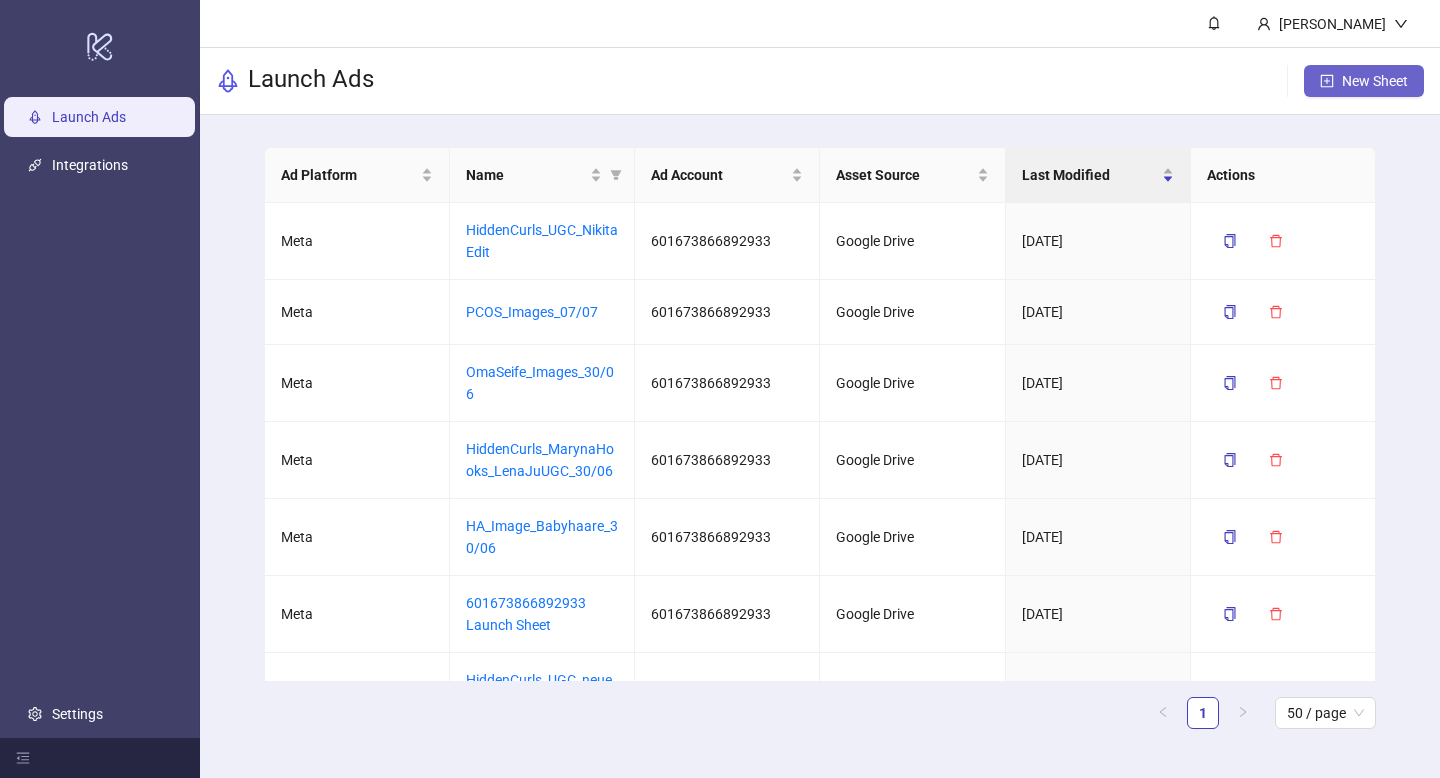 click on "New Sheet" at bounding box center [1364, 81] 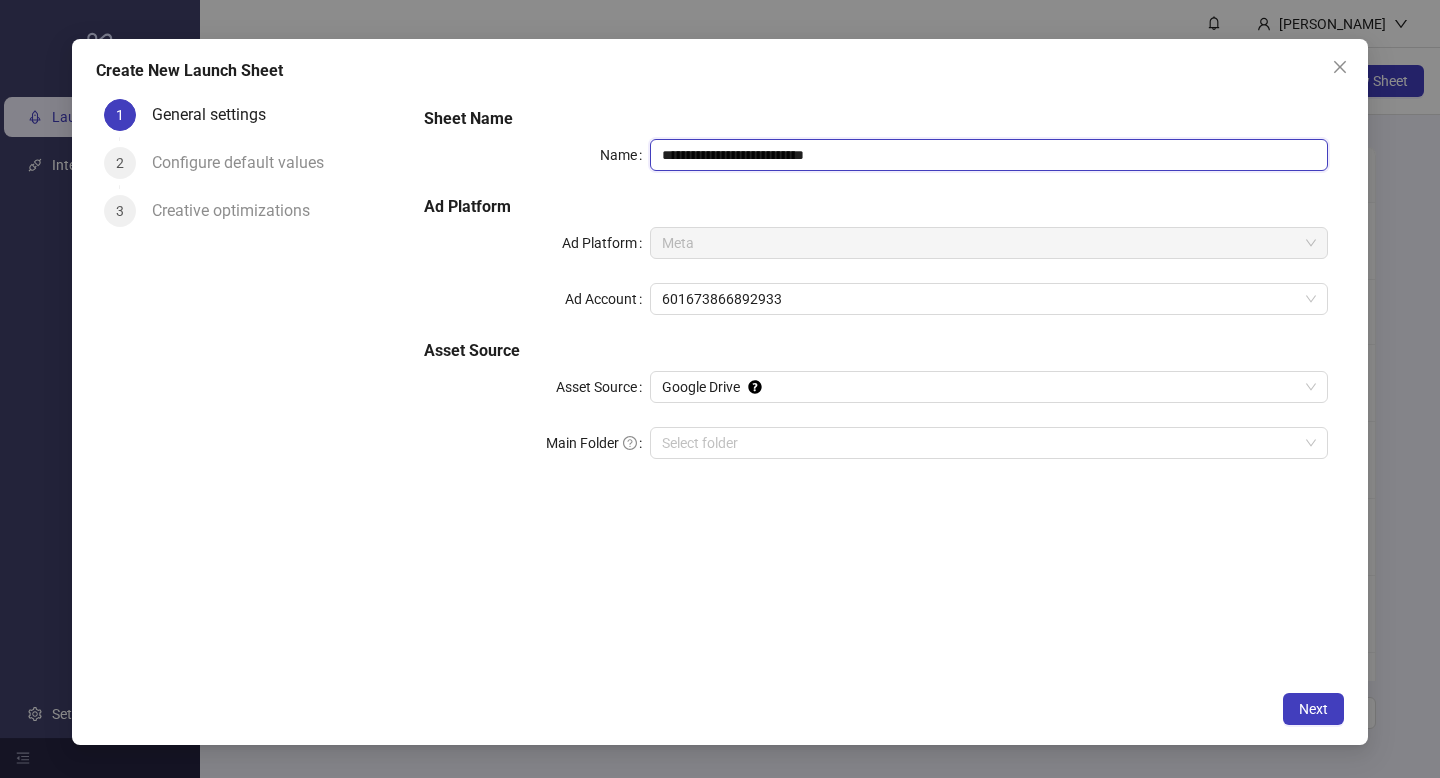 click on "**********" at bounding box center [989, 155] 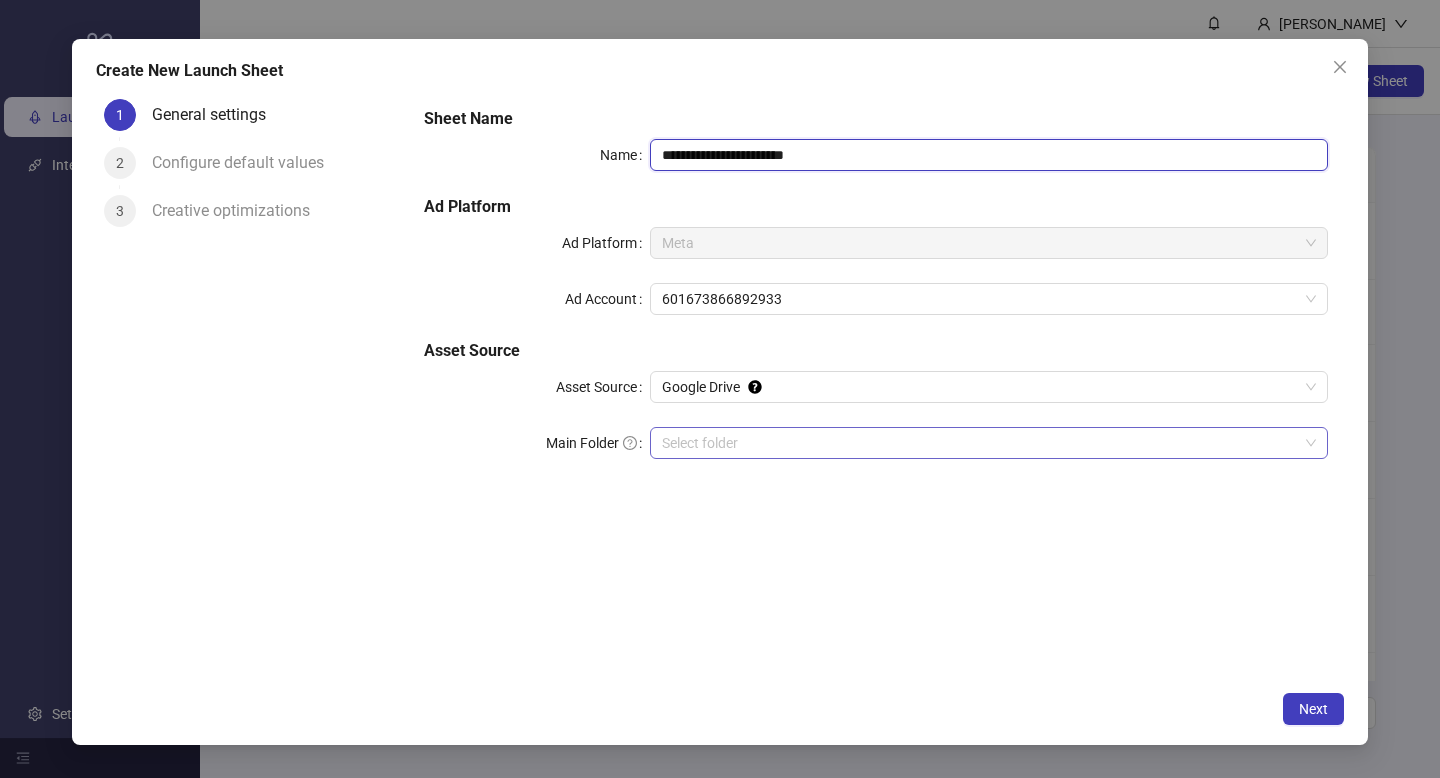 click on "Select folder" at bounding box center (989, 443) 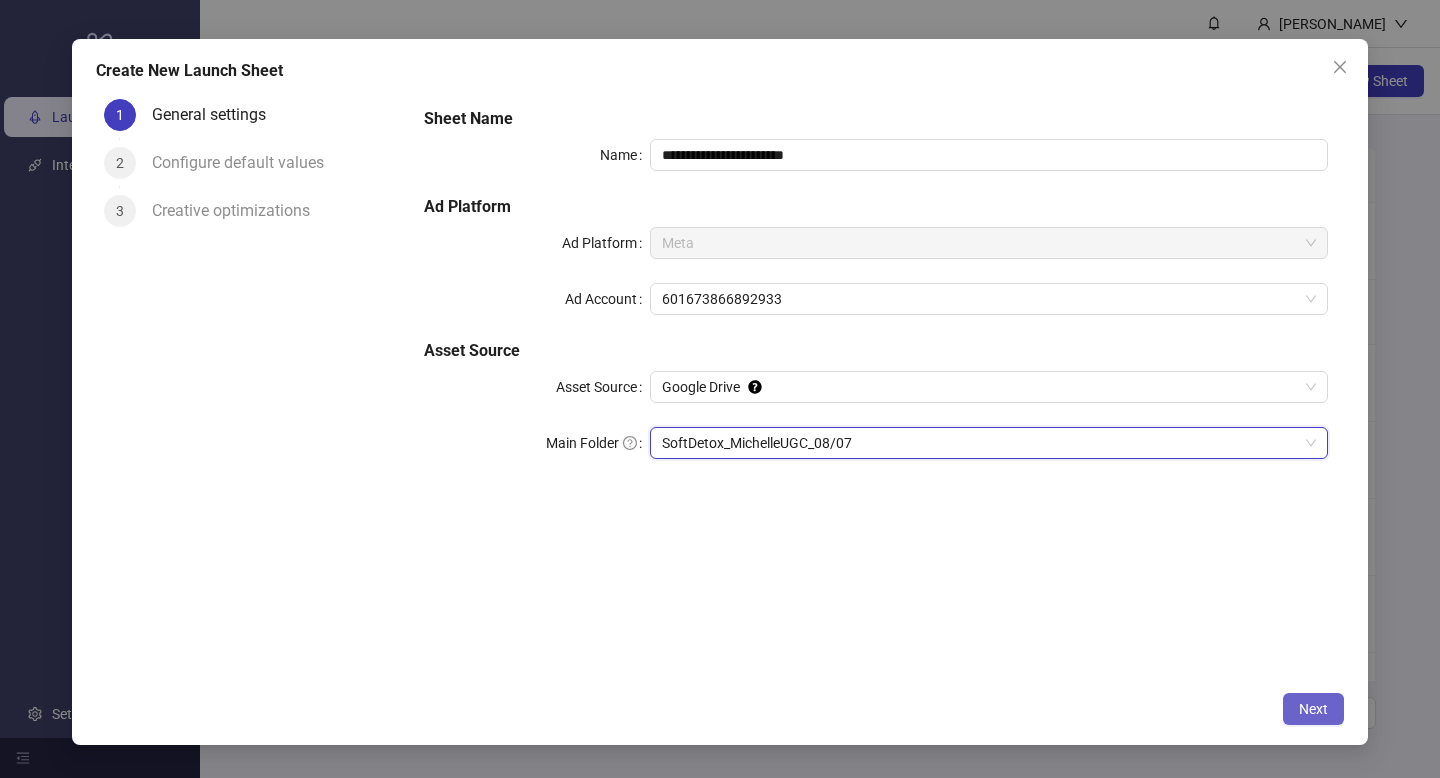 click on "Next" at bounding box center [1313, 709] 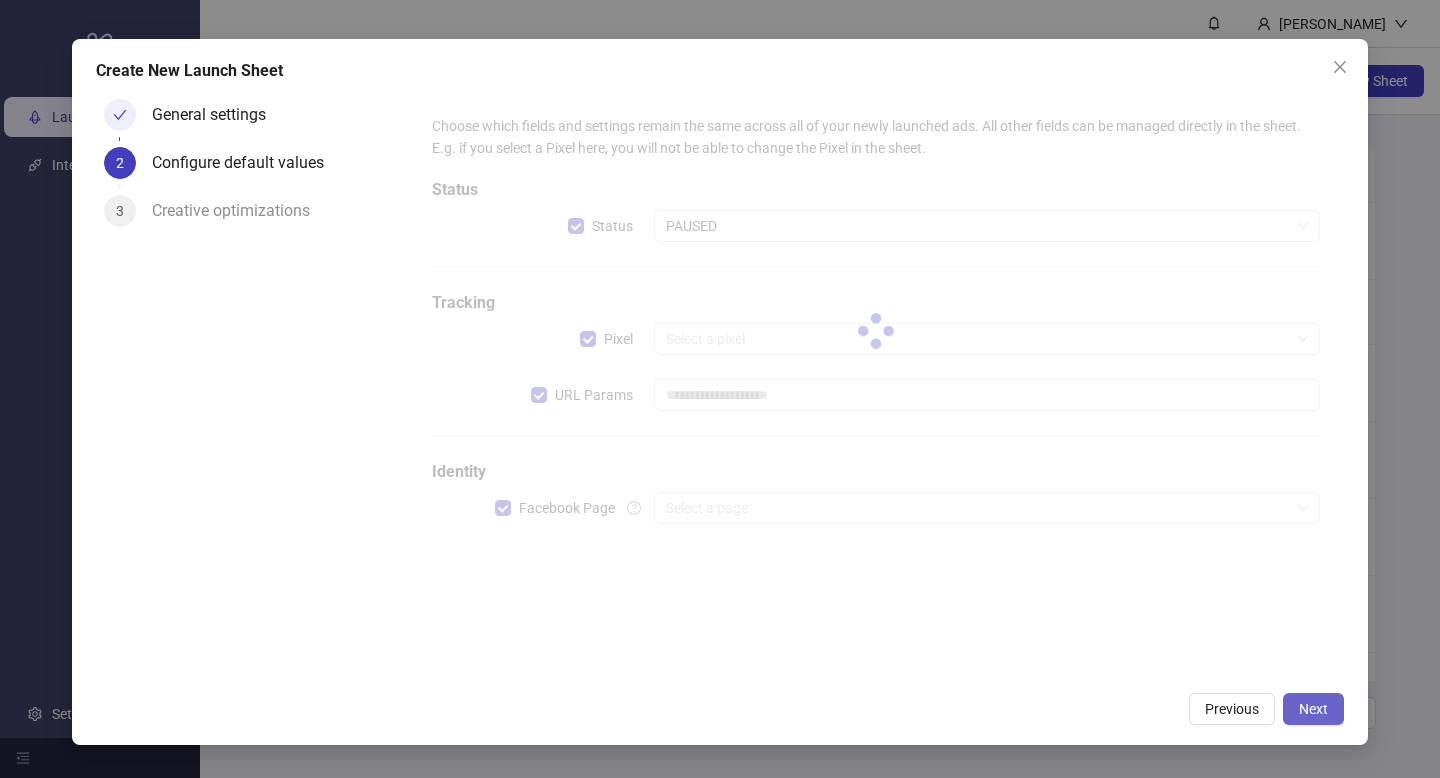 type on "**********" 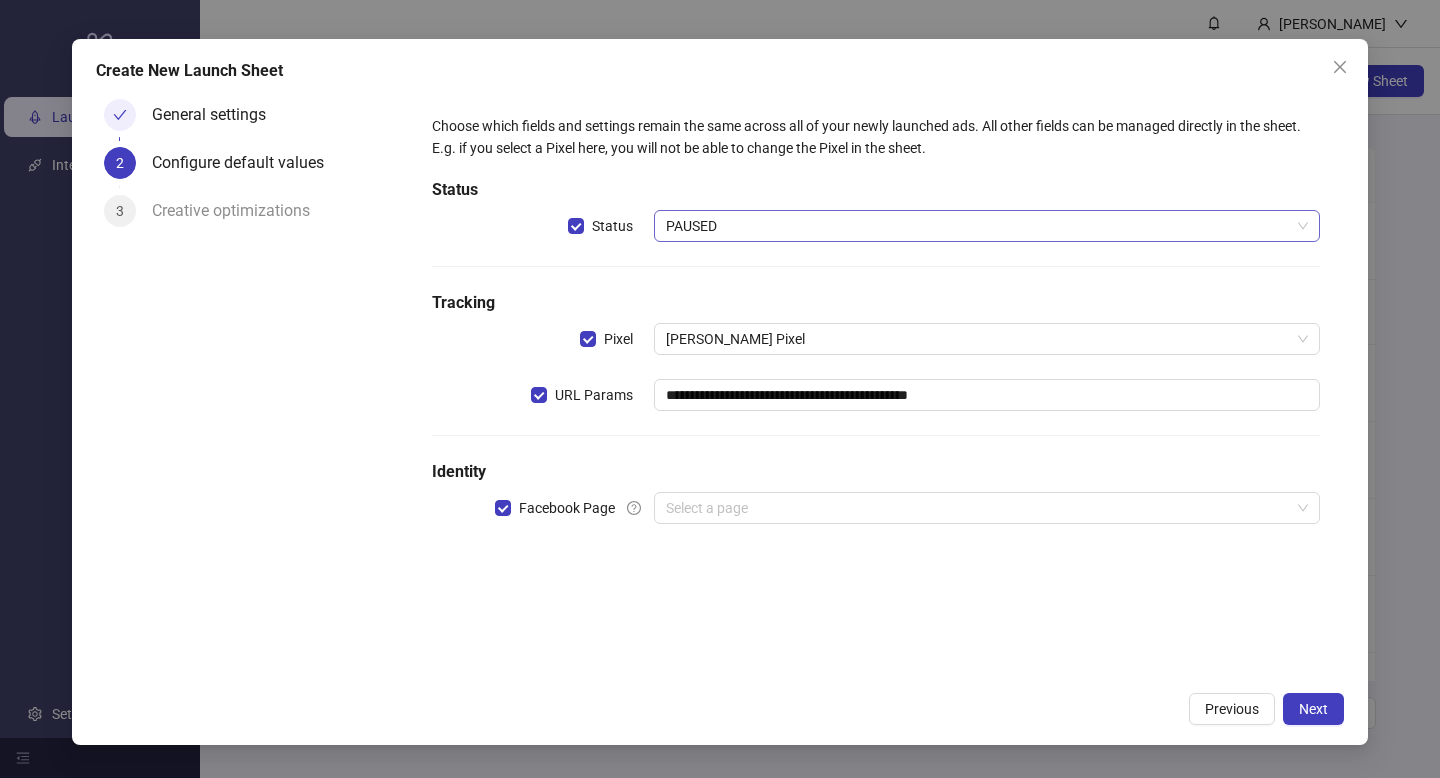 click on "PAUSED" at bounding box center (987, 226) 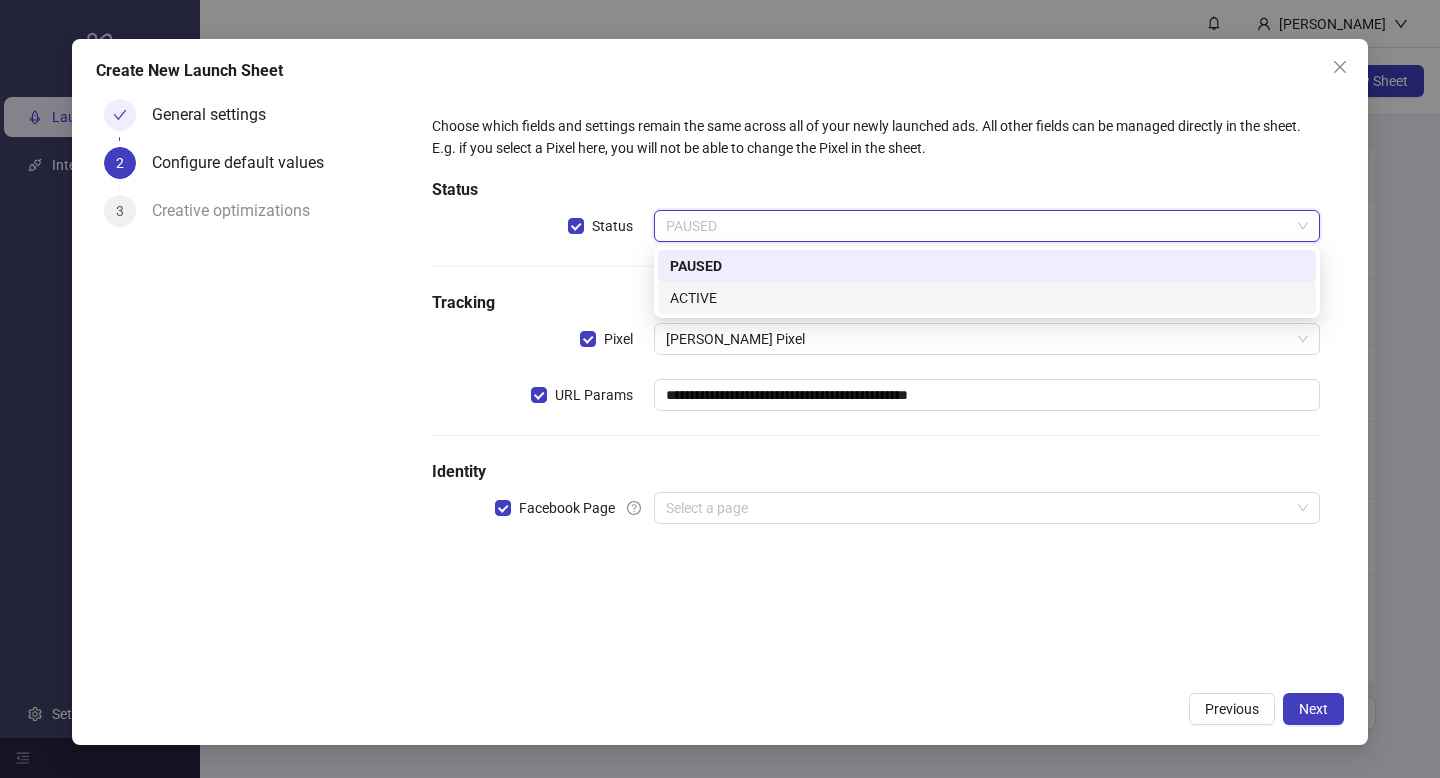 click on "ACTIVE" at bounding box center (987, 298) 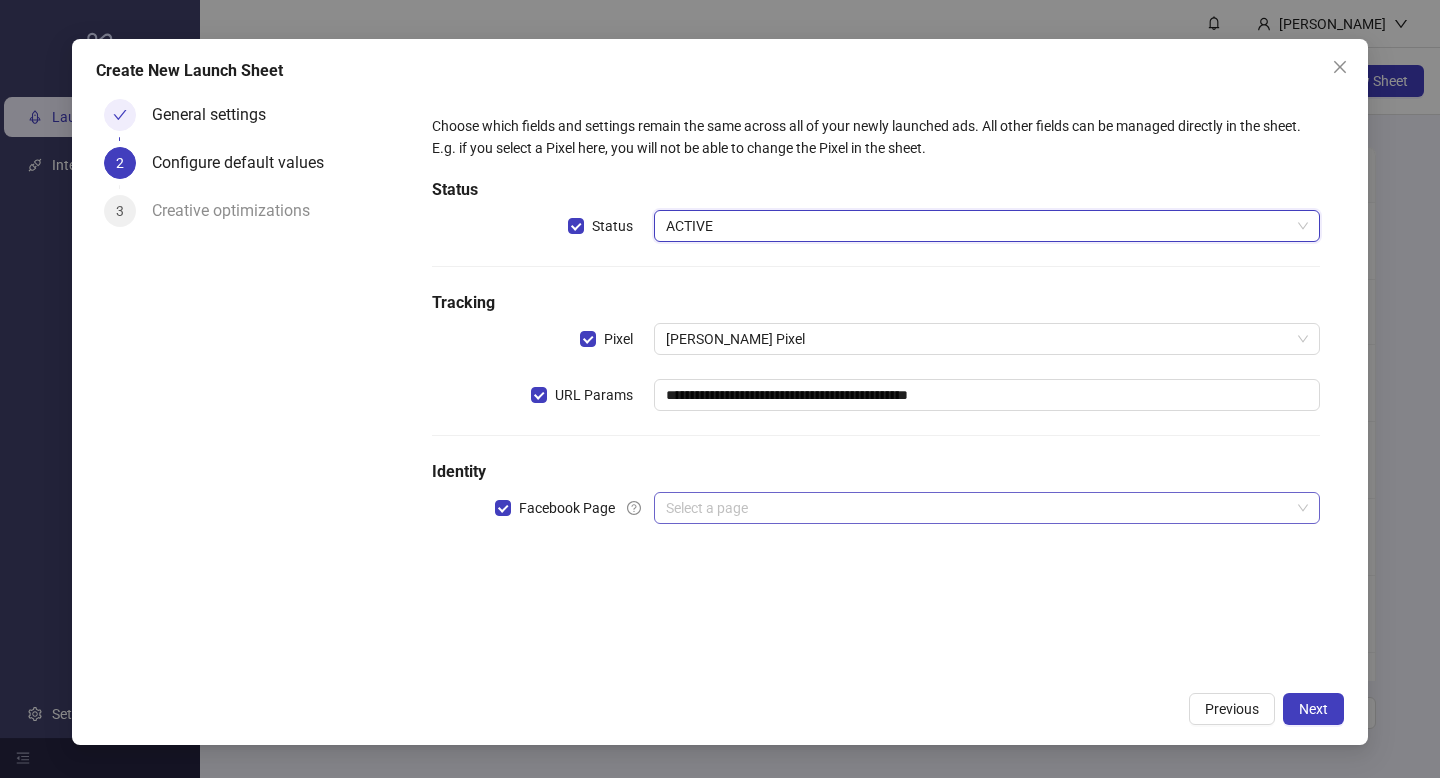 click at bounding box center [978, 508] 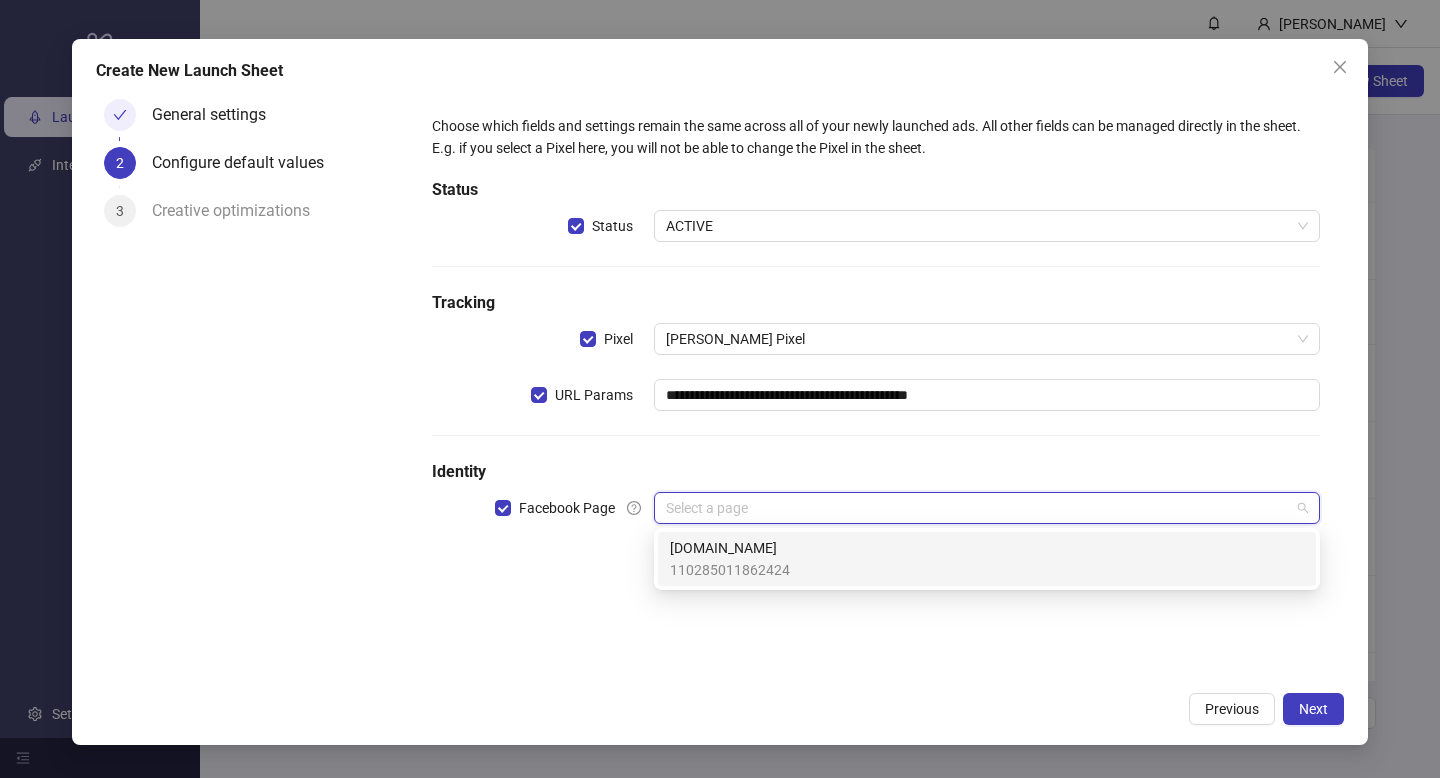 click on "[DOMAIN_NAME]" at bounding box center [730, 548] 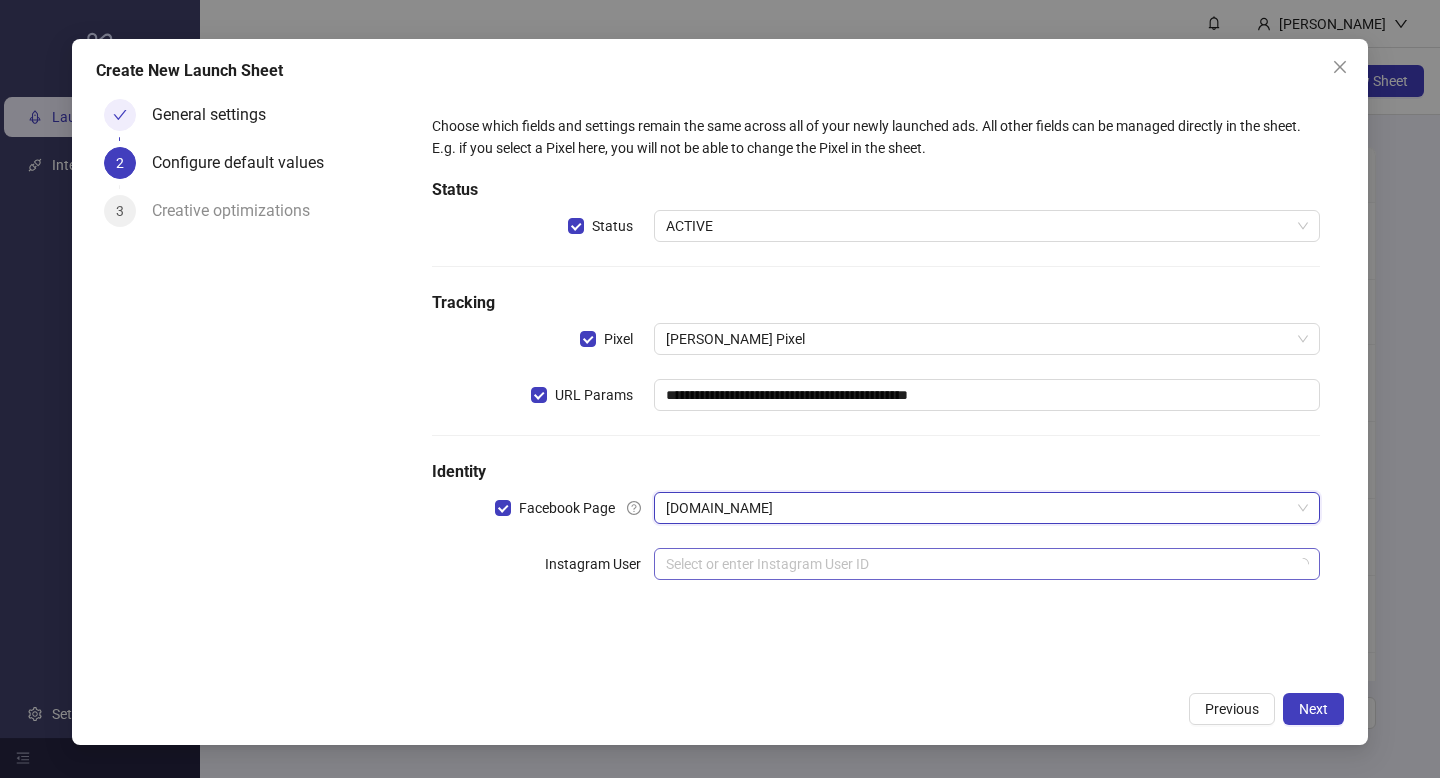 click at bounding box center (978, 564) 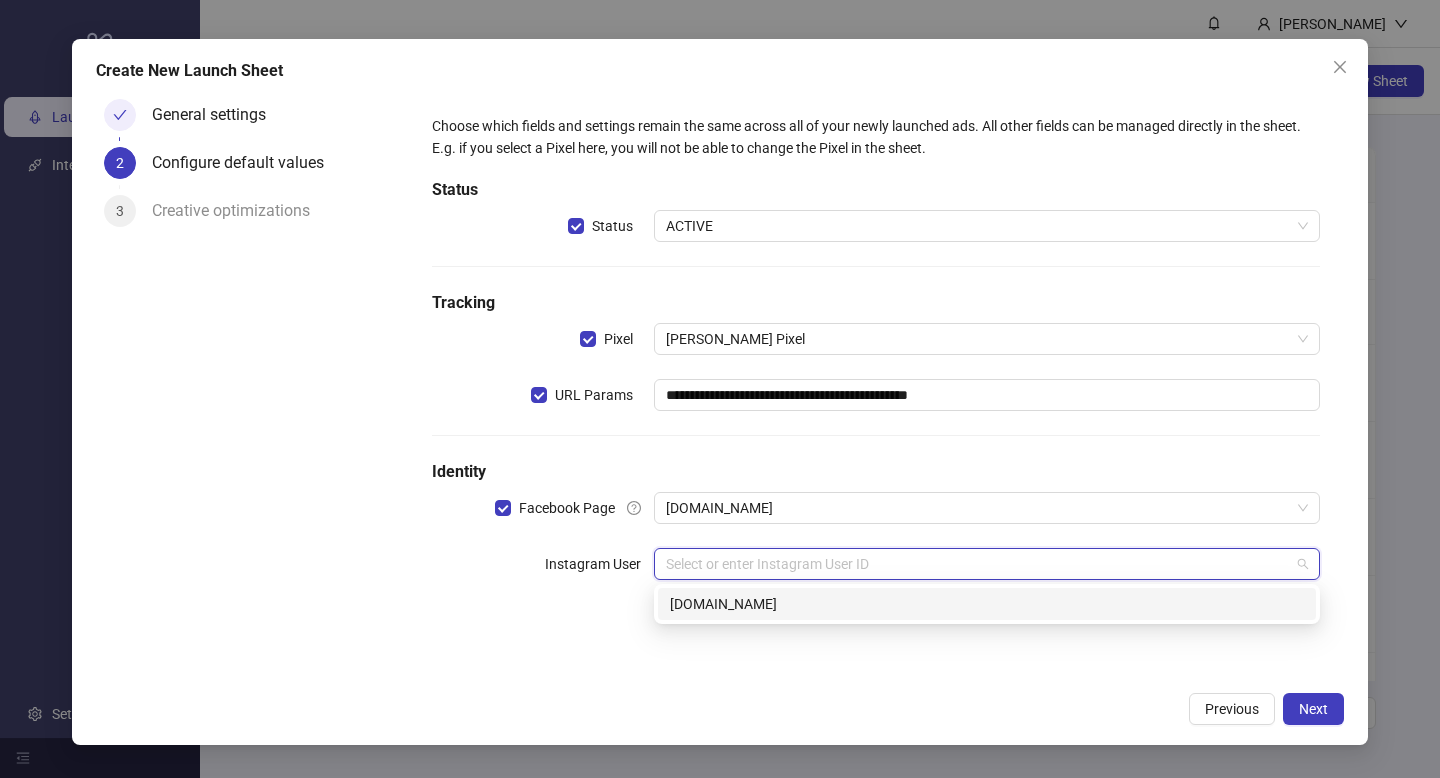 click on "17841408299132136 [DOMAIN_NAME]" at bounding box center [987, 604] 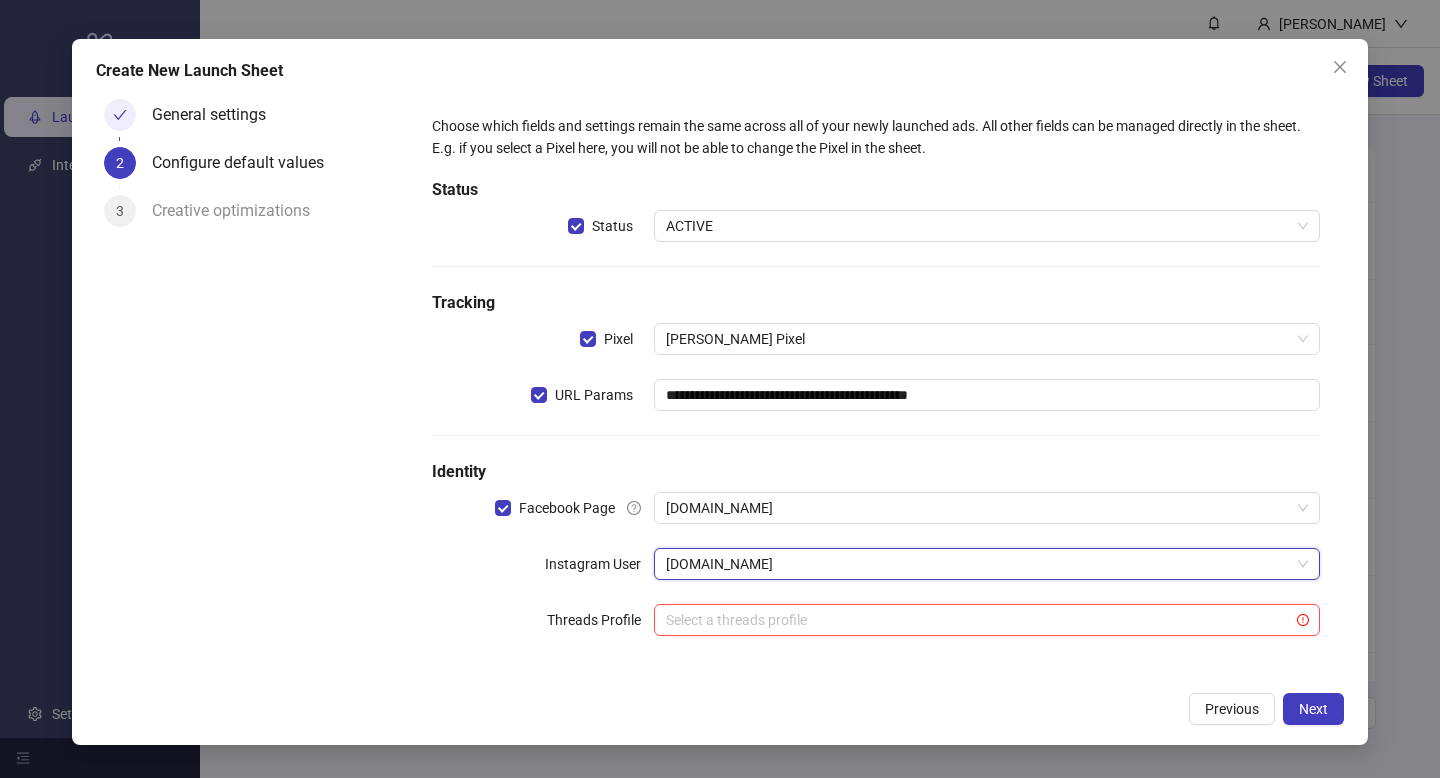 click on "General settings 2 Configure default values 3 Creative optimizations" at bounding box center [252, 386] 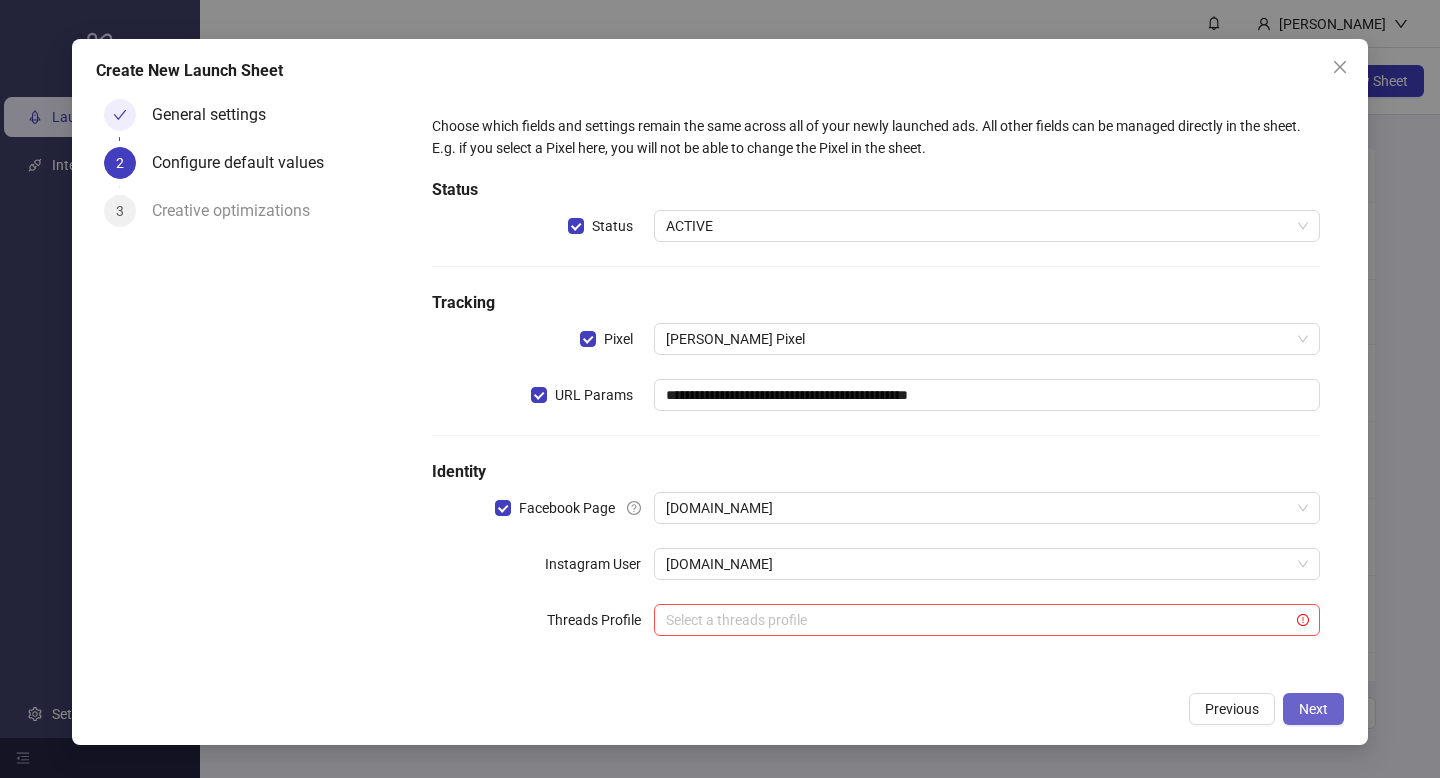 click on "Next" at bounding box center [1313, 709] 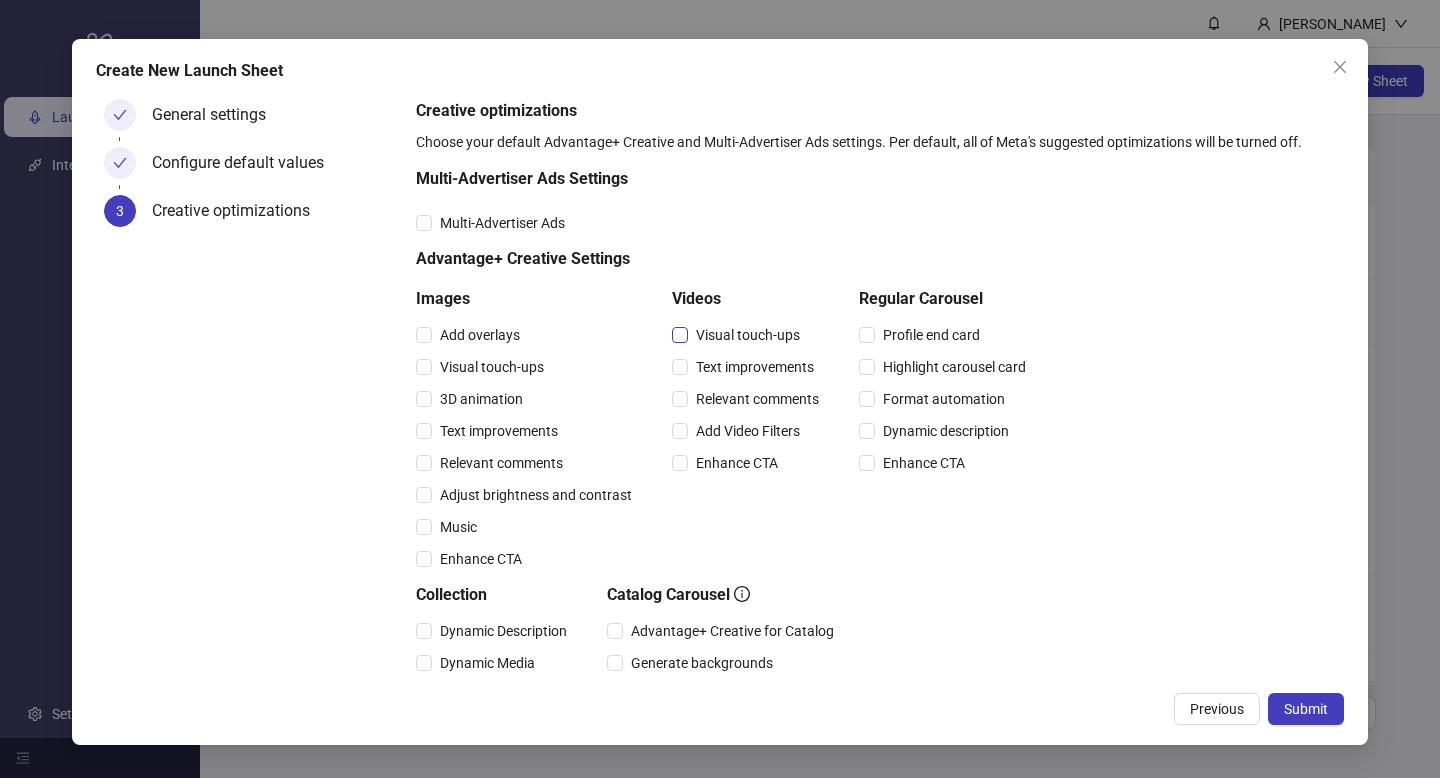 click on "Visual touch-ups" at bounding box center [748, 335] 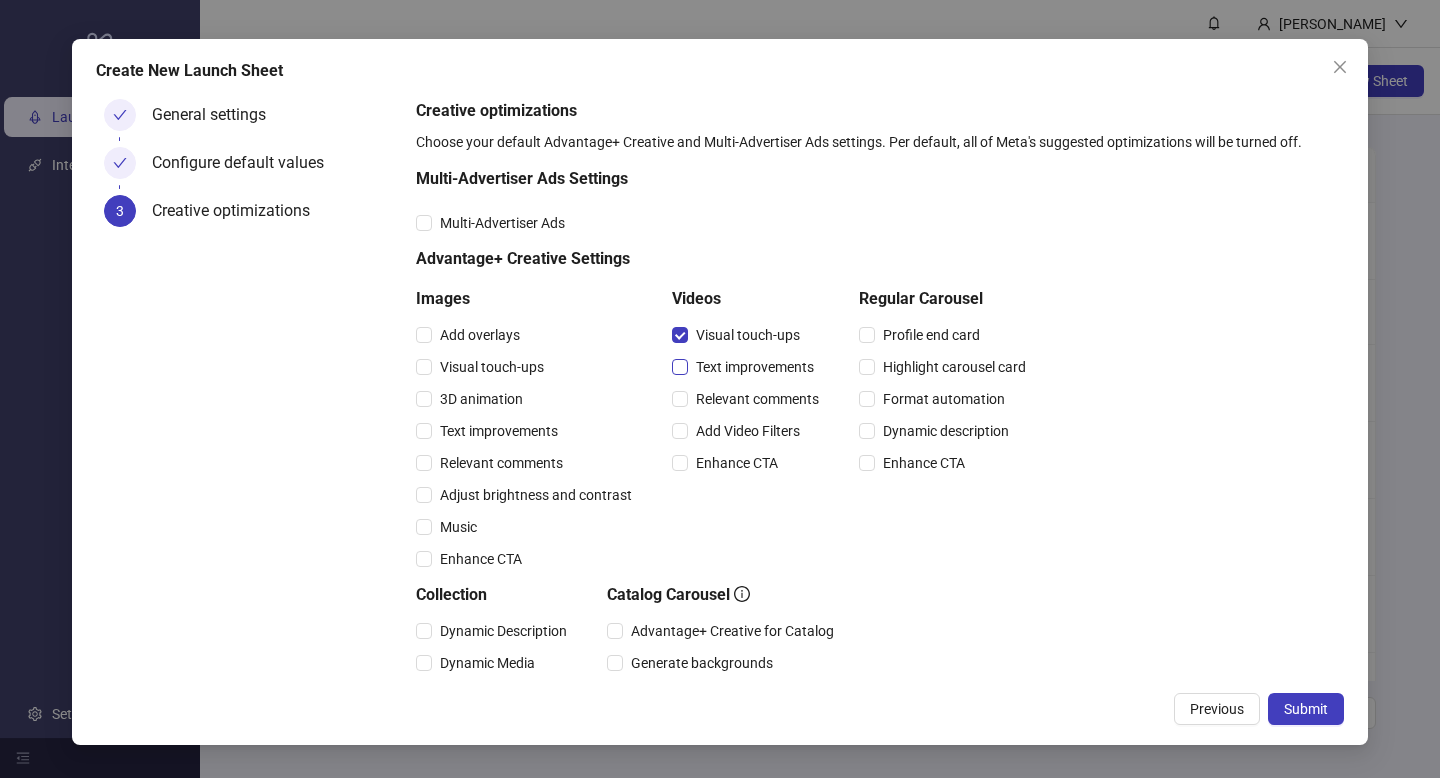 click on "Text improvements" at bounding box center [755, 367] 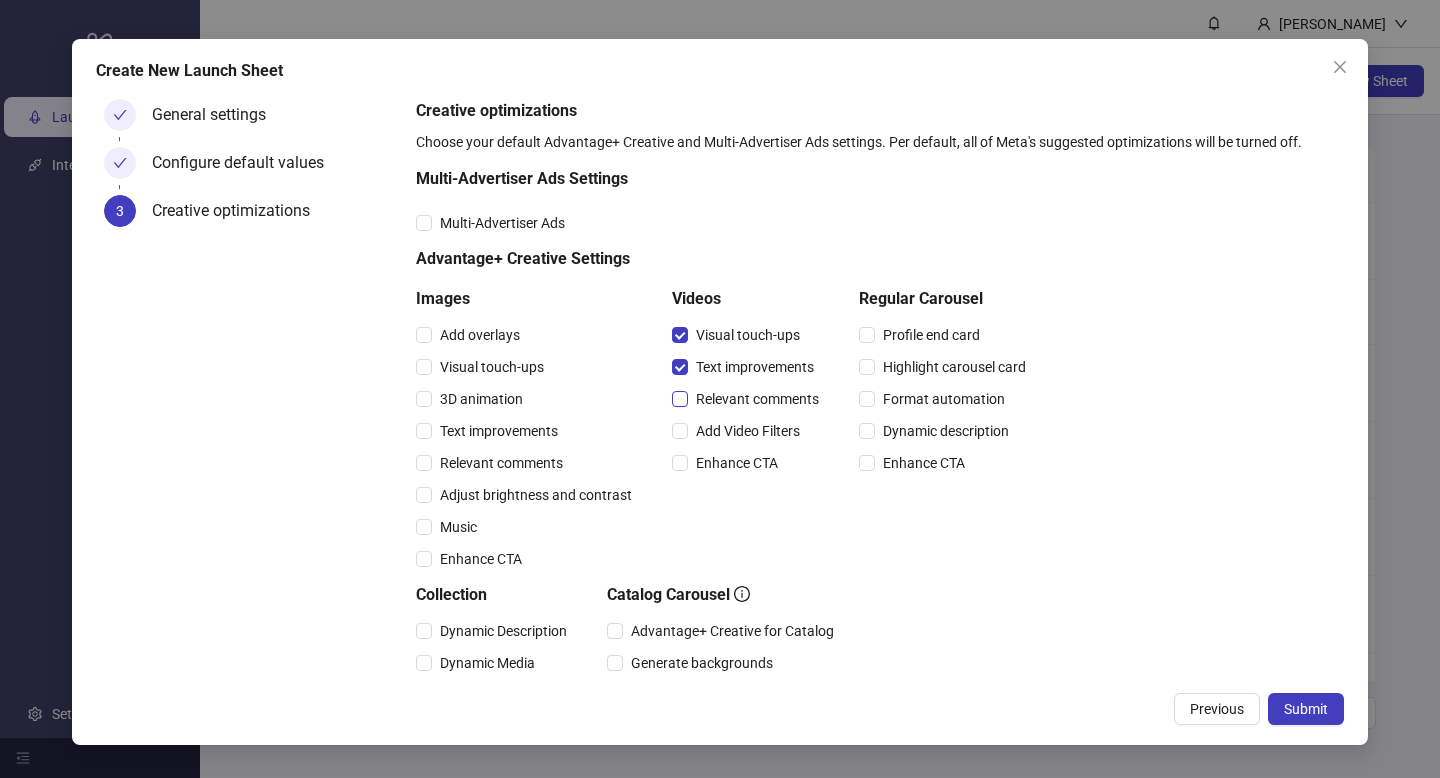 click on "Relevant comments" at bounding box center [757, 399] 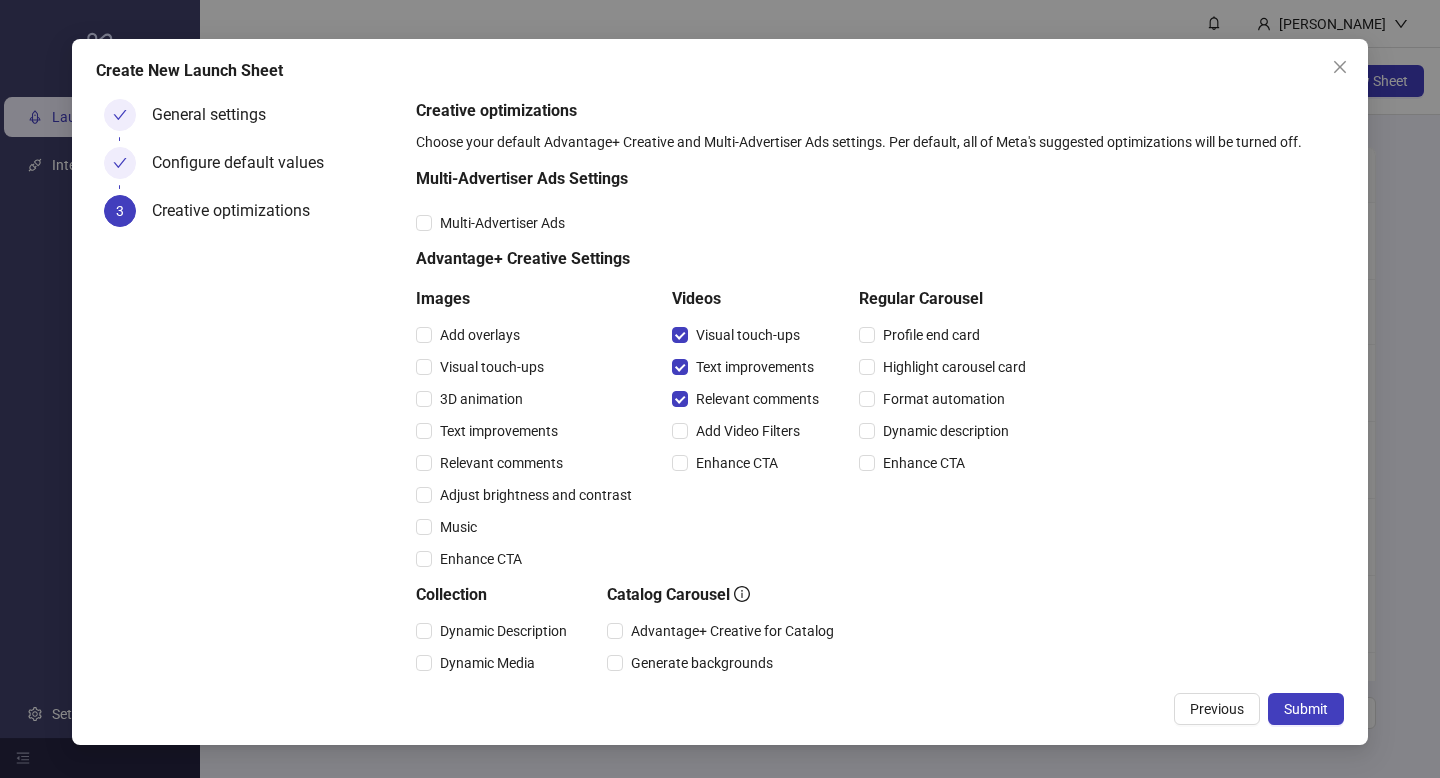 click on "Relevant comments" at bounding box center (749, 399) 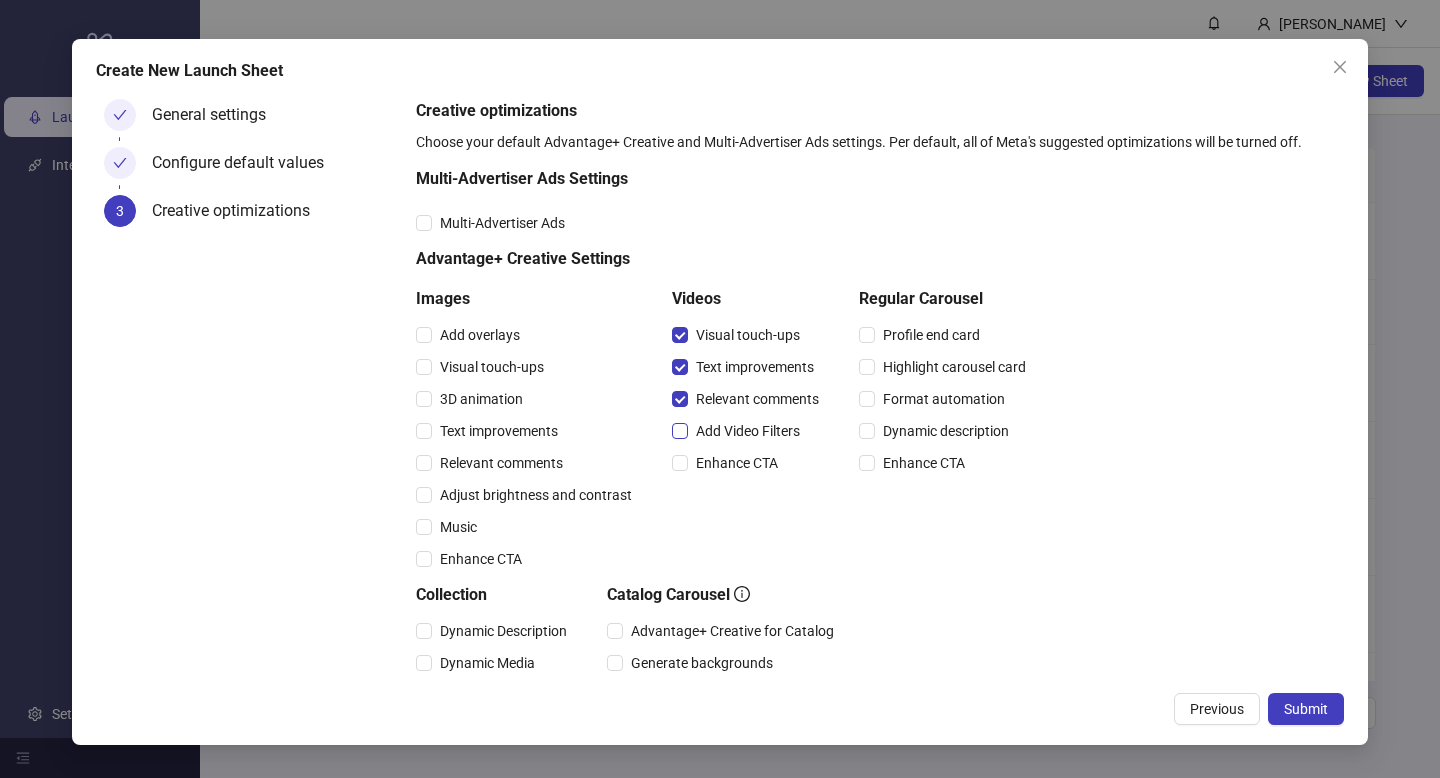 click on "Add Video Filters" at bounding box center [748, 431] 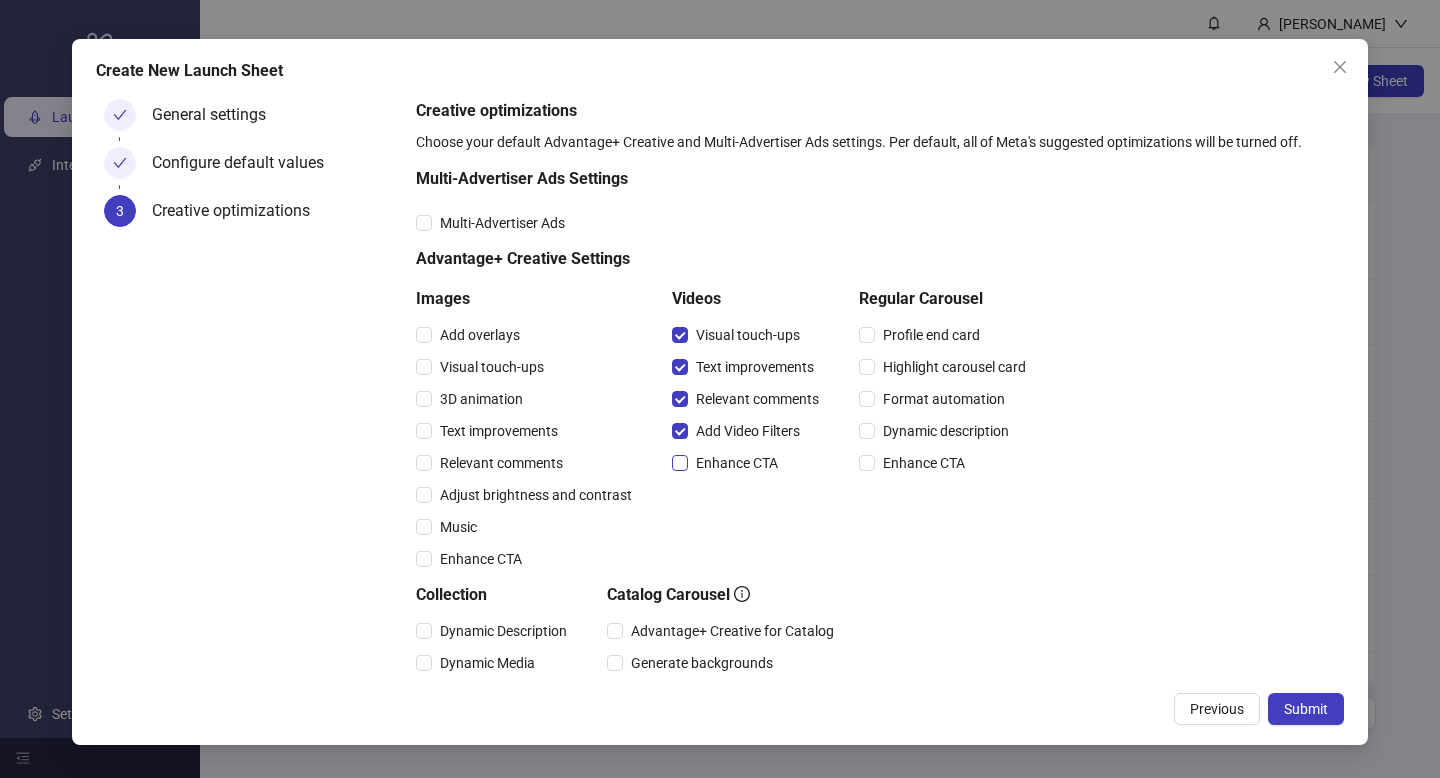 click on "Enhance CTA" at bounding box center (749, 463) 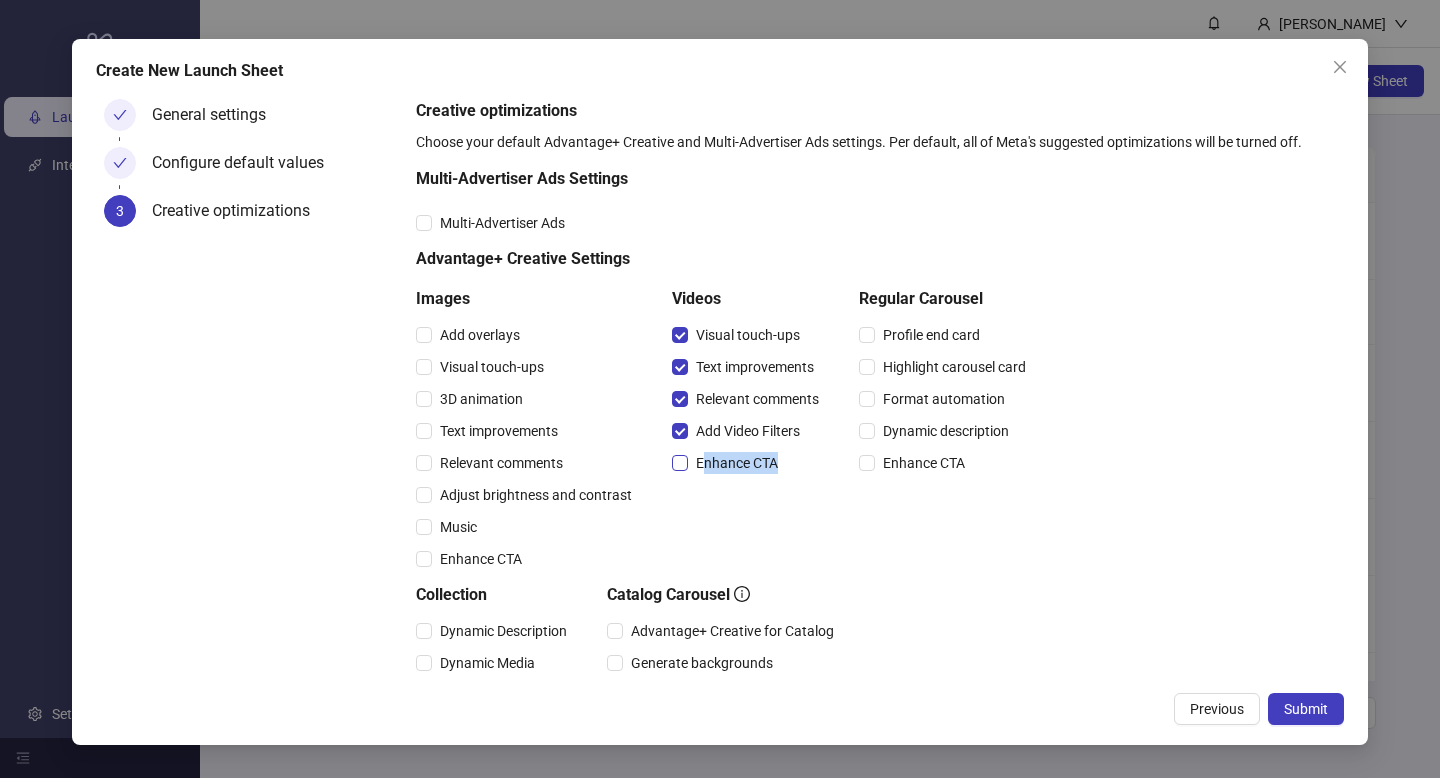 click on "Enhance CTA" at bounding box center (737, 463) 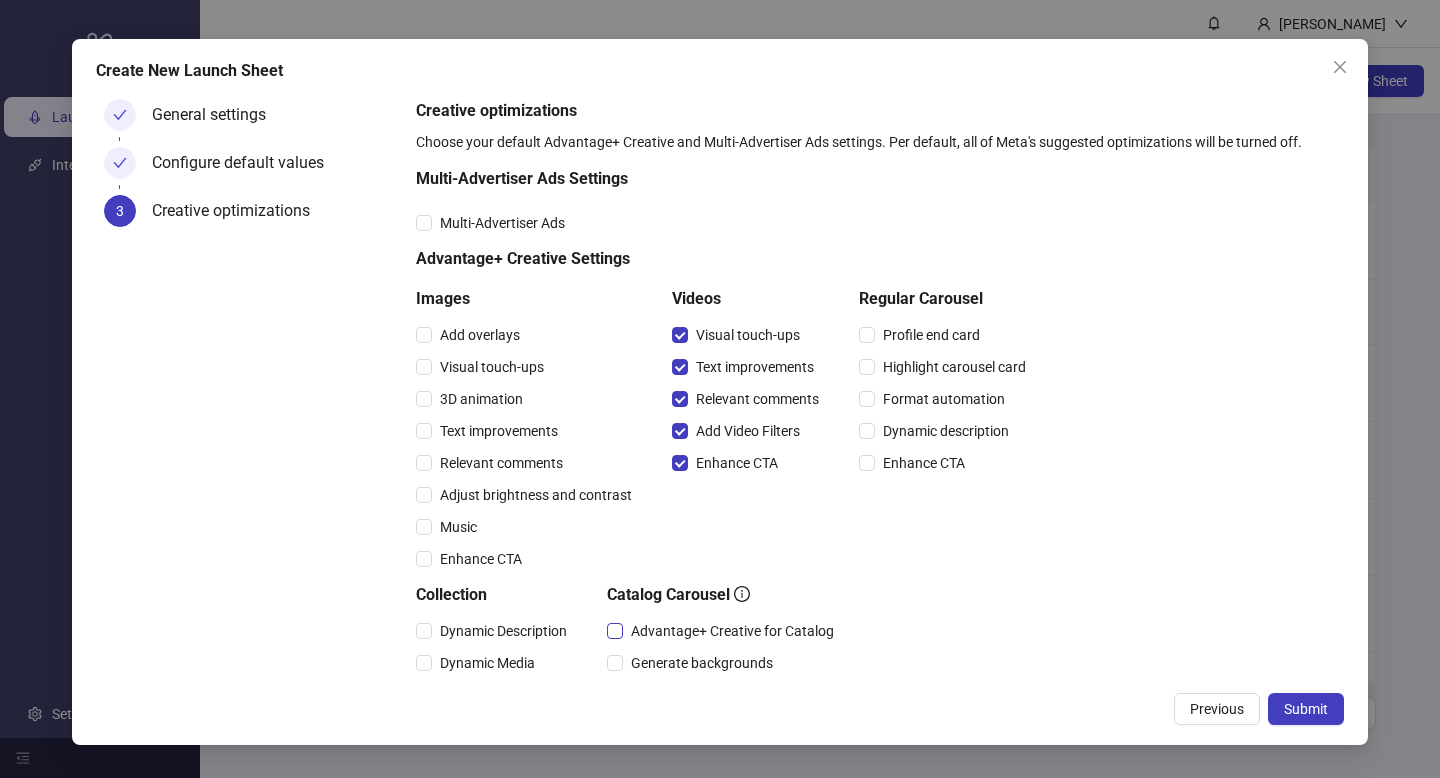 click on "Advantage+ Creative for Catalog" at bounding box center (732, 631) 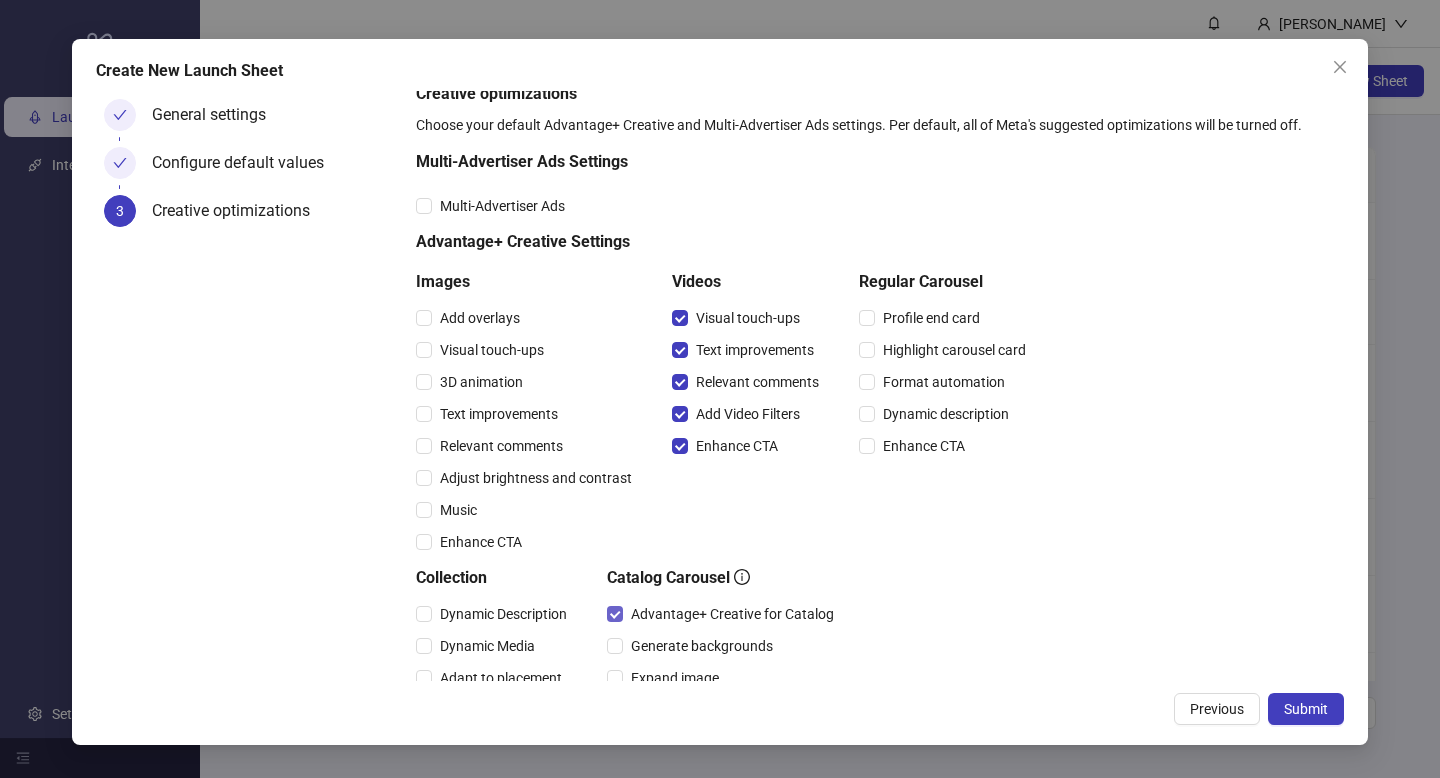 scroll, scrollTop: 114, scrollLeft: 0, axis: vertical 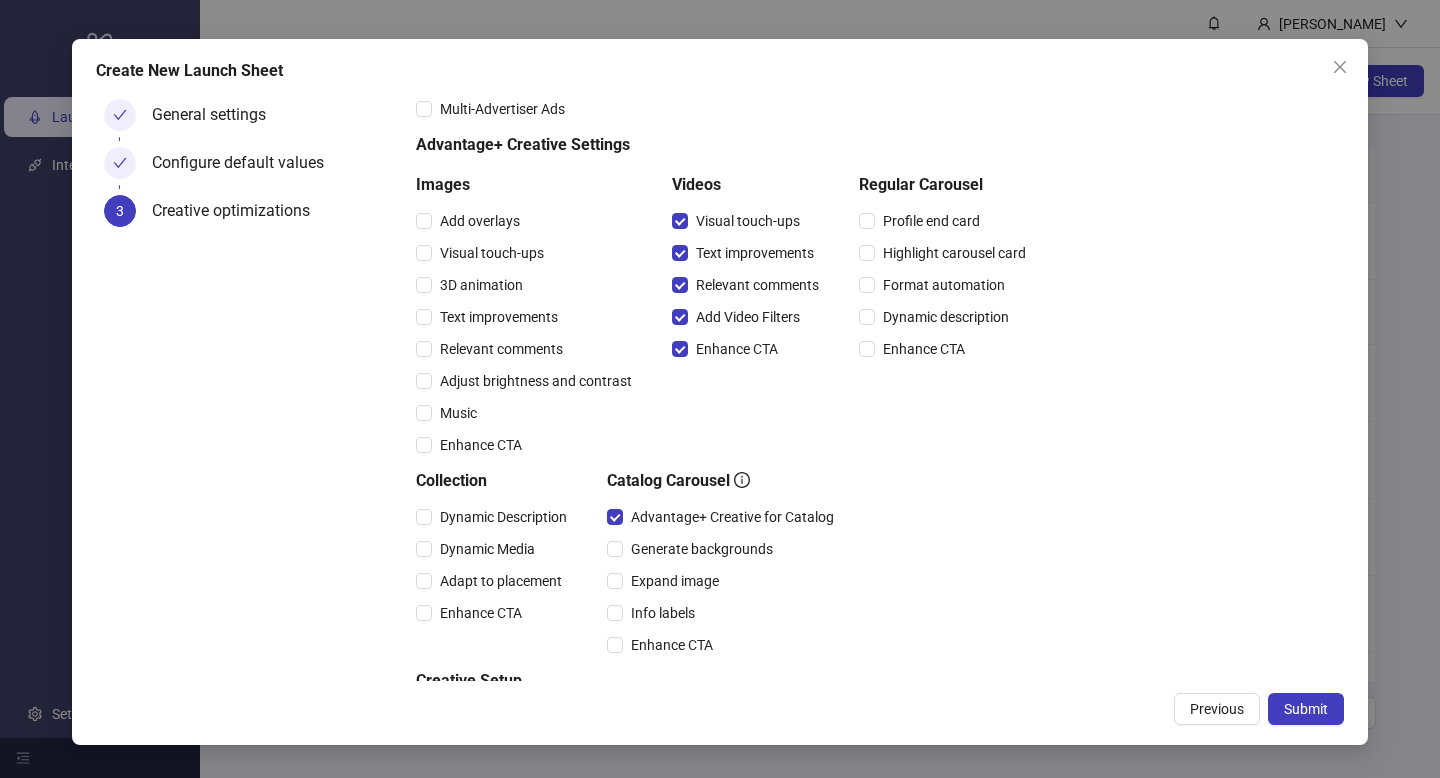 click on "Info labels" at bounding box center (724, 613) 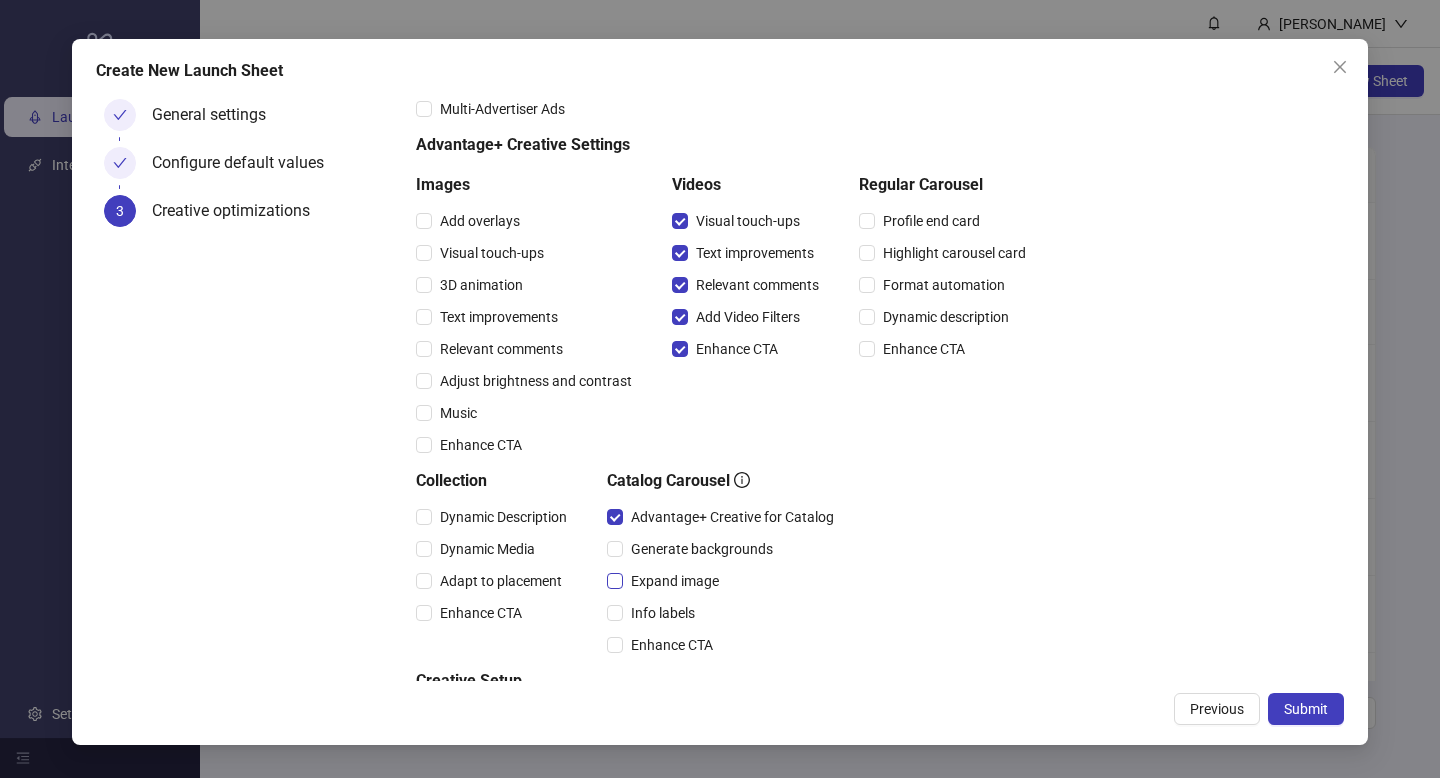 click on "Expand image" at bounding box center [675, 581] 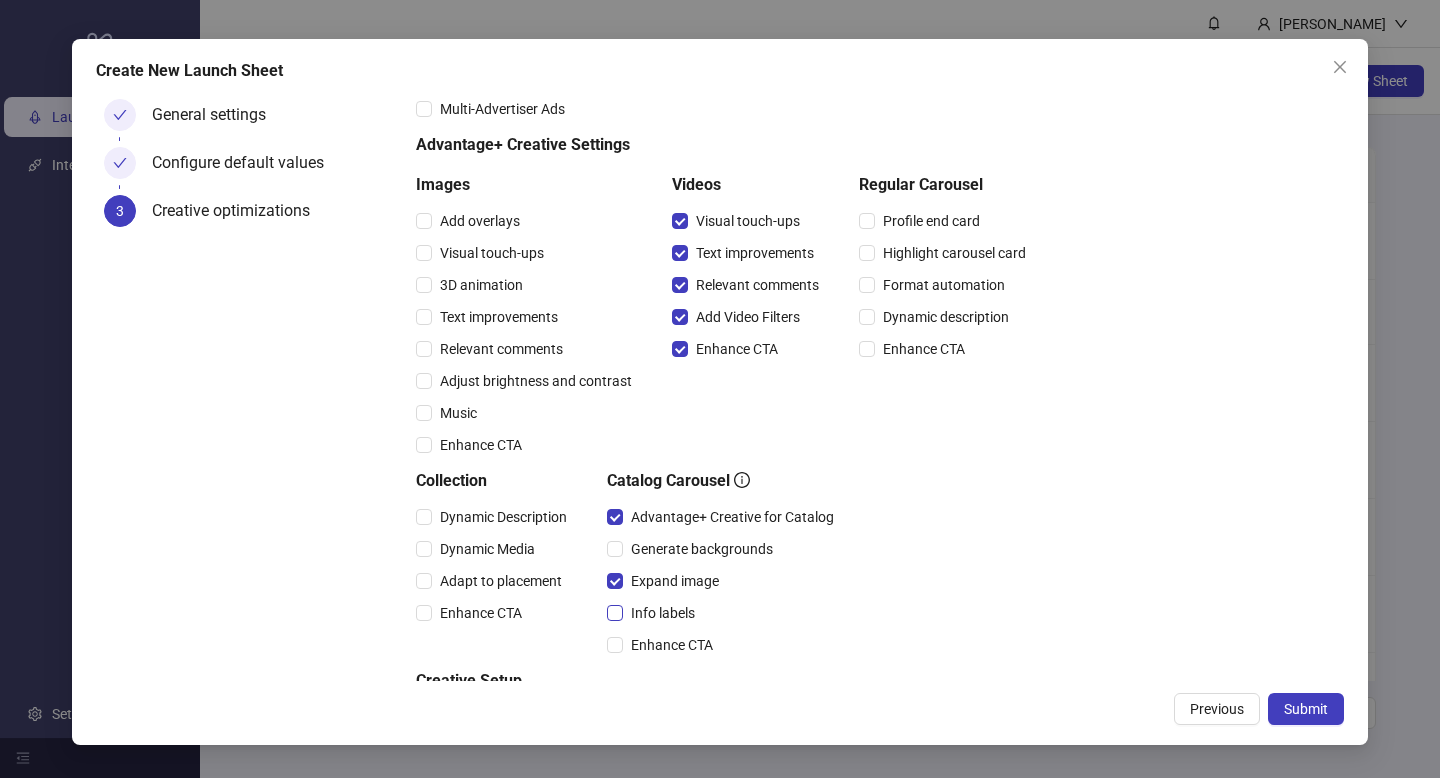 click on "Info labels" at bounding box center (663, 613) 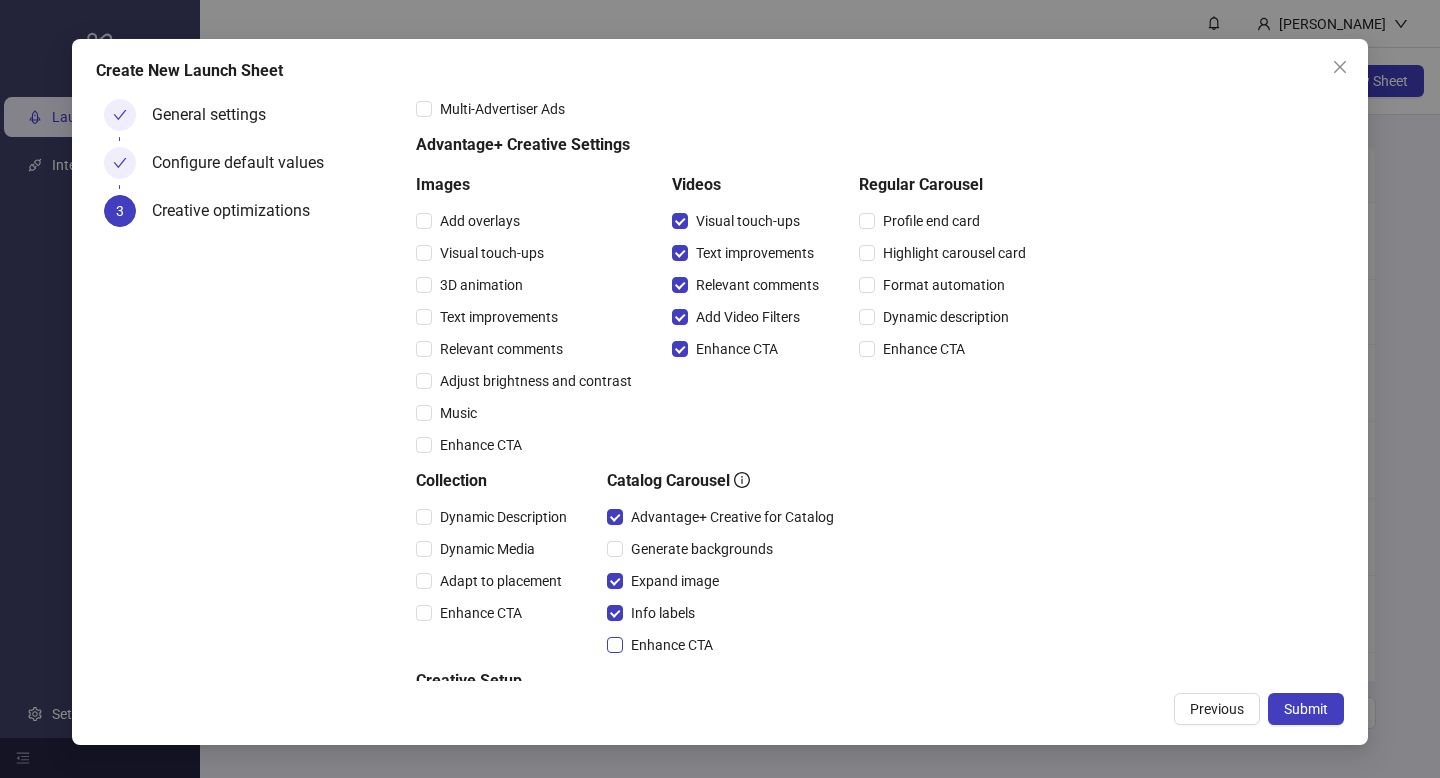 click on "Enhance CTA" at bounding box center (672, 645) 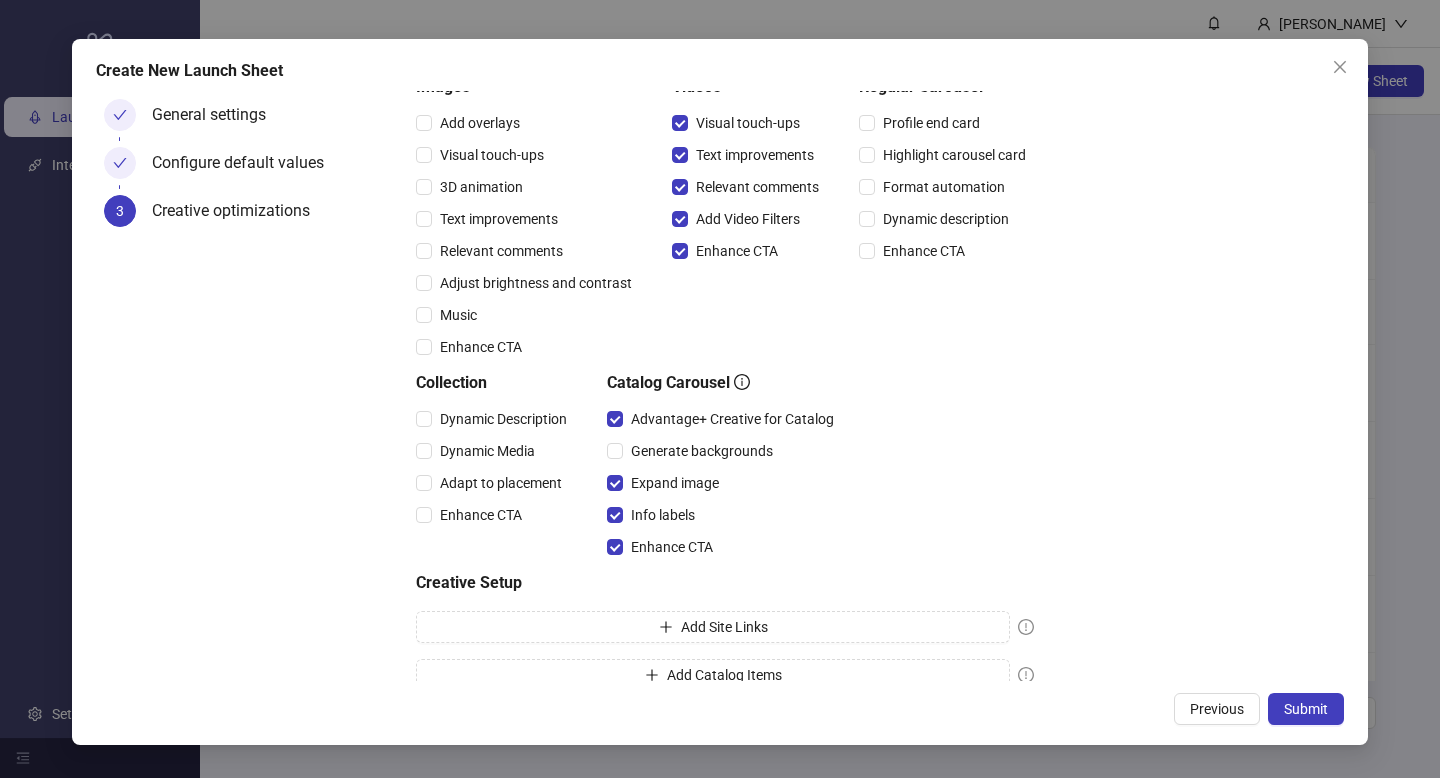 scroll, scrollTop: 238, scrollLeft: 0, axis: vertical 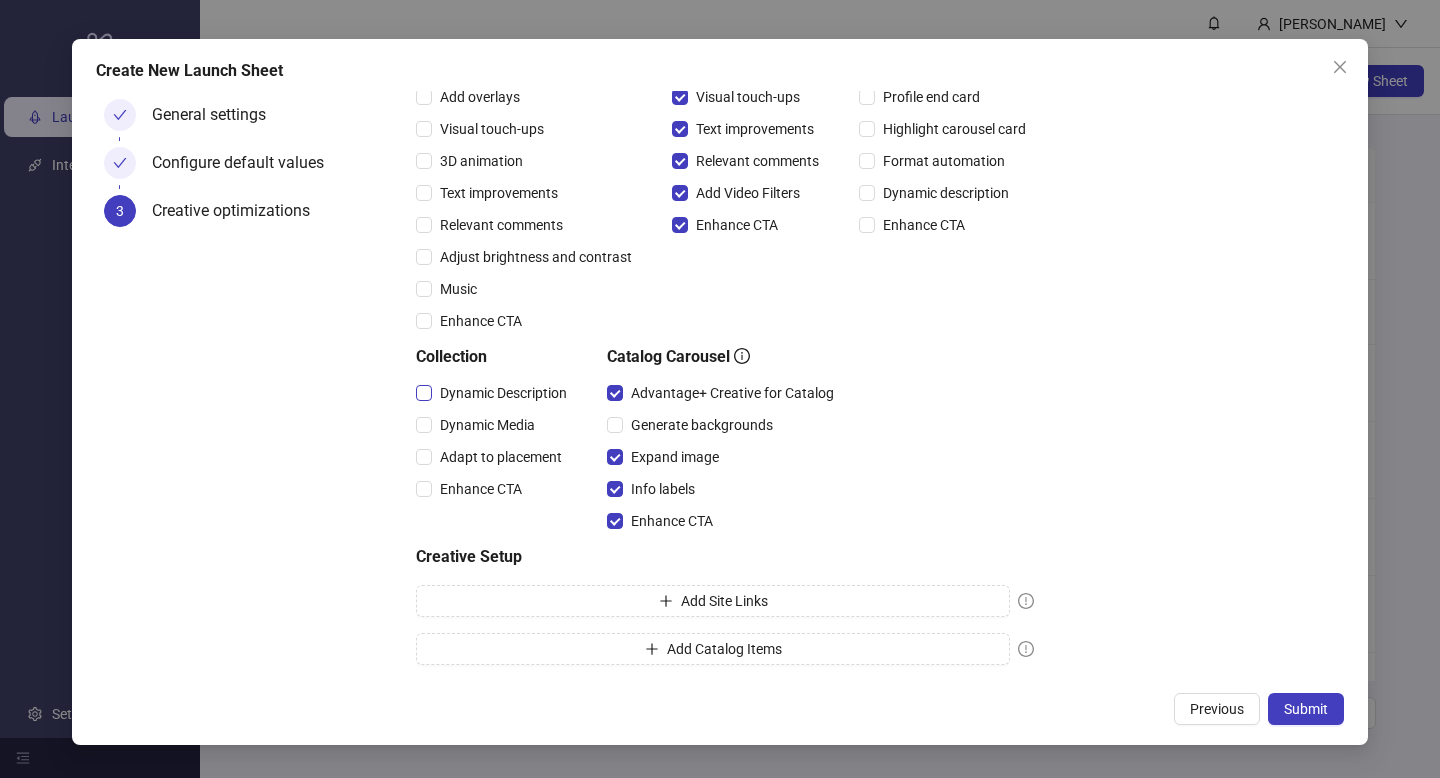 click on "Dynamic Description" at bounding box center (503, 393) 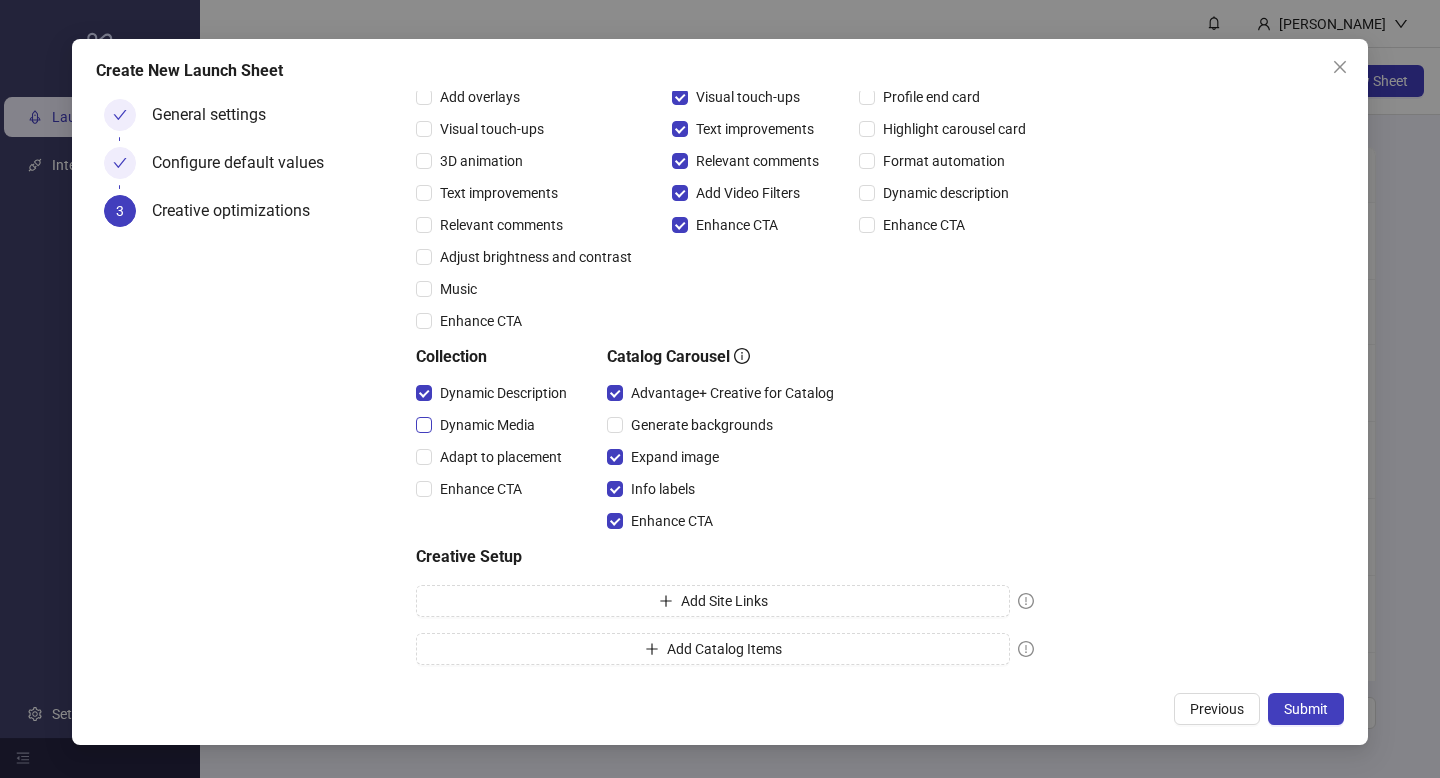 click on "Dynamic Media" at bounding box center [487, 425] 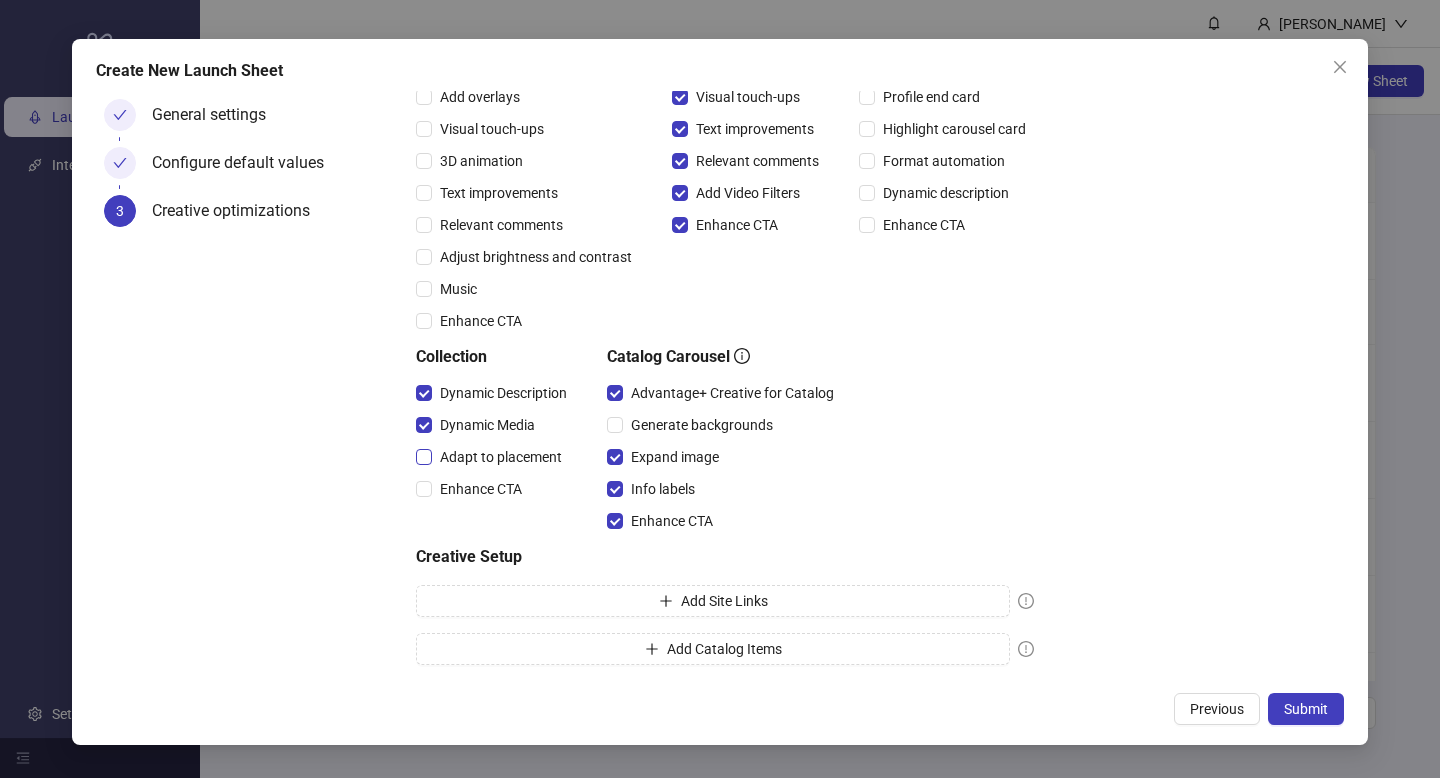 click on "Adapt to placement" at bounding box center (501, 457) 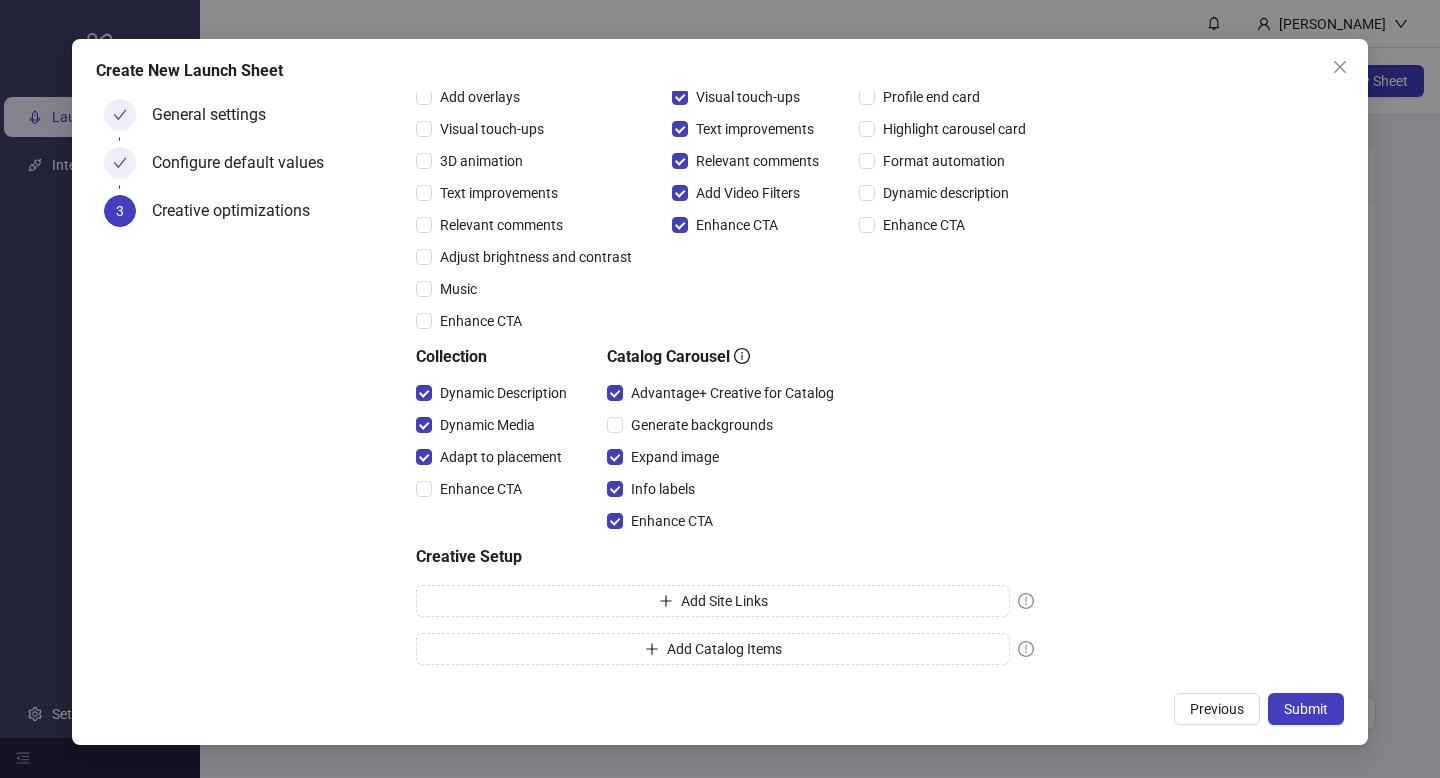 click on "Enhance CTA" at bounding box center (495, 489) 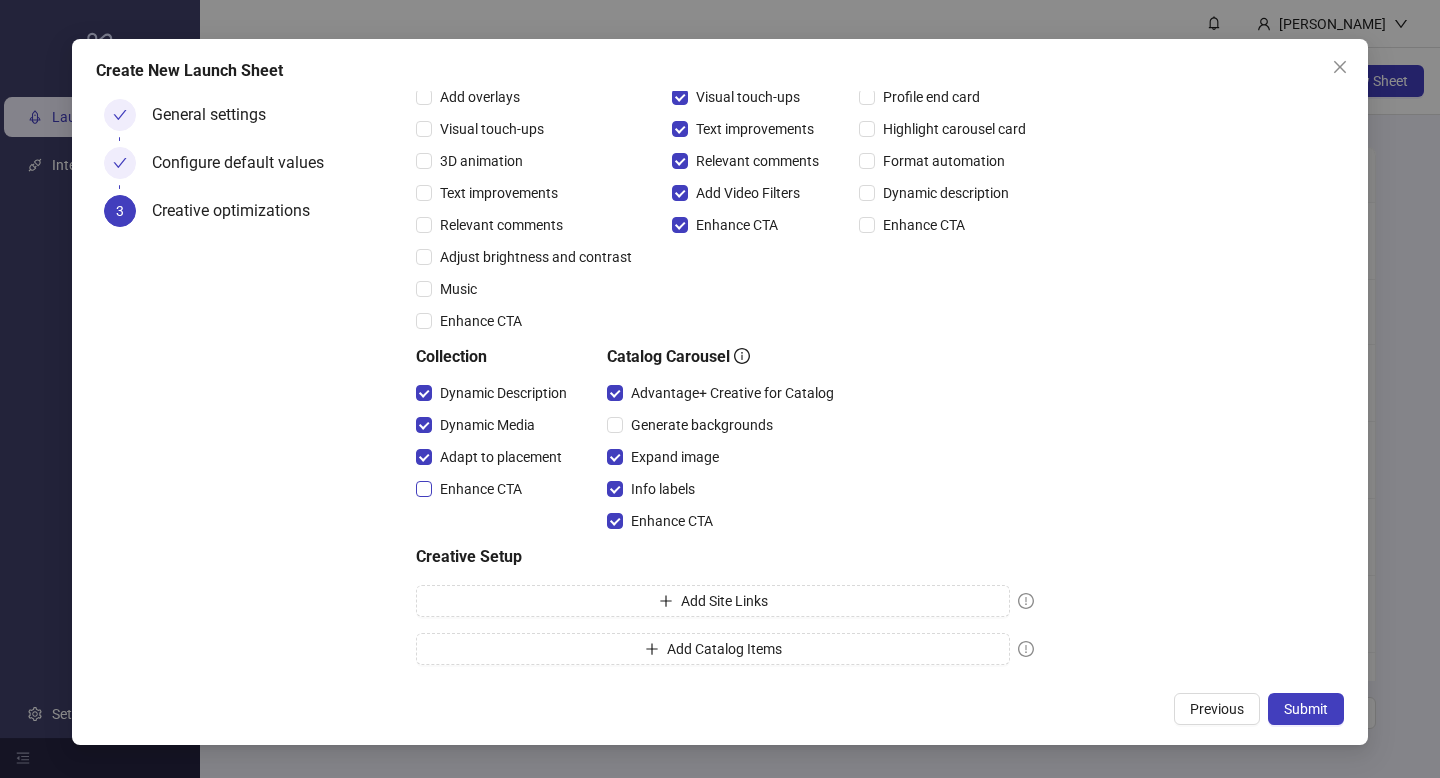 click on "Enhance CTA" at bounding box center (481, 489) 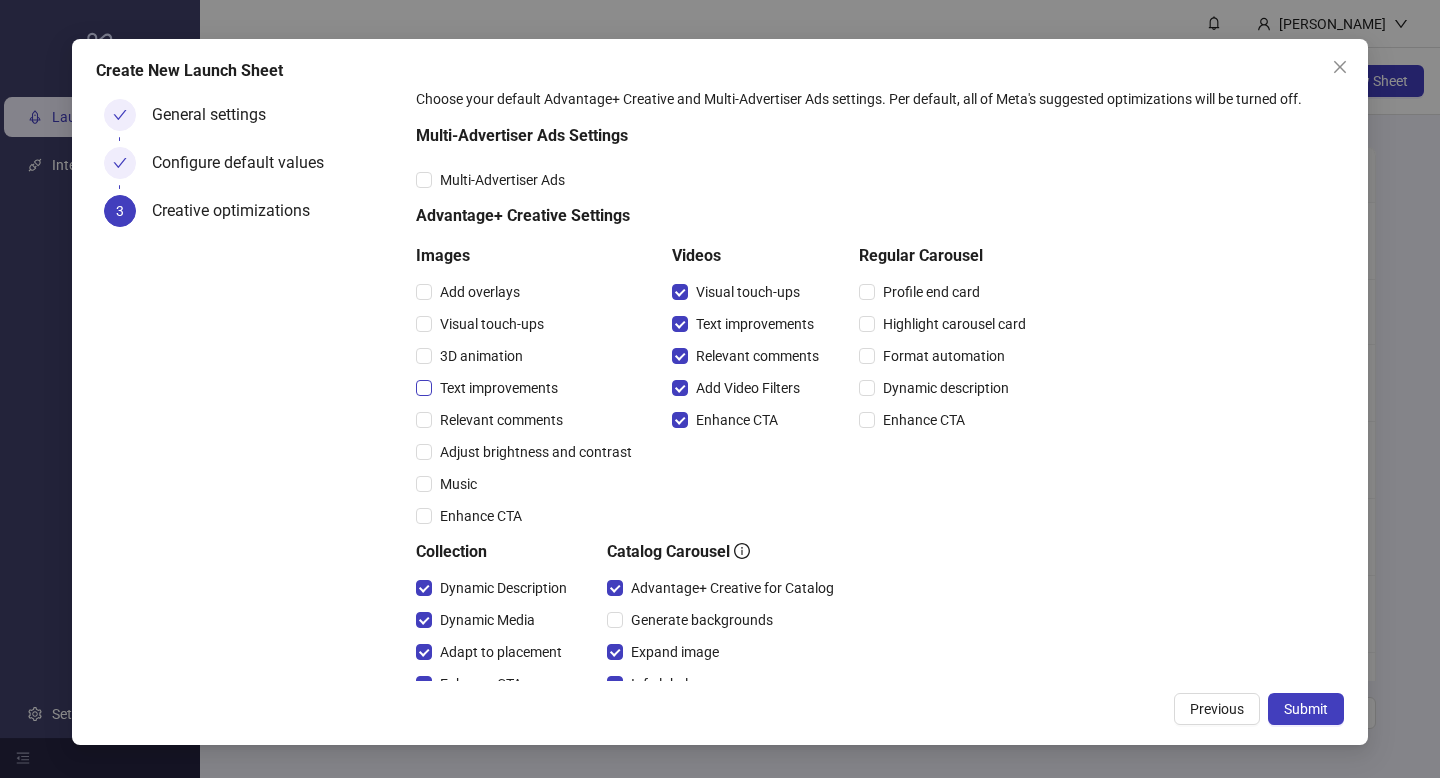 scroll, scrollTop: 0, scrollLeft: 0, axis: both 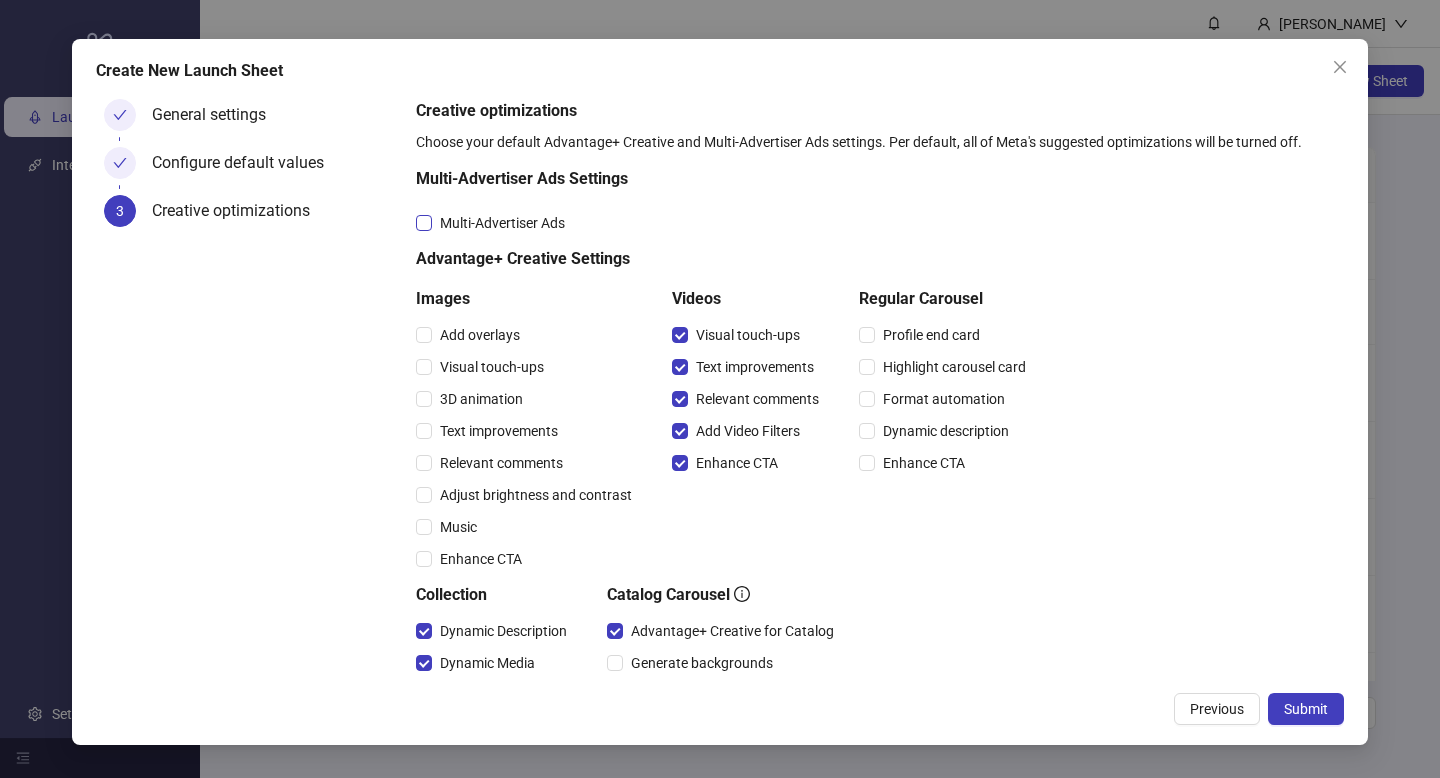 click on "Multi-Advertiser Ads" at bounding box center [502, 223] 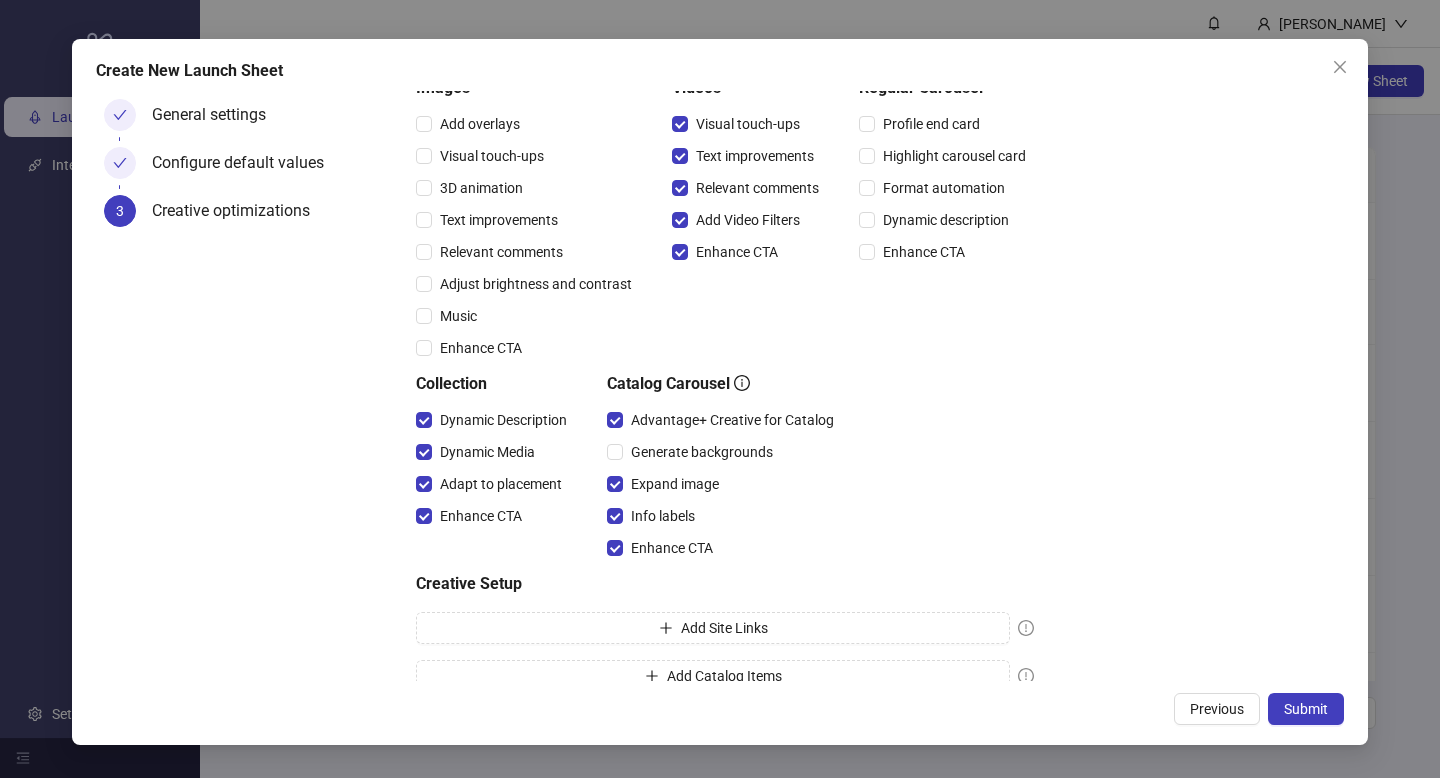 scroll, scrollTop: 238, scrollLeft: 0, axis: vertical 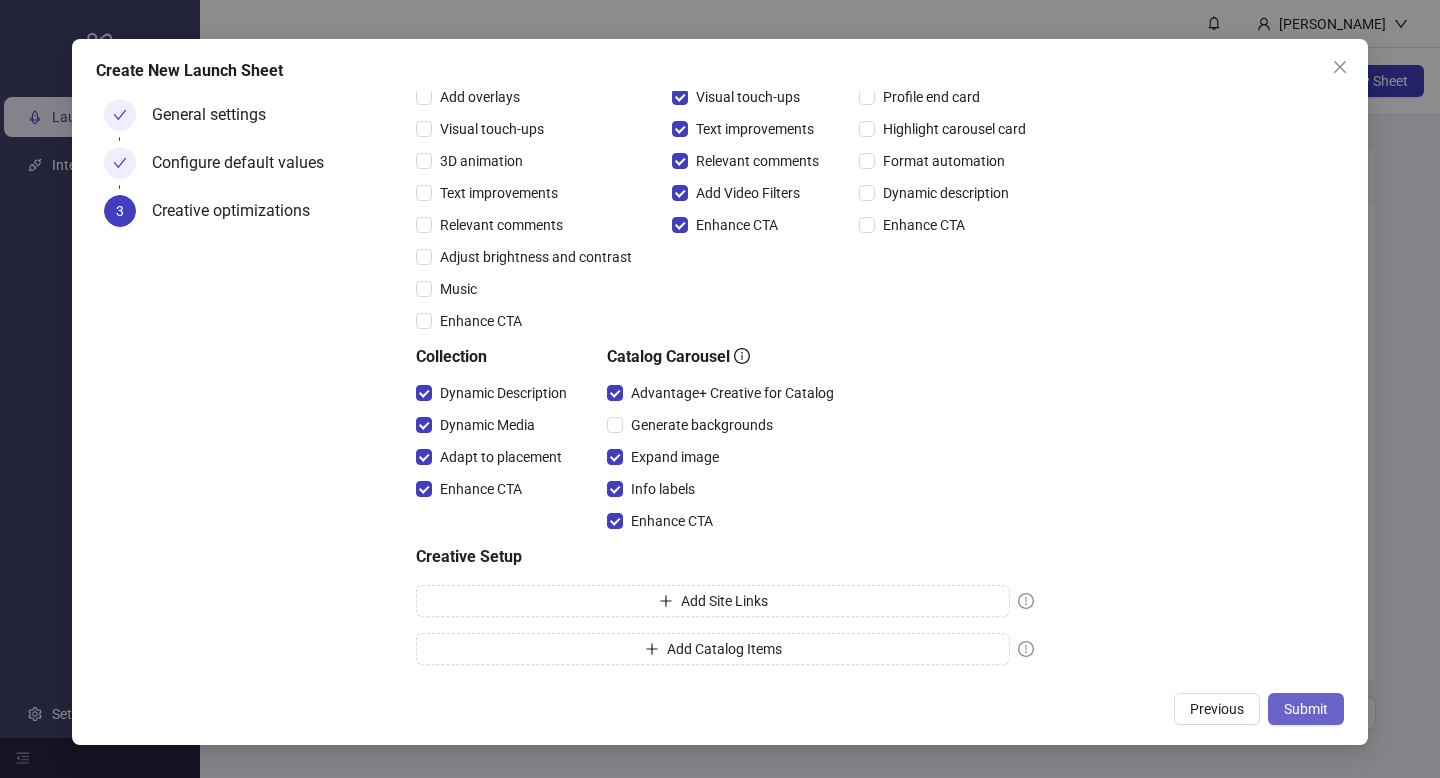 click on "Submit" at bounding box center [1306, 709] 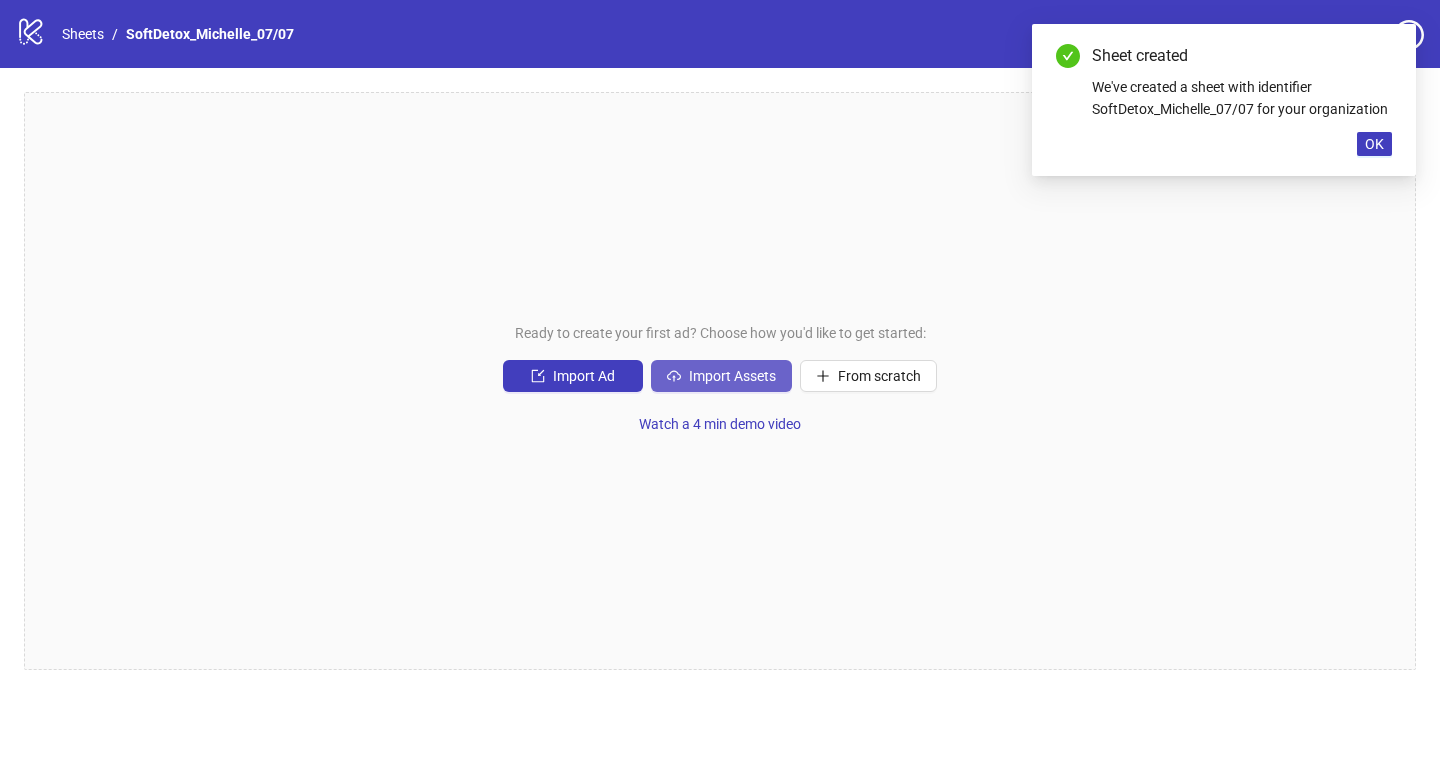 click on "Import Assets" at bounding box center [732, 376] 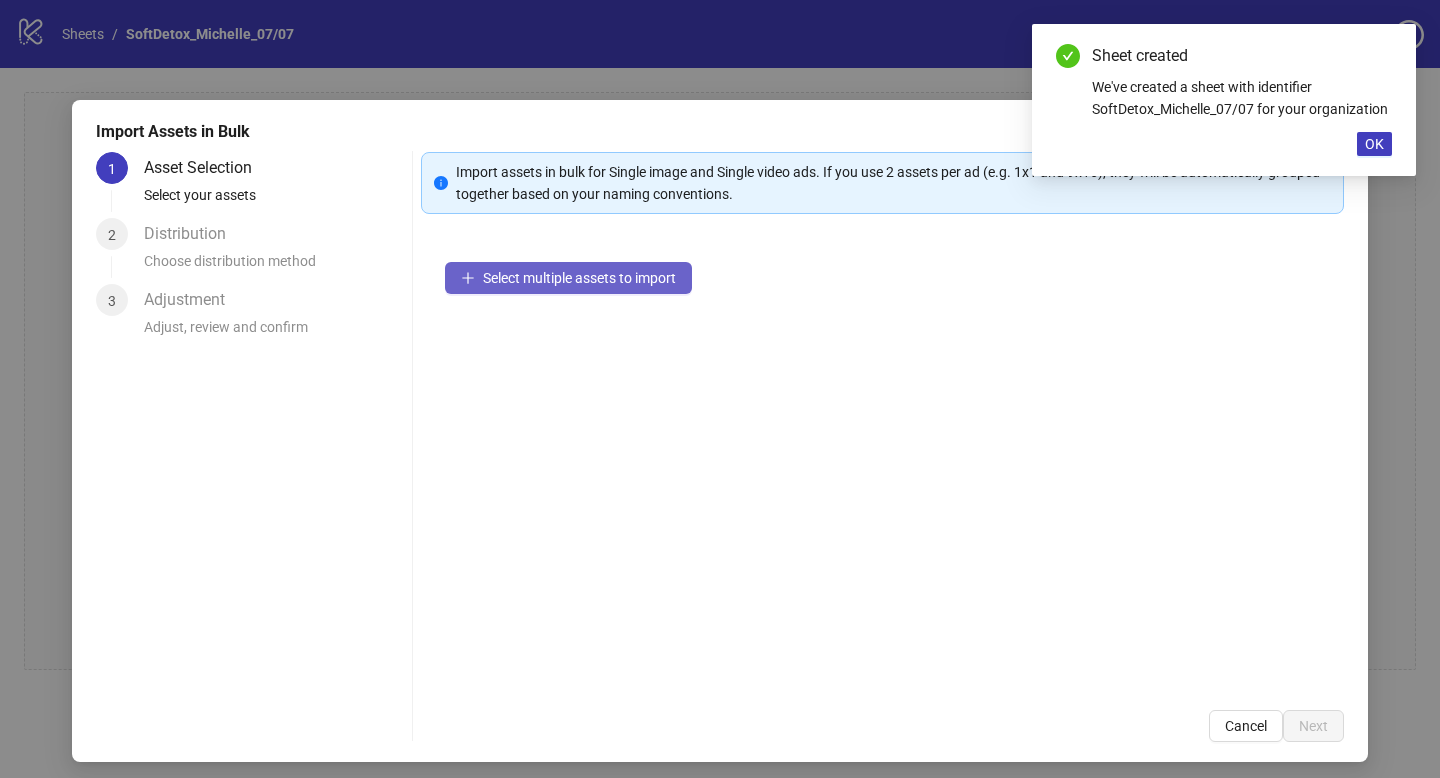 click on "Select multiple assets to import" at bounding box center (579, 278) 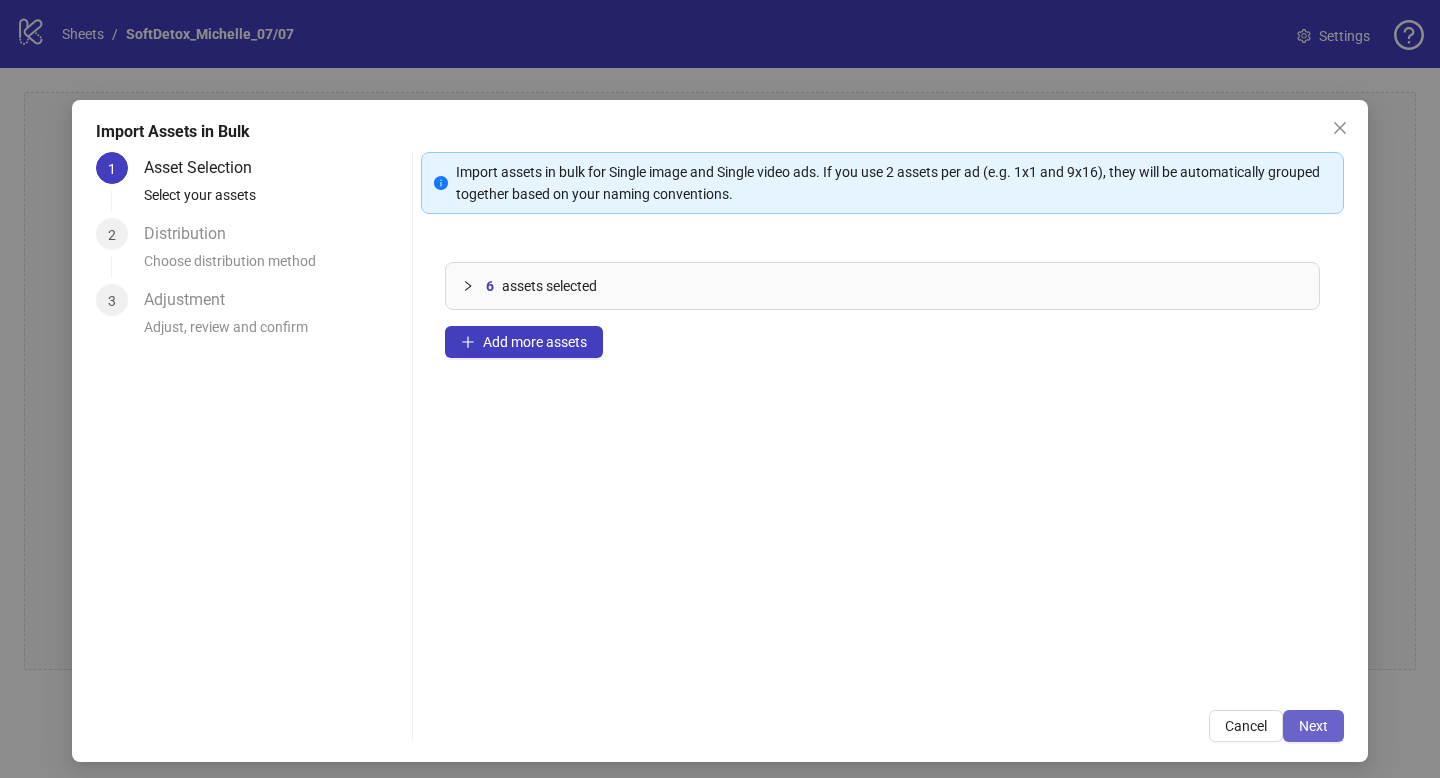 click on "Next" at bounding box center (1313, 726) 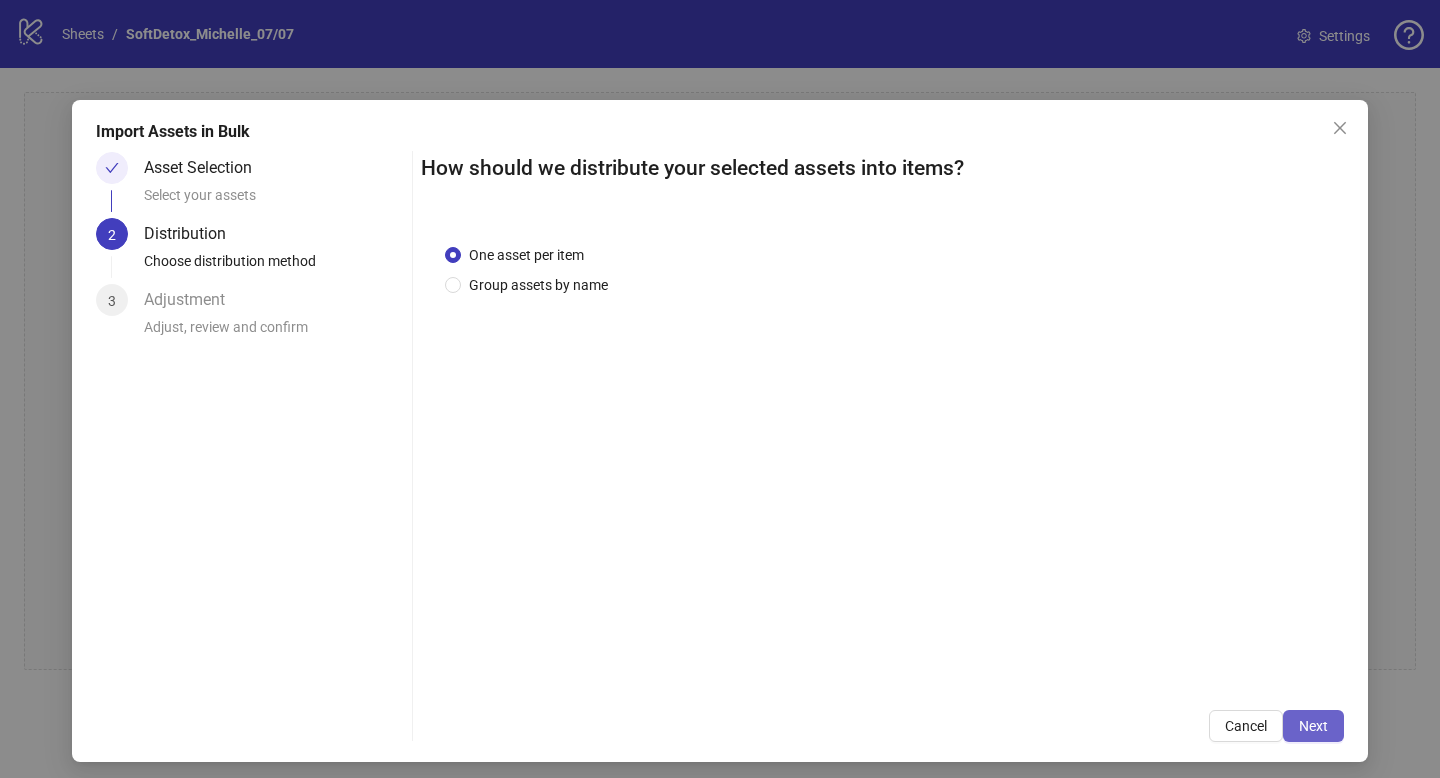 click on "Next" at bounding box center [1313, 726] 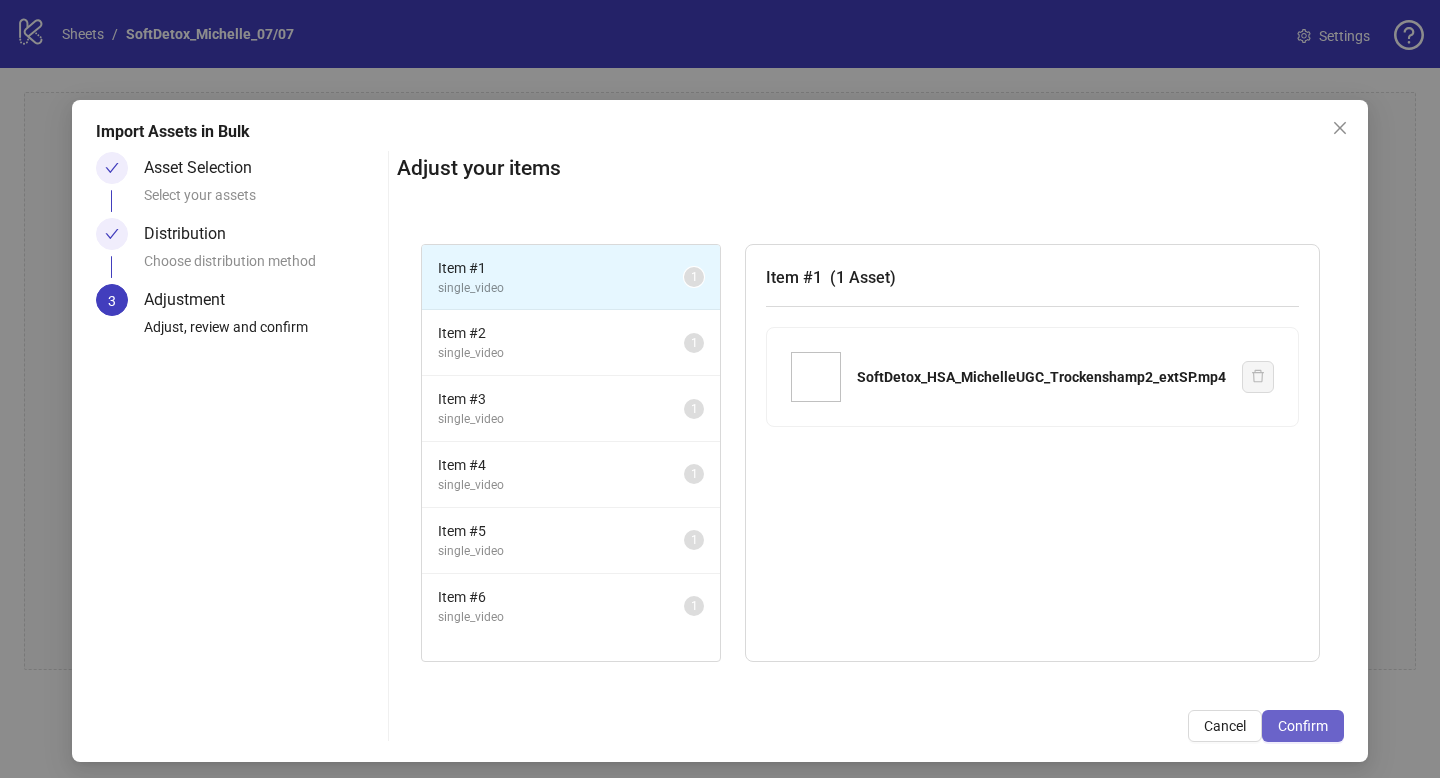 click on "Confirm" at bounding box center (1303, 726) 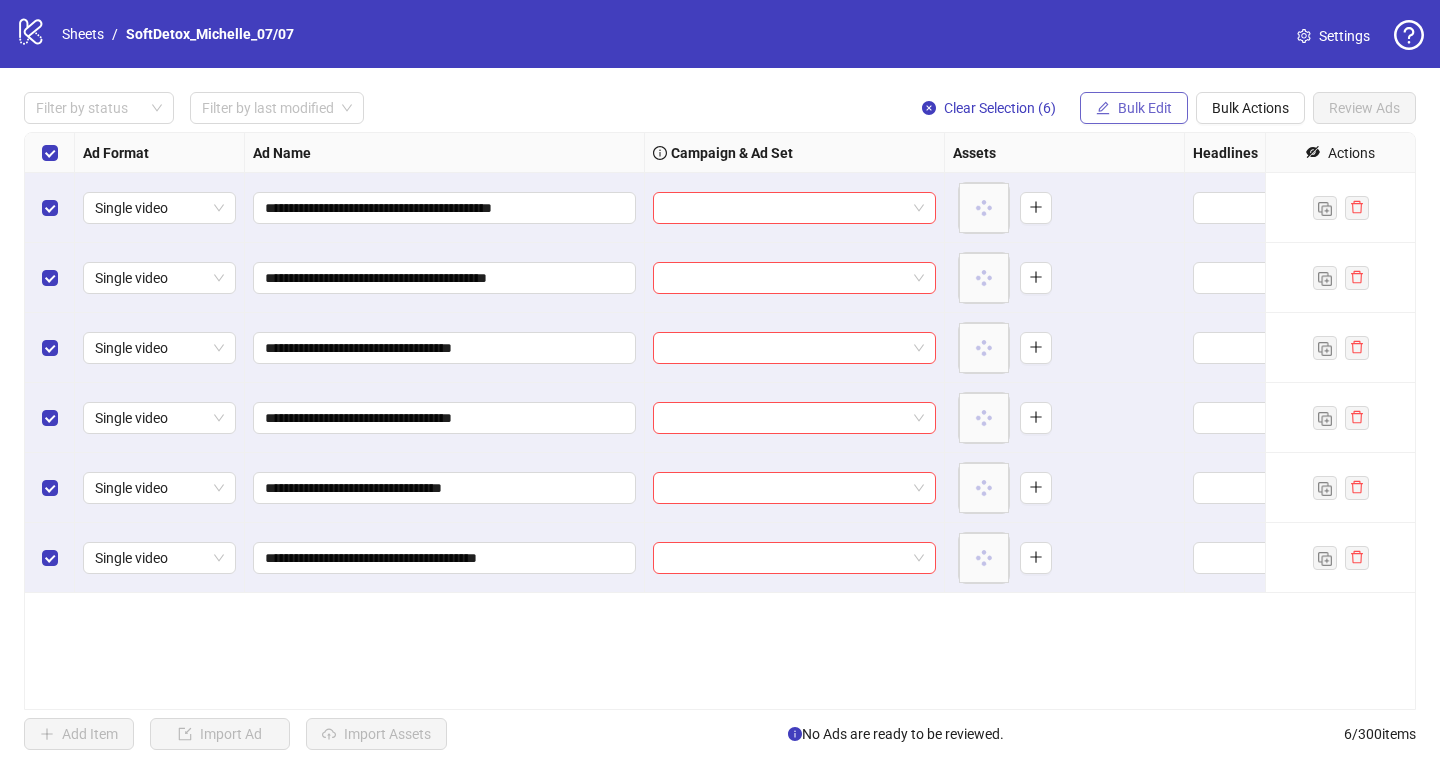 click on "Bulk Edit" at bounding box center (1145, 108) 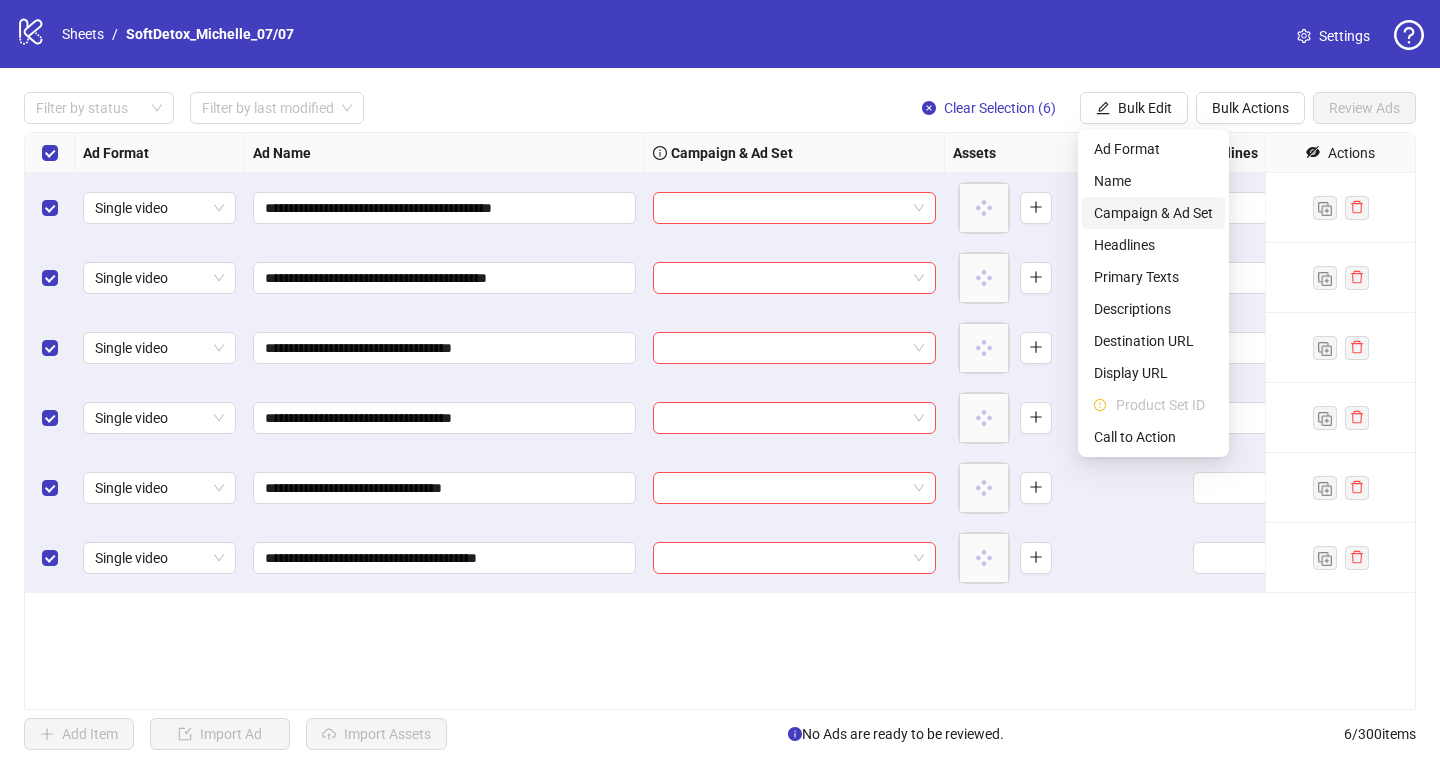 click on "Campaign & Ad Set" at bounding box center (1153, 213) 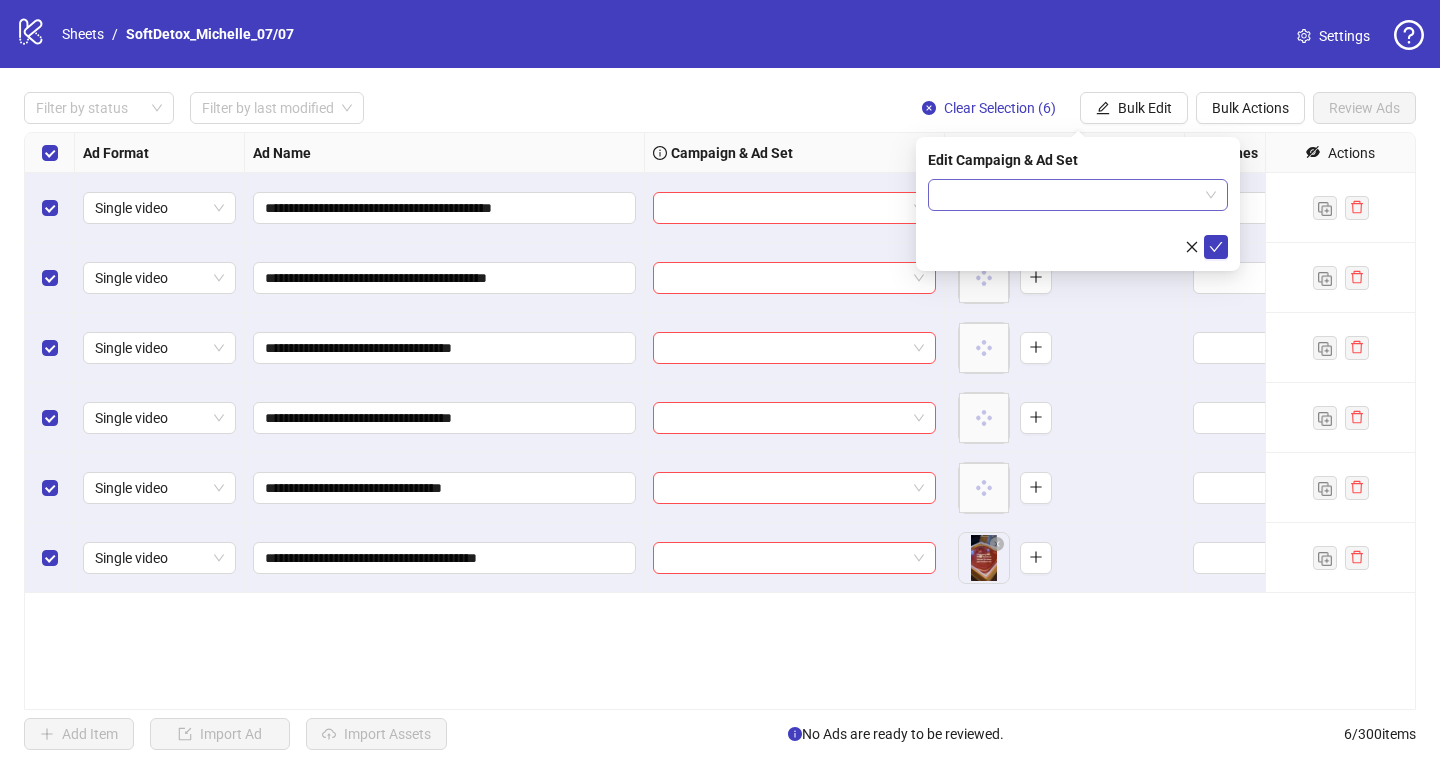 click at bounding box center [1069, 195] 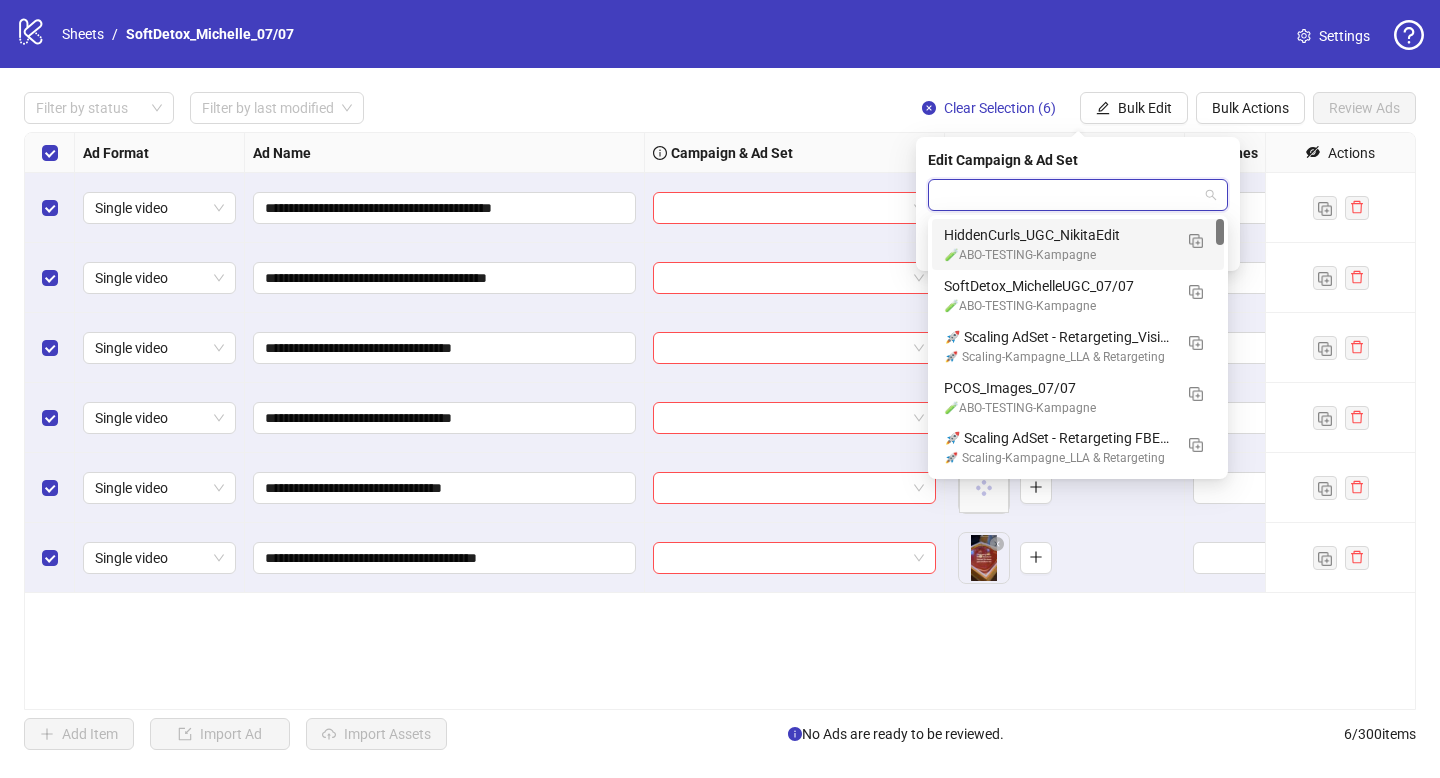 click on "HiddenCurls_UGC_NikitaEdit" at bounding box center [1058, 235] 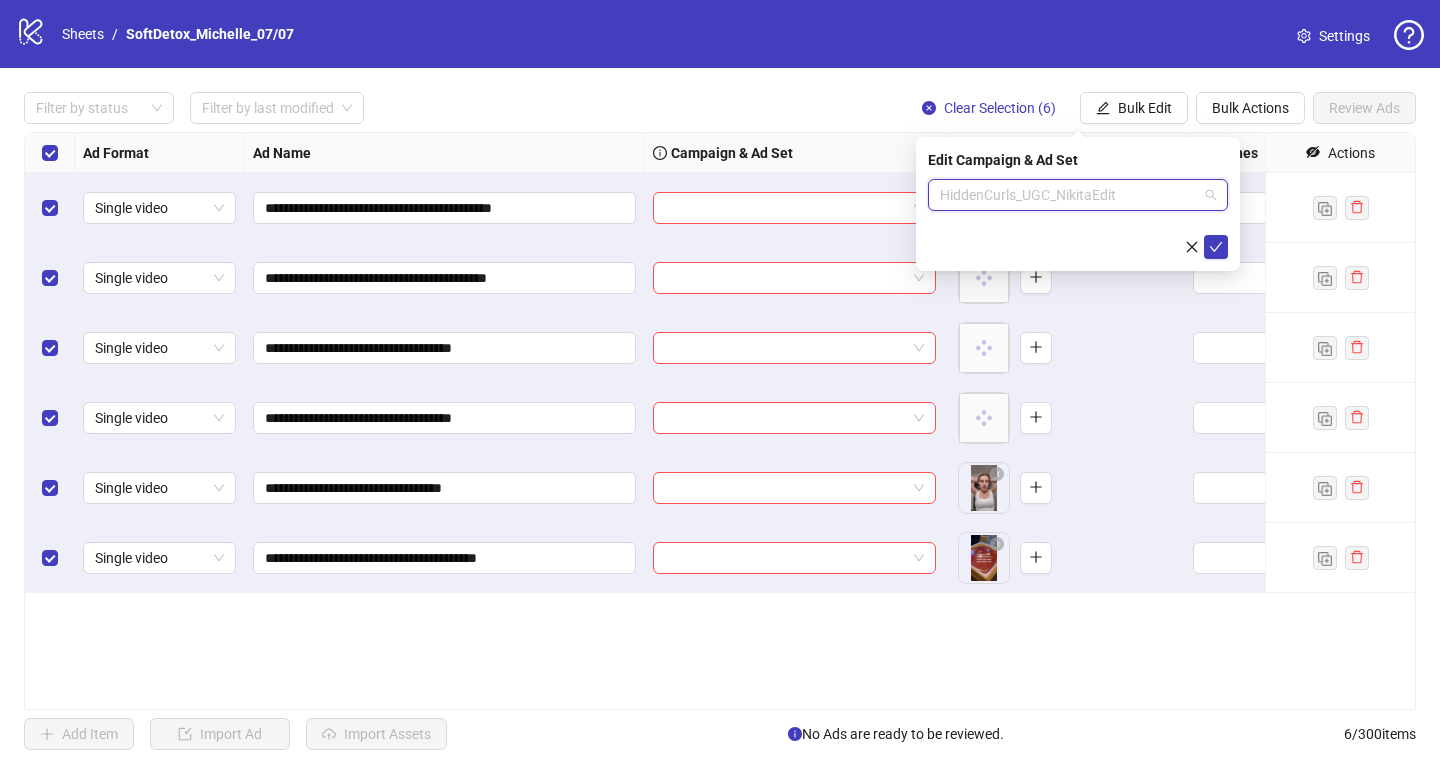 click on "HiddenCurls_UGC_NikitaEdit" at bounding box center (1078, 195) 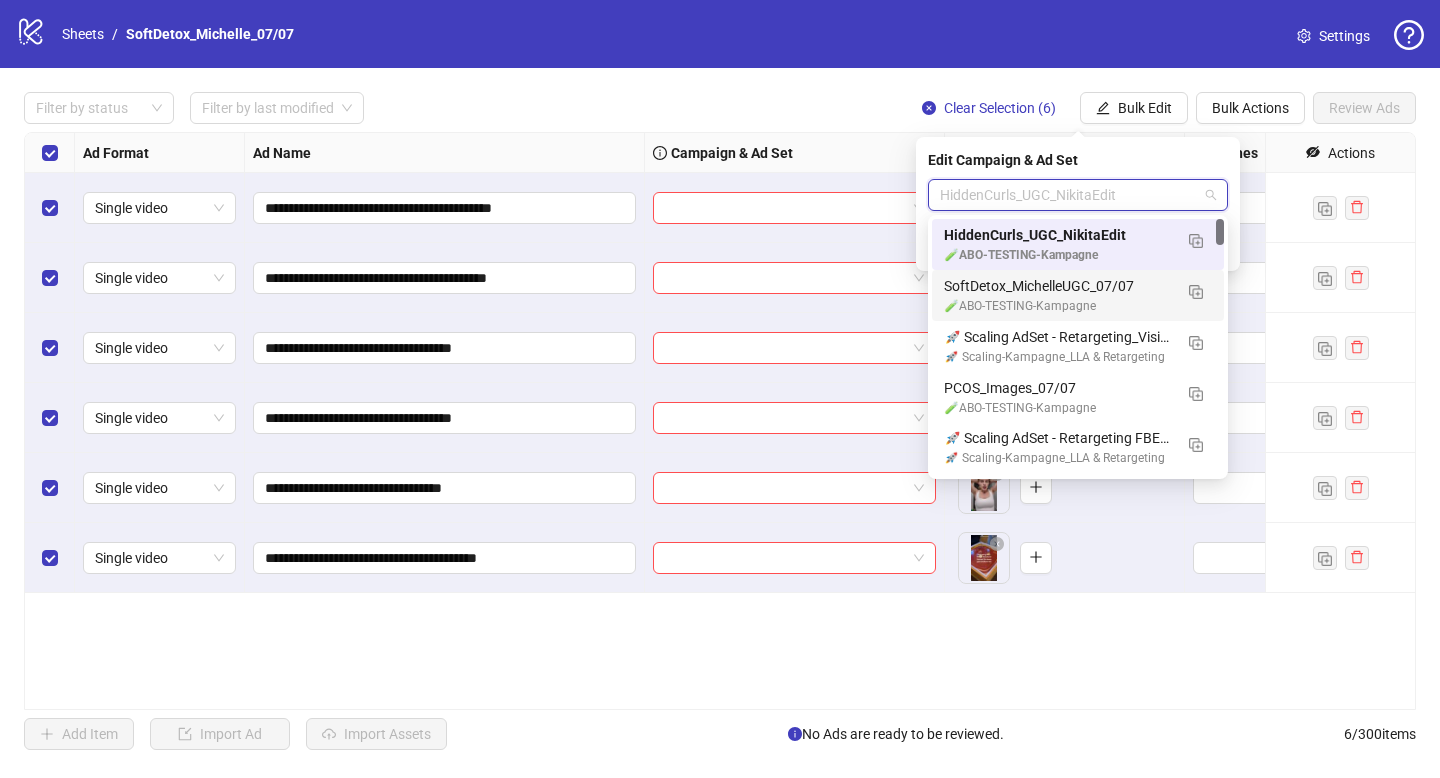 click on "SoftDetox_MichelleUGC_07/07" at bounding box center [1058, 286] 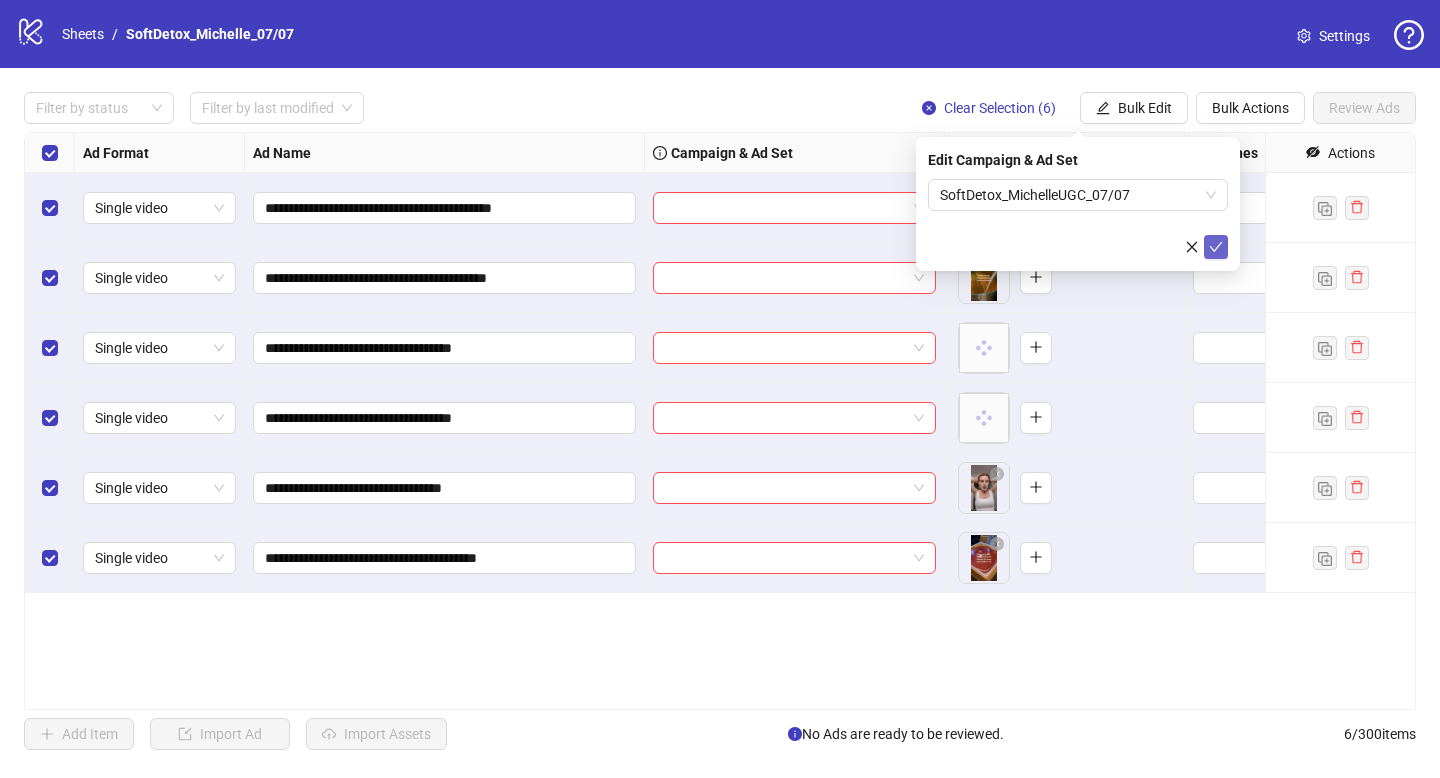click at bounding box center (1216, 247) 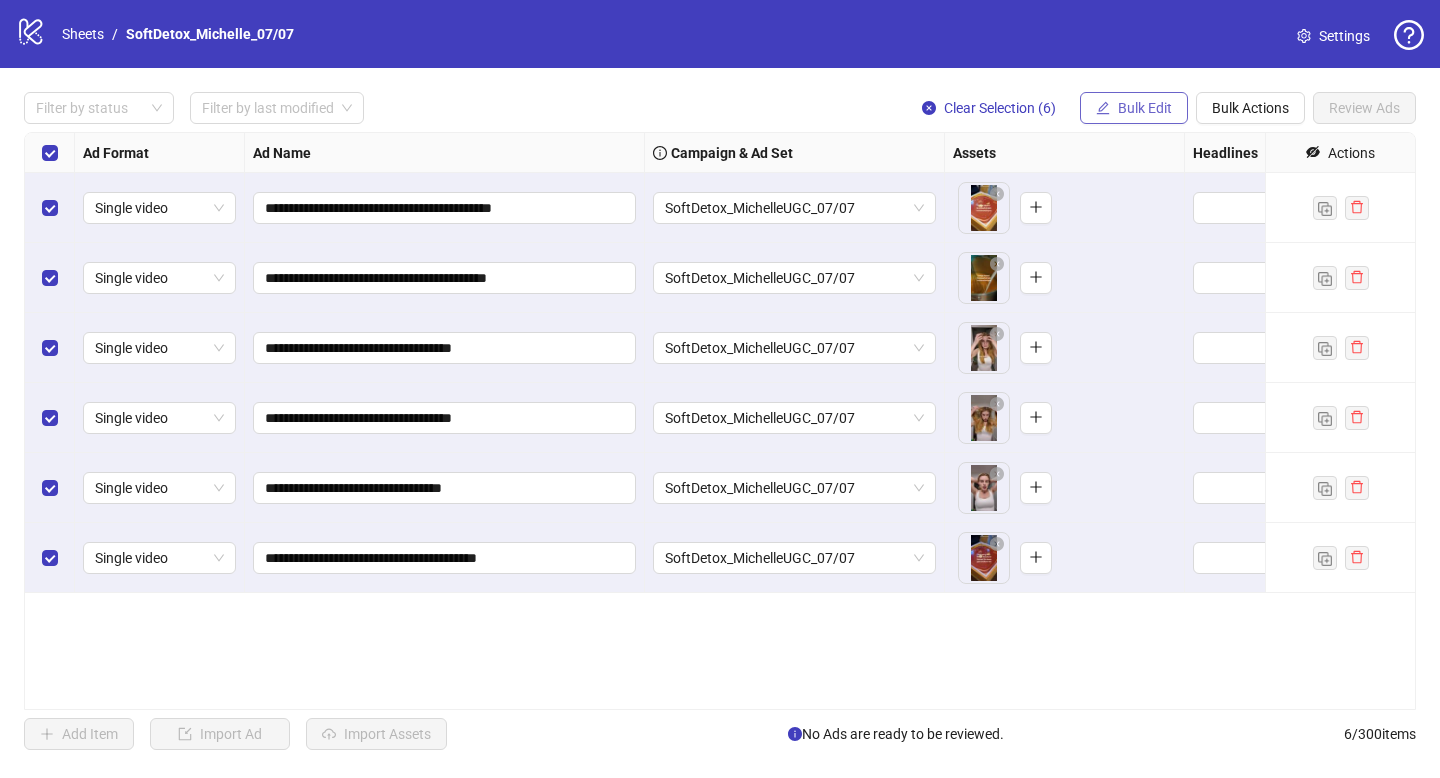 click on "Bulk Edit" at bounding box center (1145, 108) 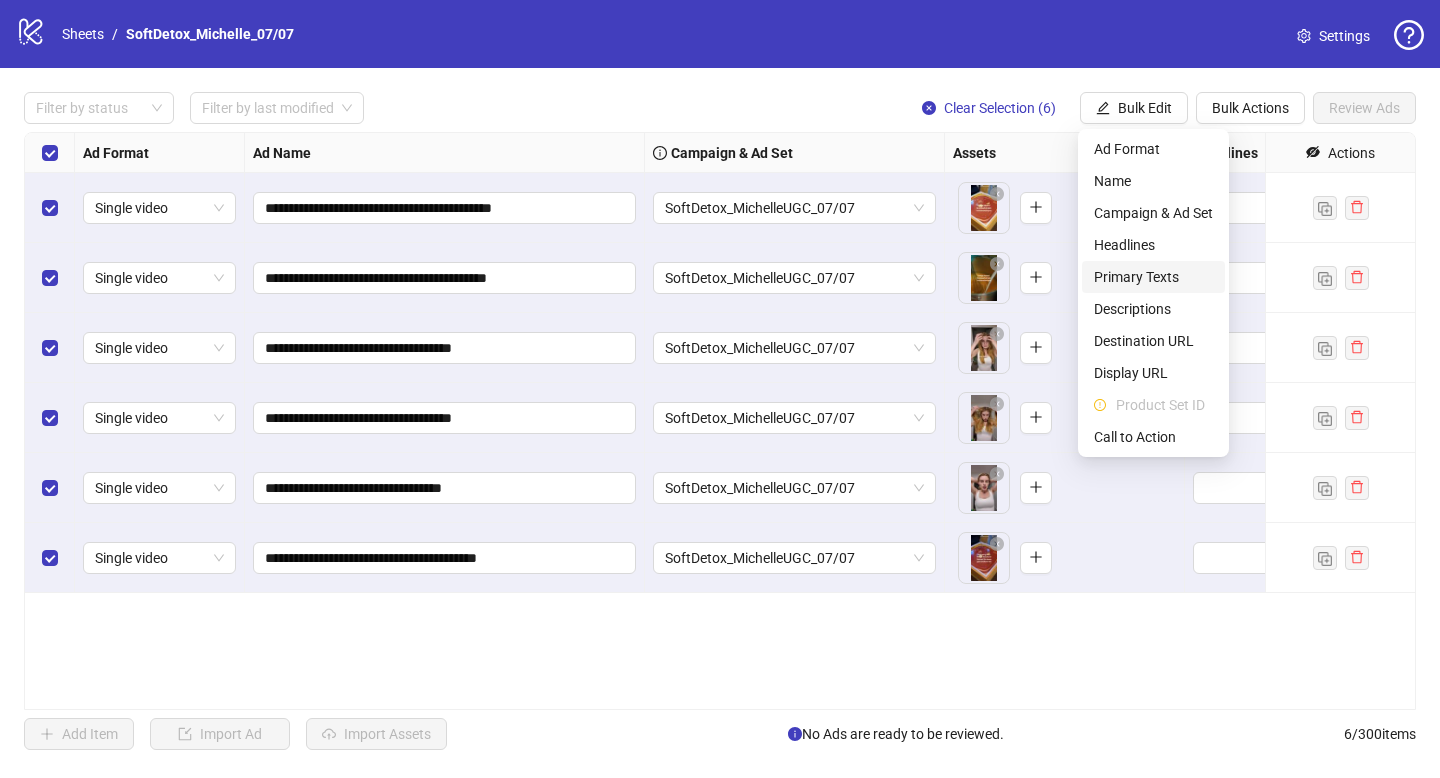 click on "Primary Texts" at bounding box center (1153, 277) 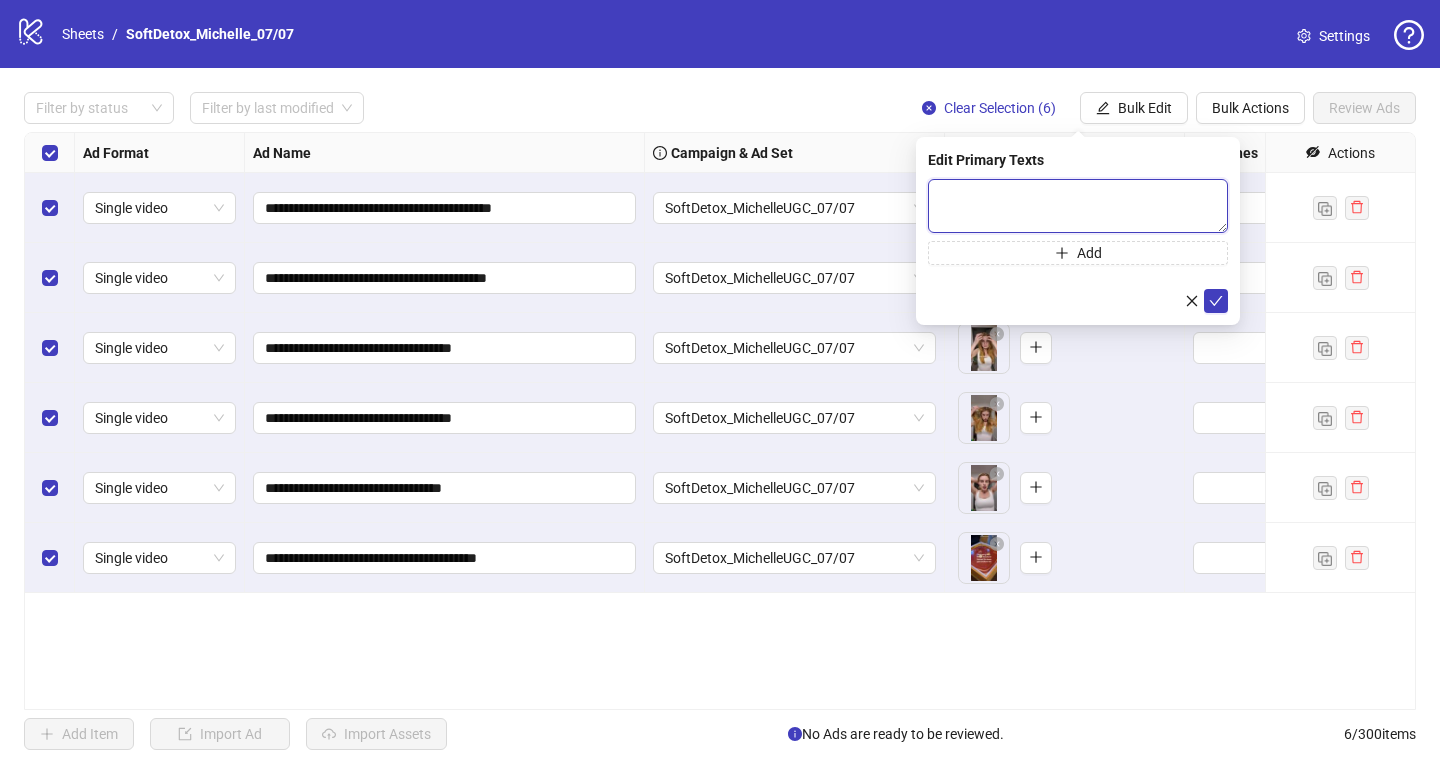 click at bounding box center [1078, 206] 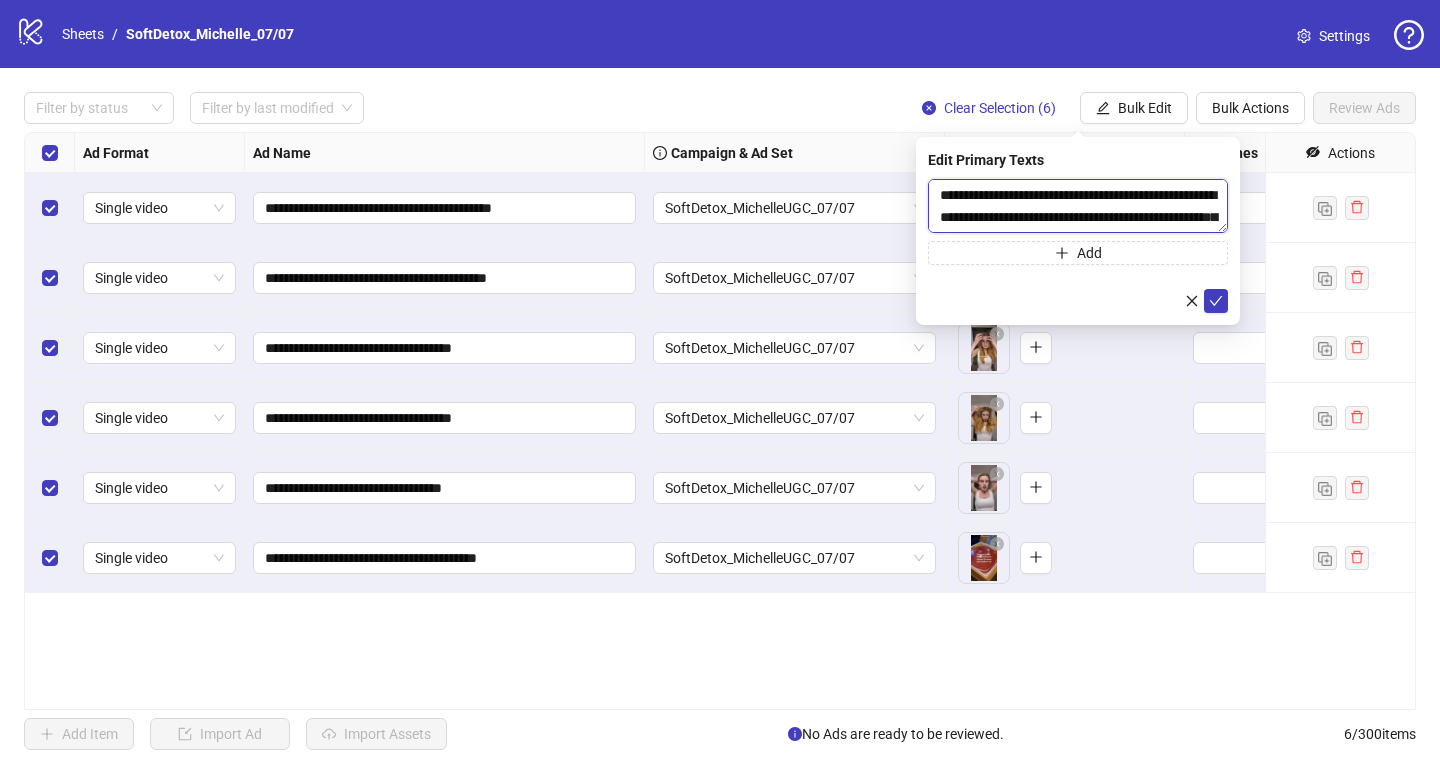 scroll, scrollTop: 785, scrollLeft: 0, axis: vertical 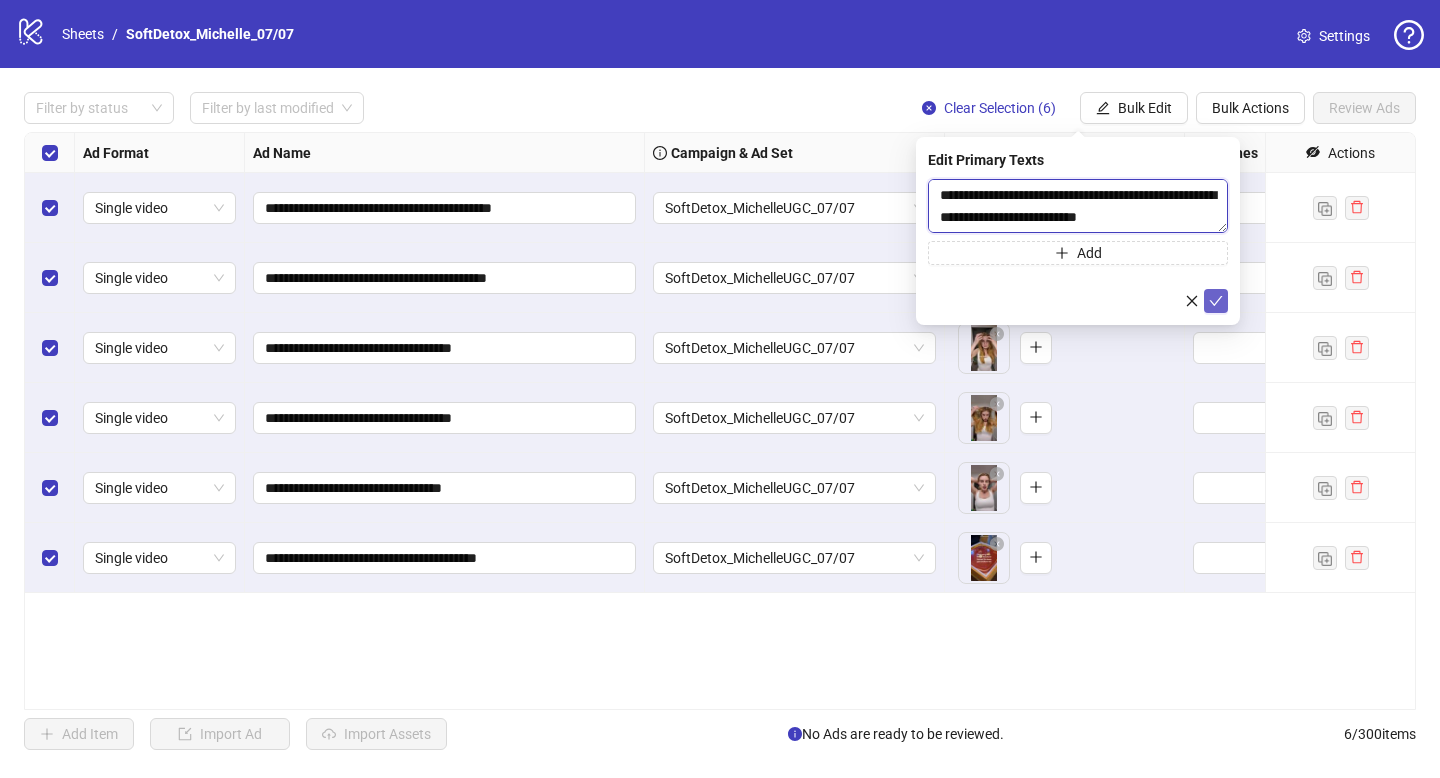 type on "**********" 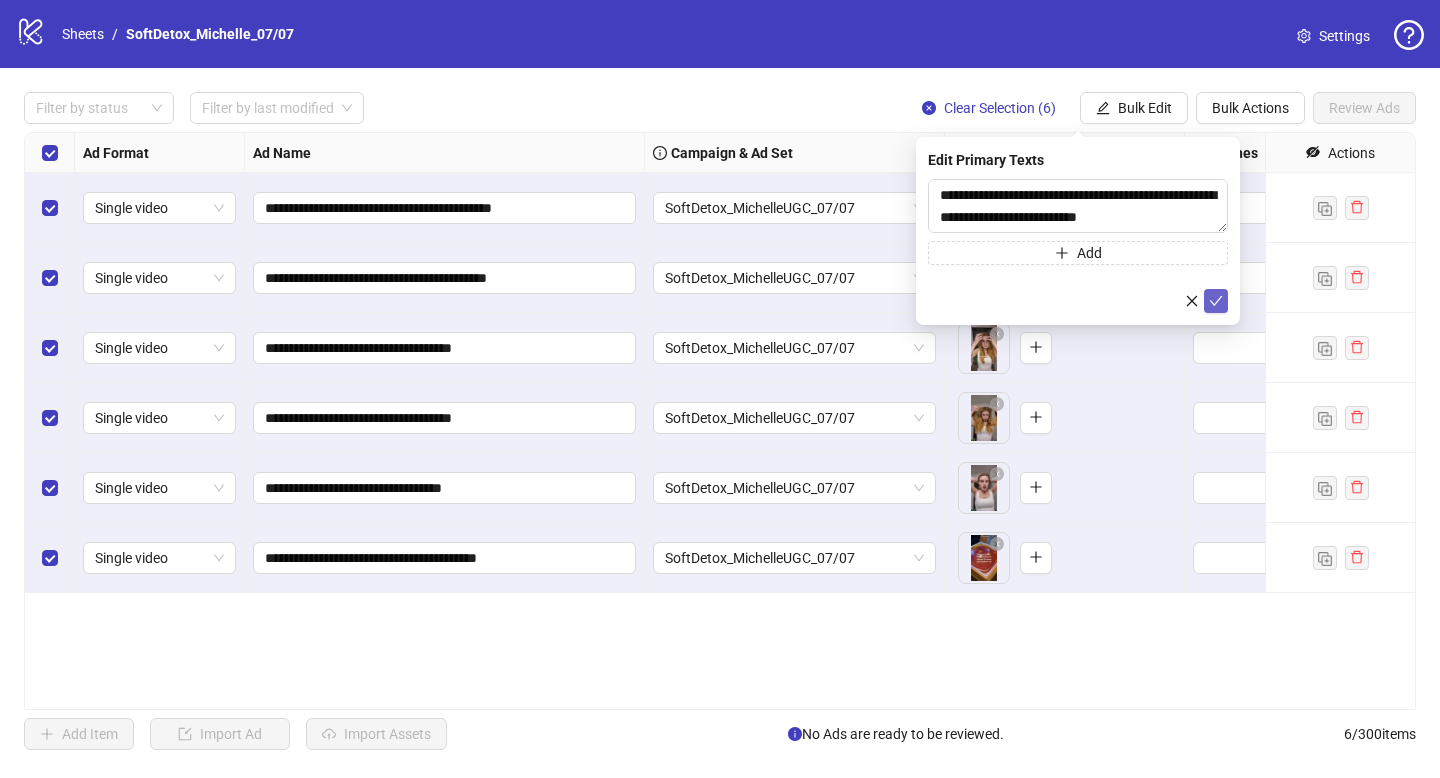 click at bounding box center [1216, 301] 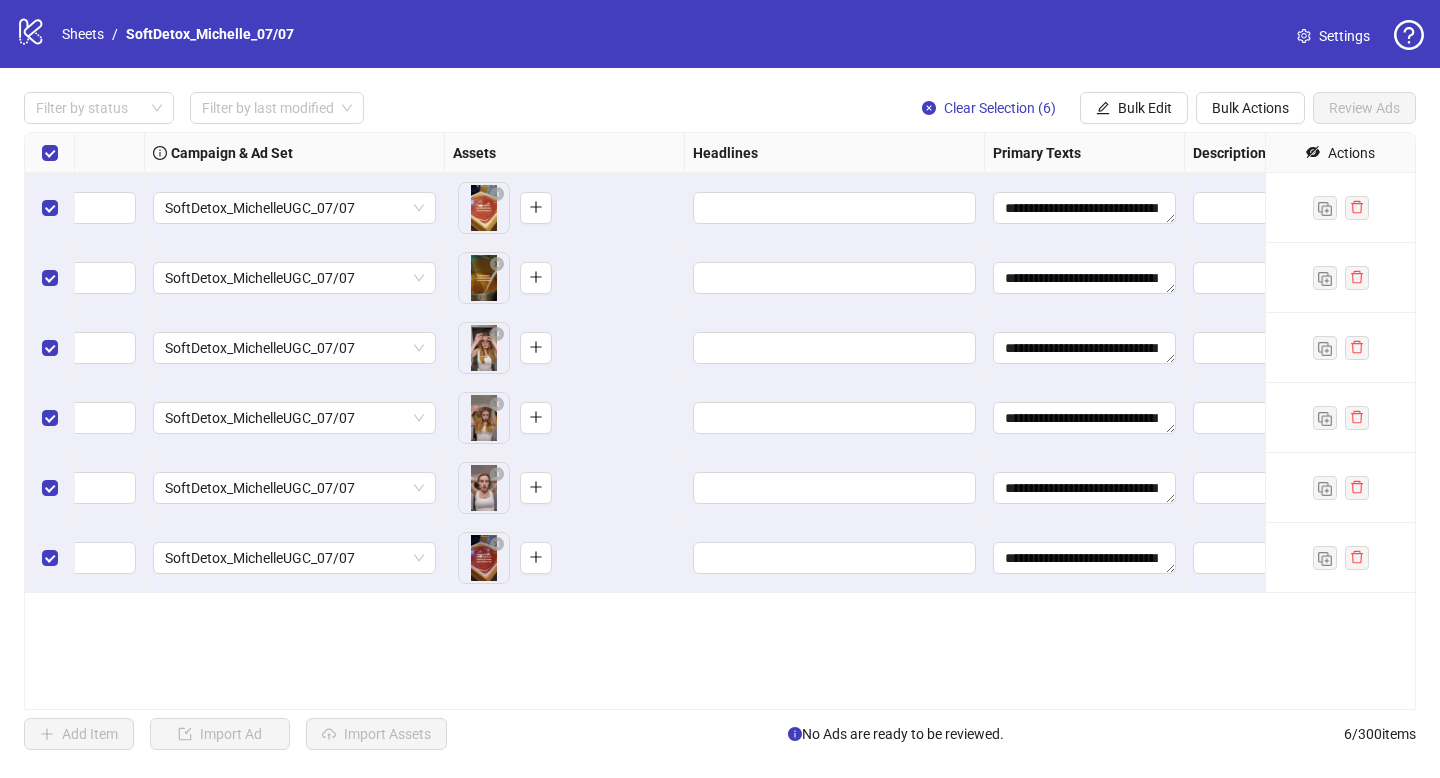scroll, scrollTop: 0, scrollLeft: 506, axis: horizontal 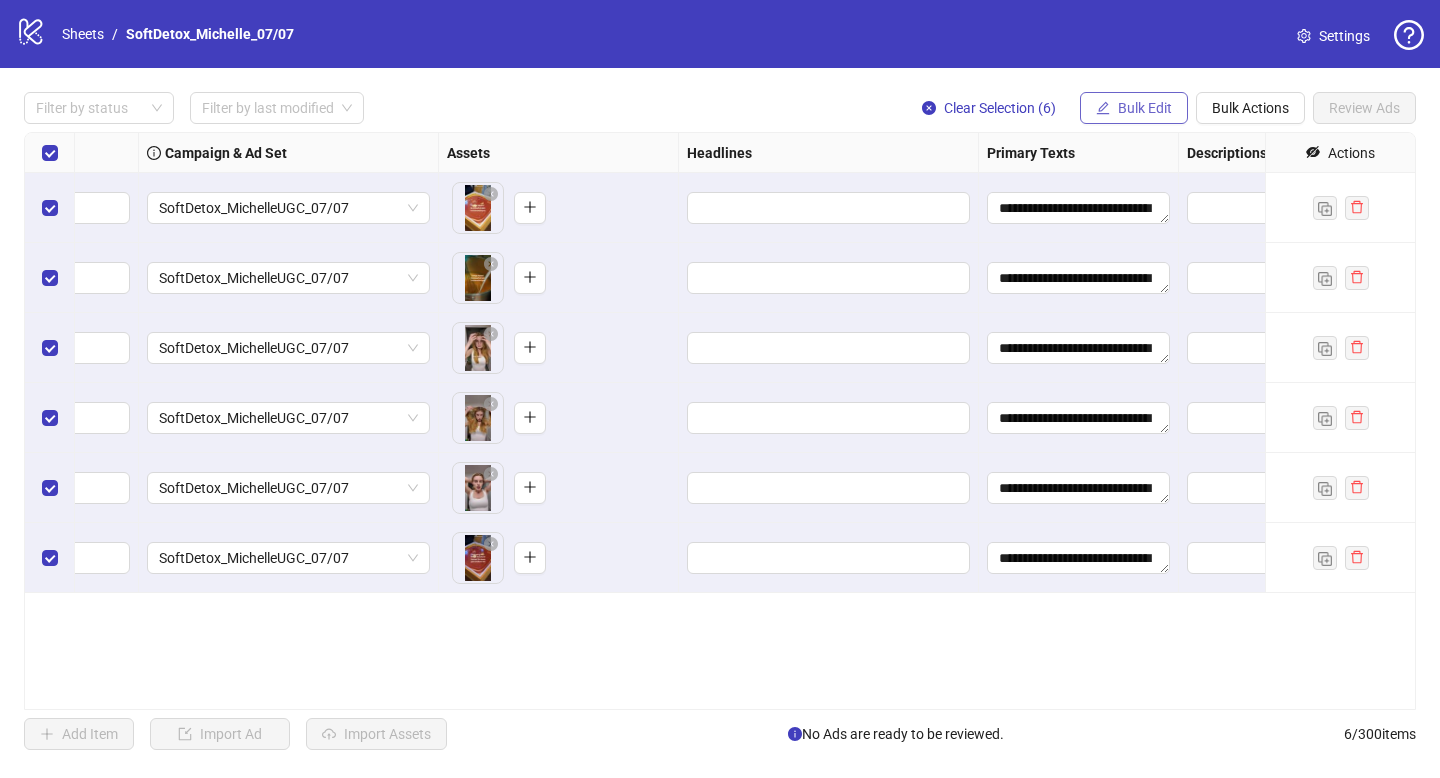 click on "Bulk Edit" at bounding box center [1134, 108] 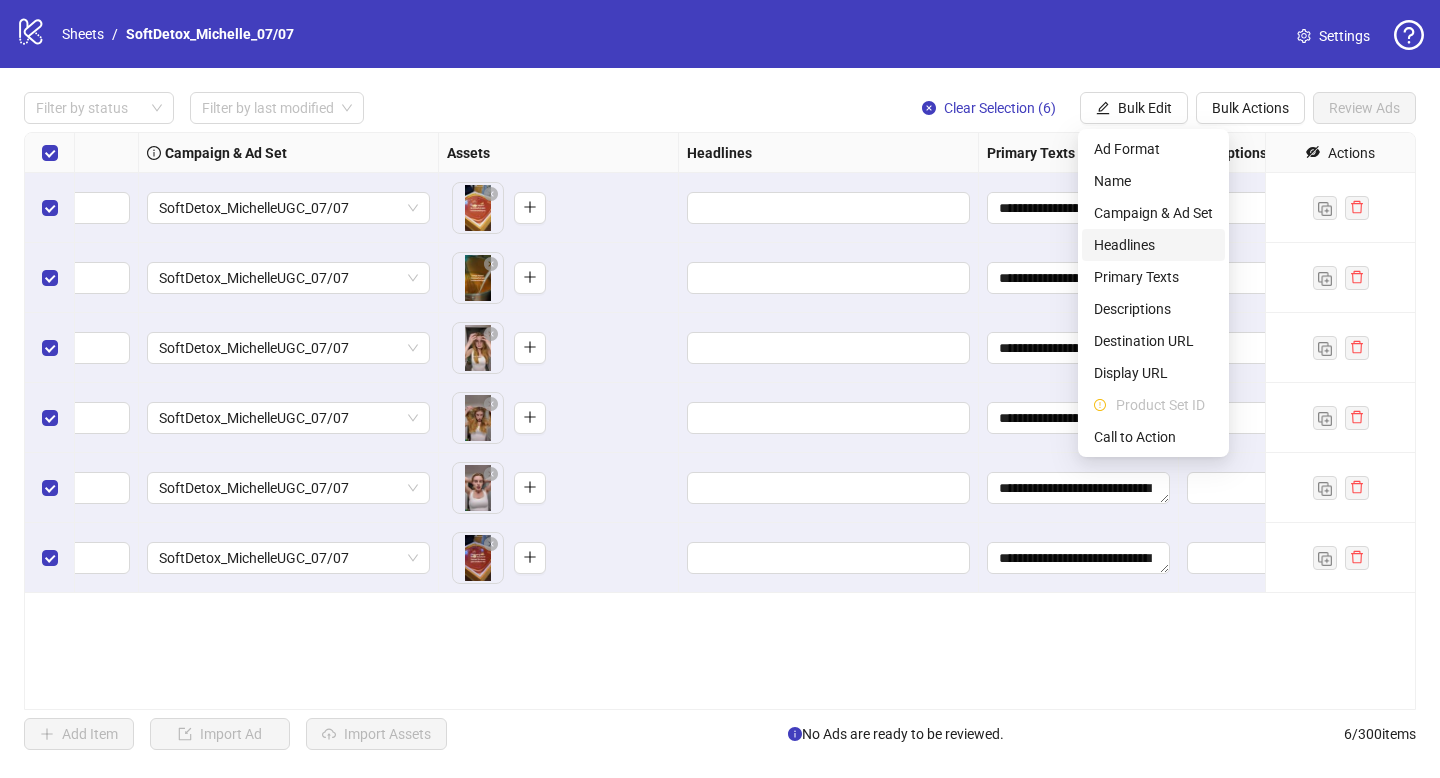 click on "Headlines" at bounding box center [1153, 245] 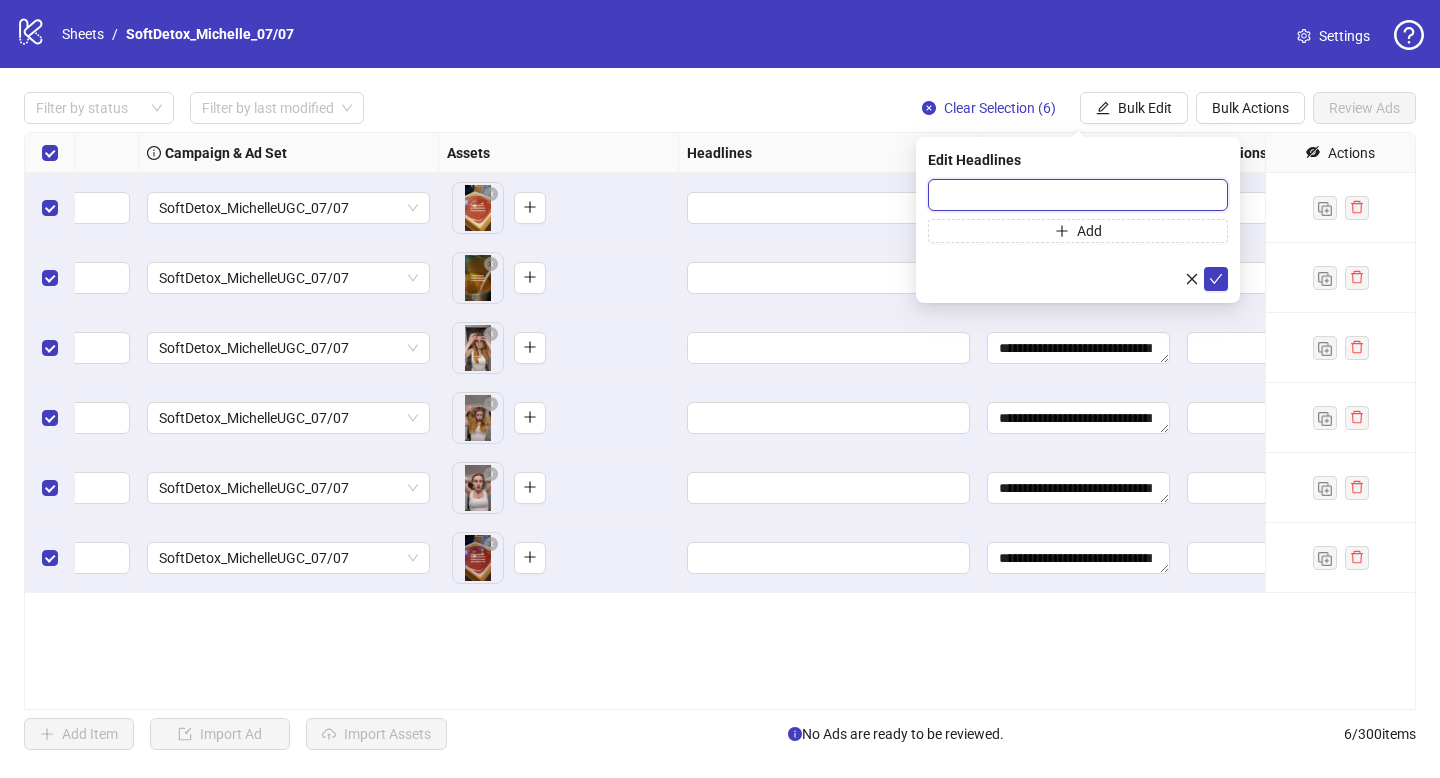click at bounding box center [1078, 195] 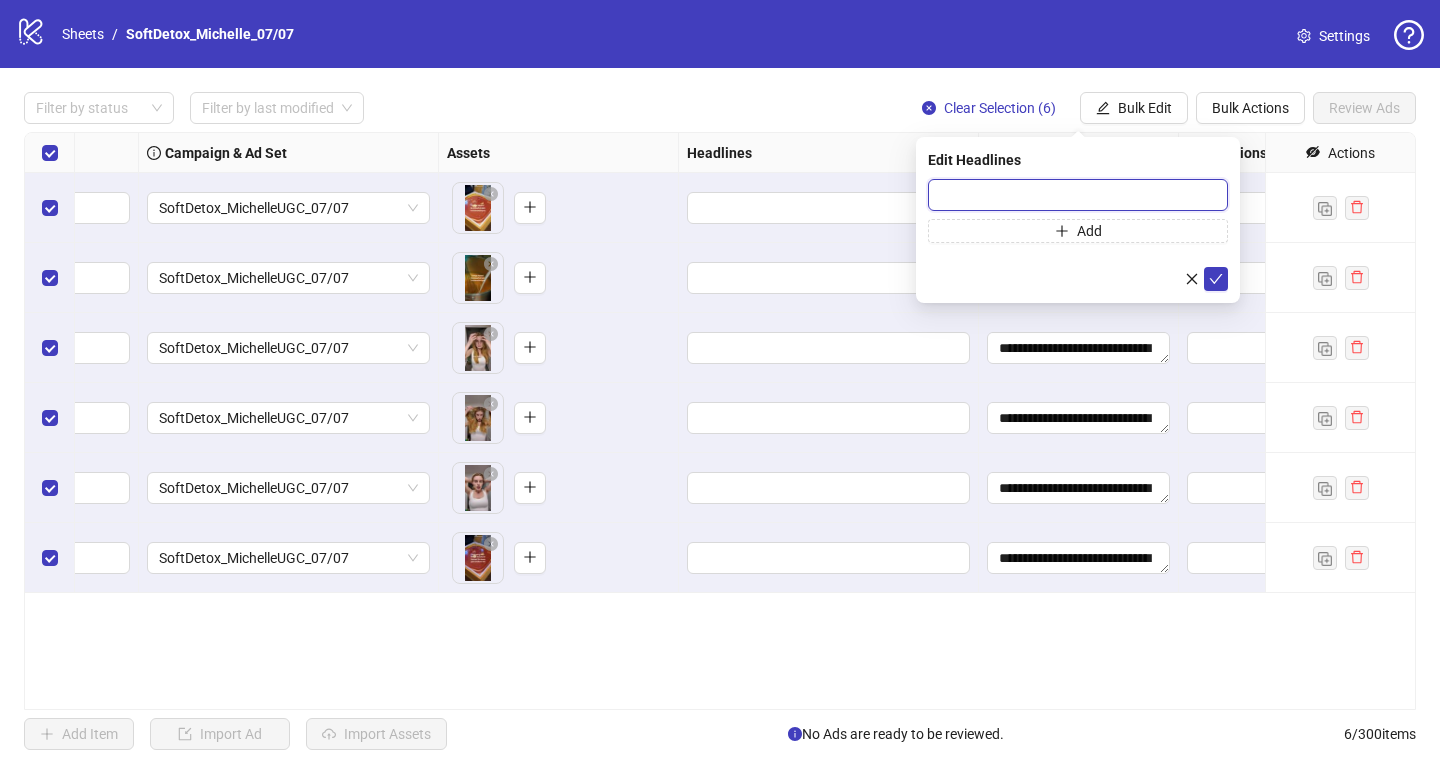 paste on "**********" 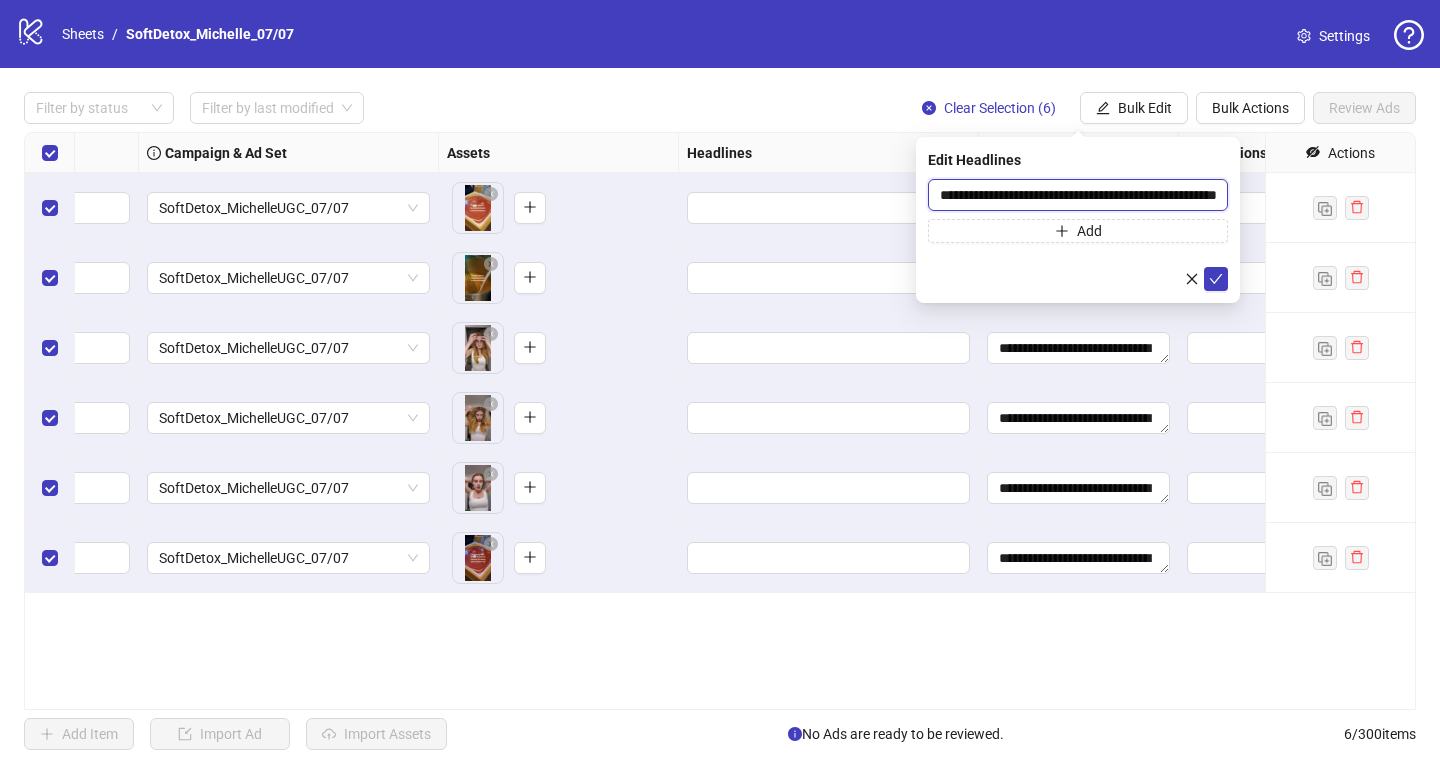 scroll, scrollTop: 0, scrollLeft: 76, axis: horizontal 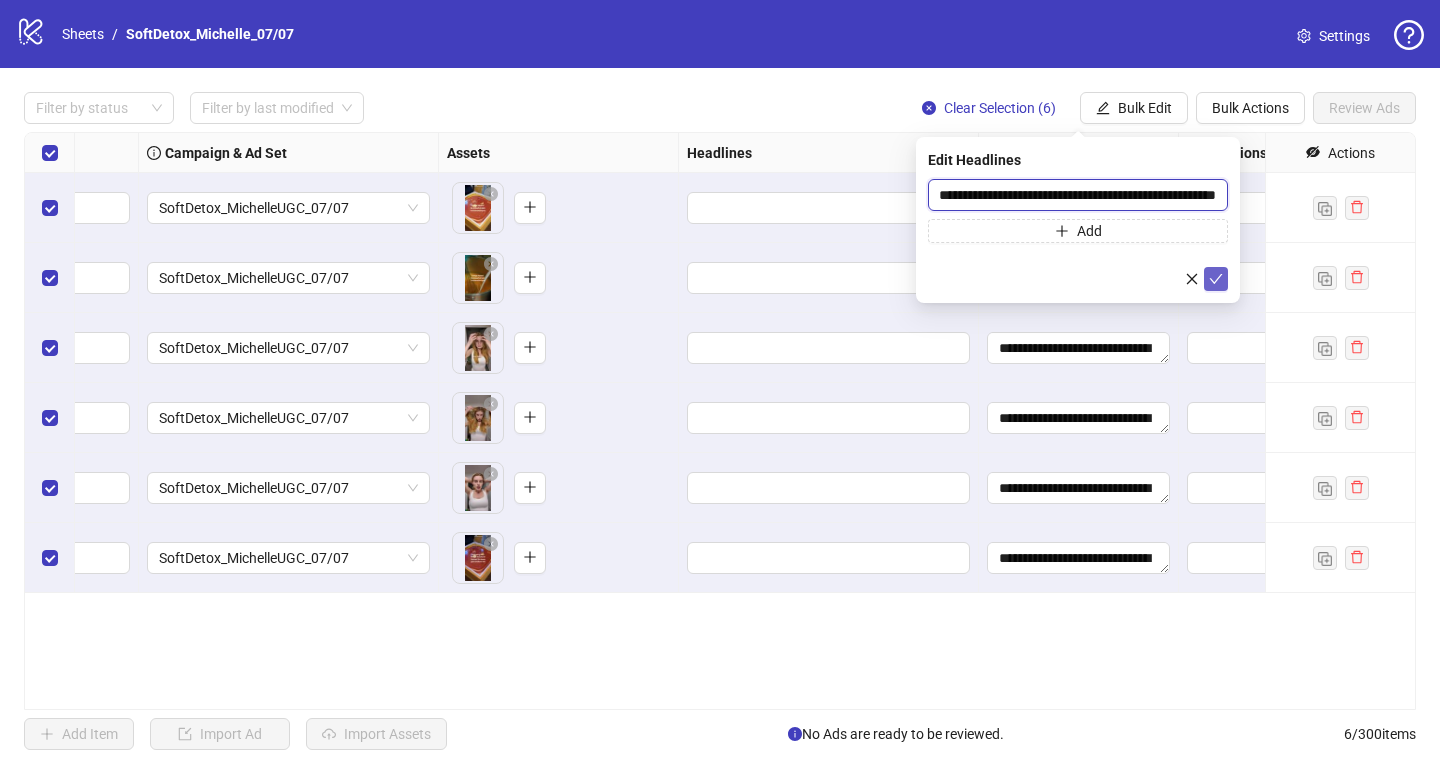 type on "**********" 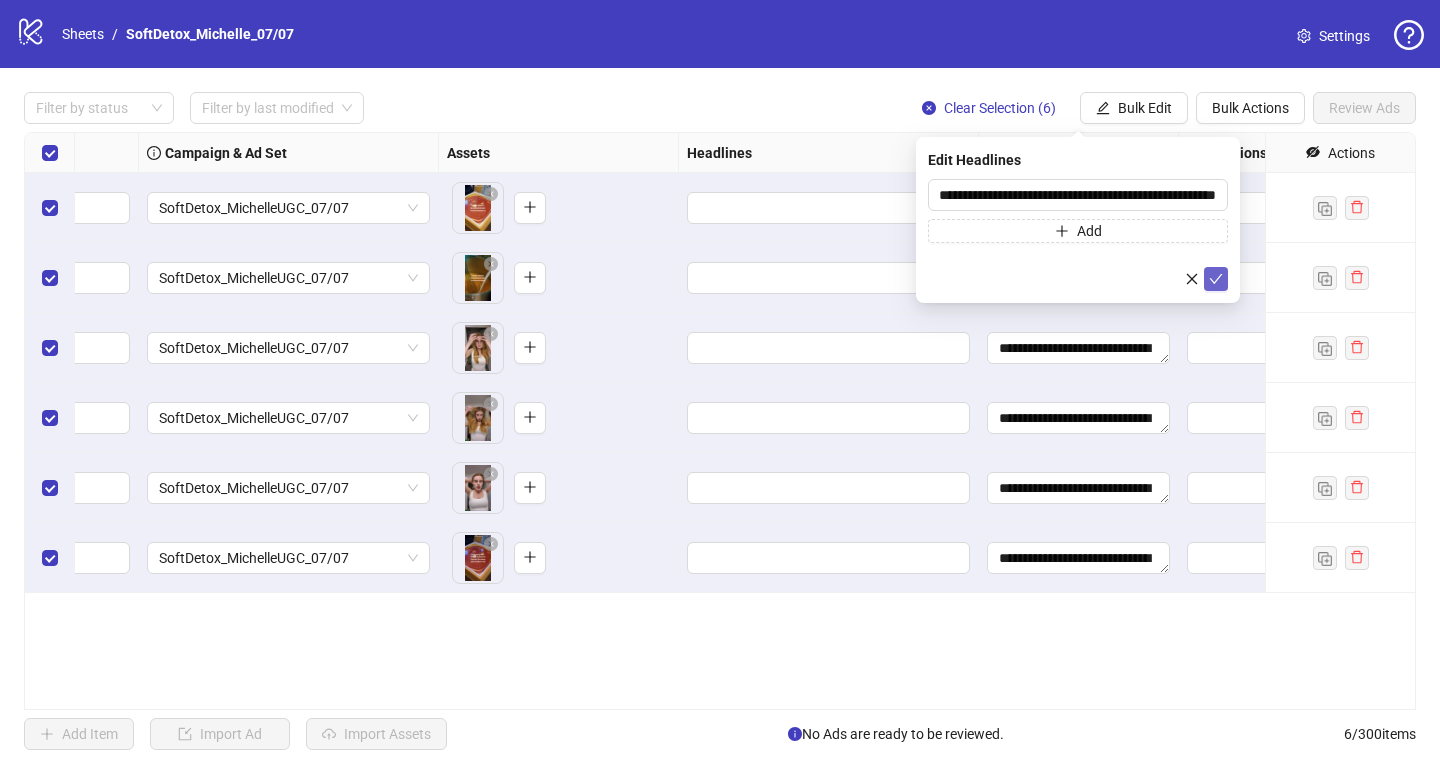 click 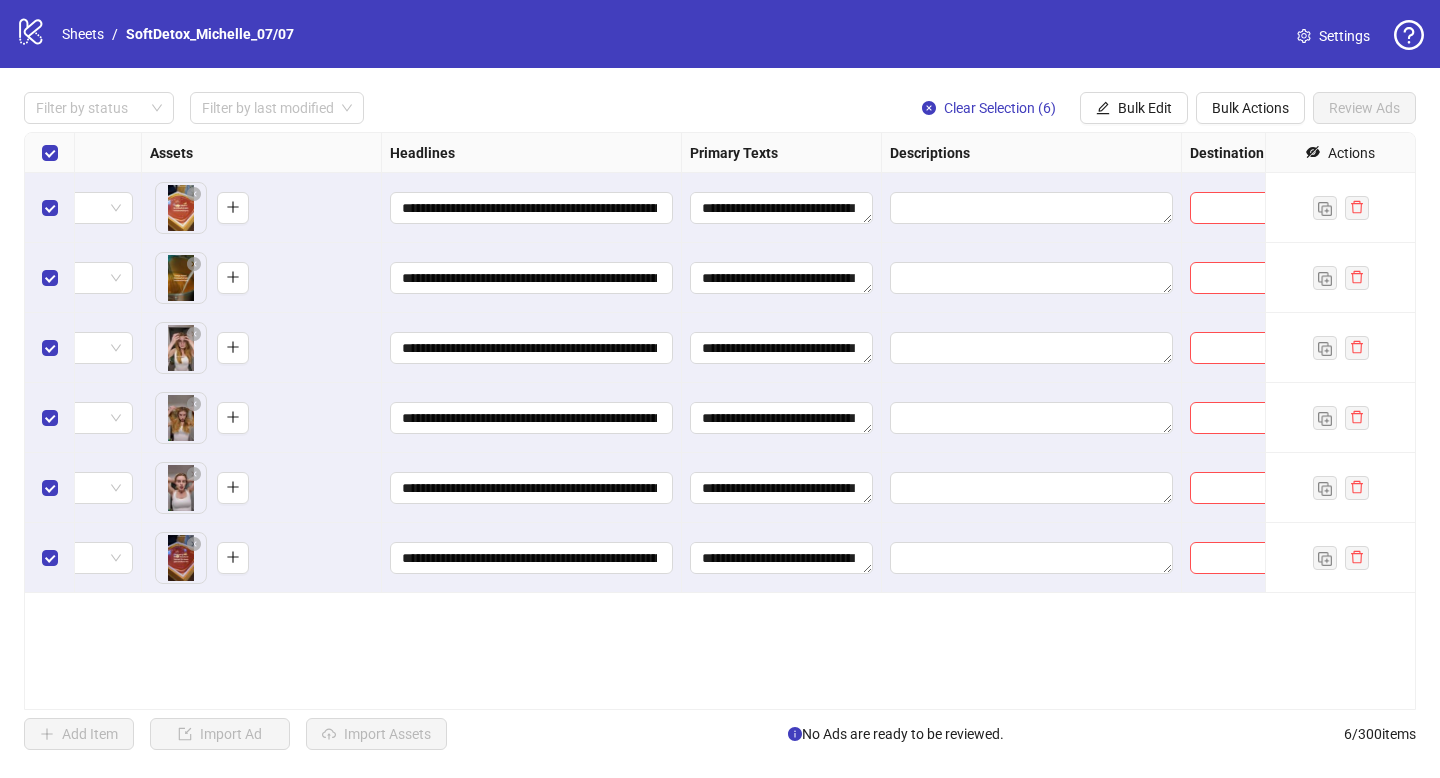 scroll, scrollTop: 0, scrollLeft: 892, axis: horizontal 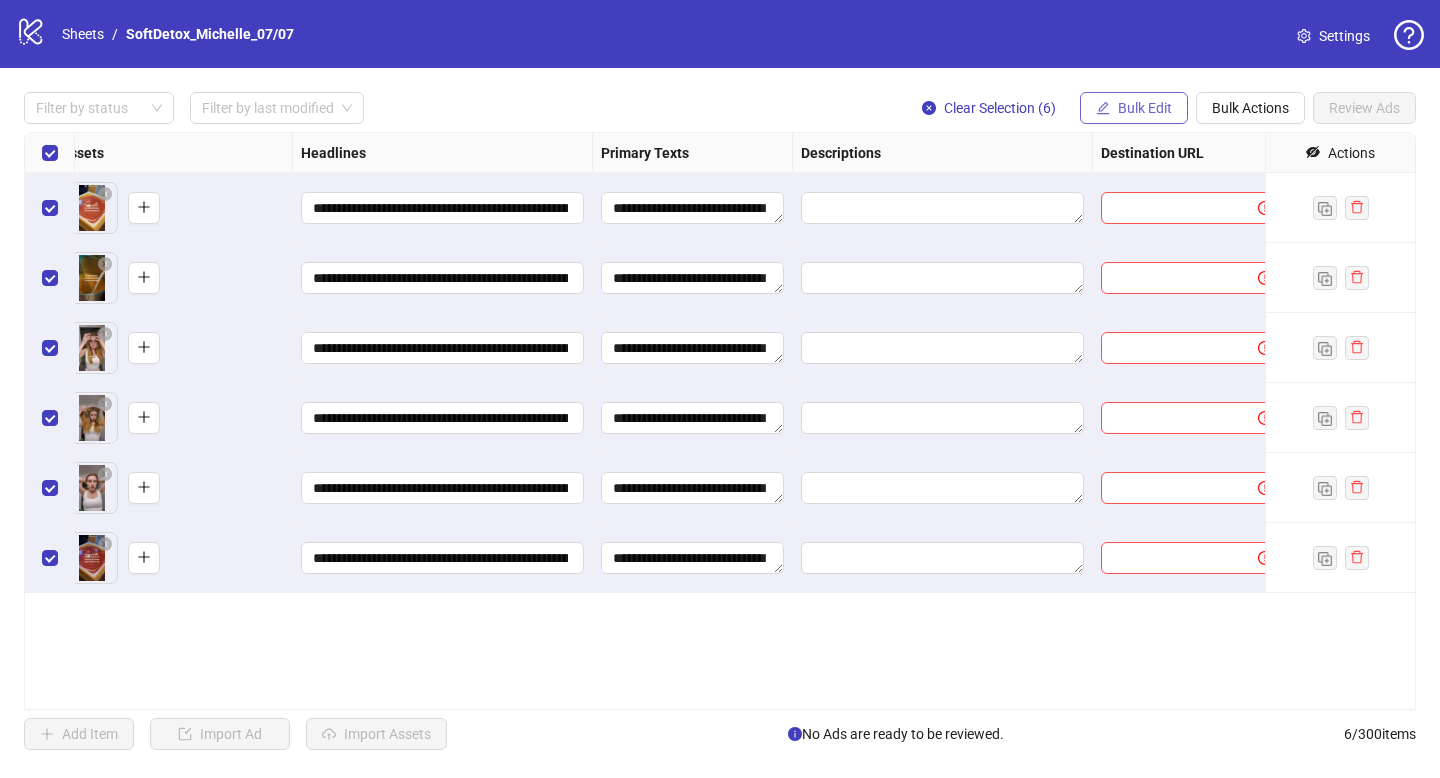 click on "Bulk Edit" at bounding box center [1145, 108] 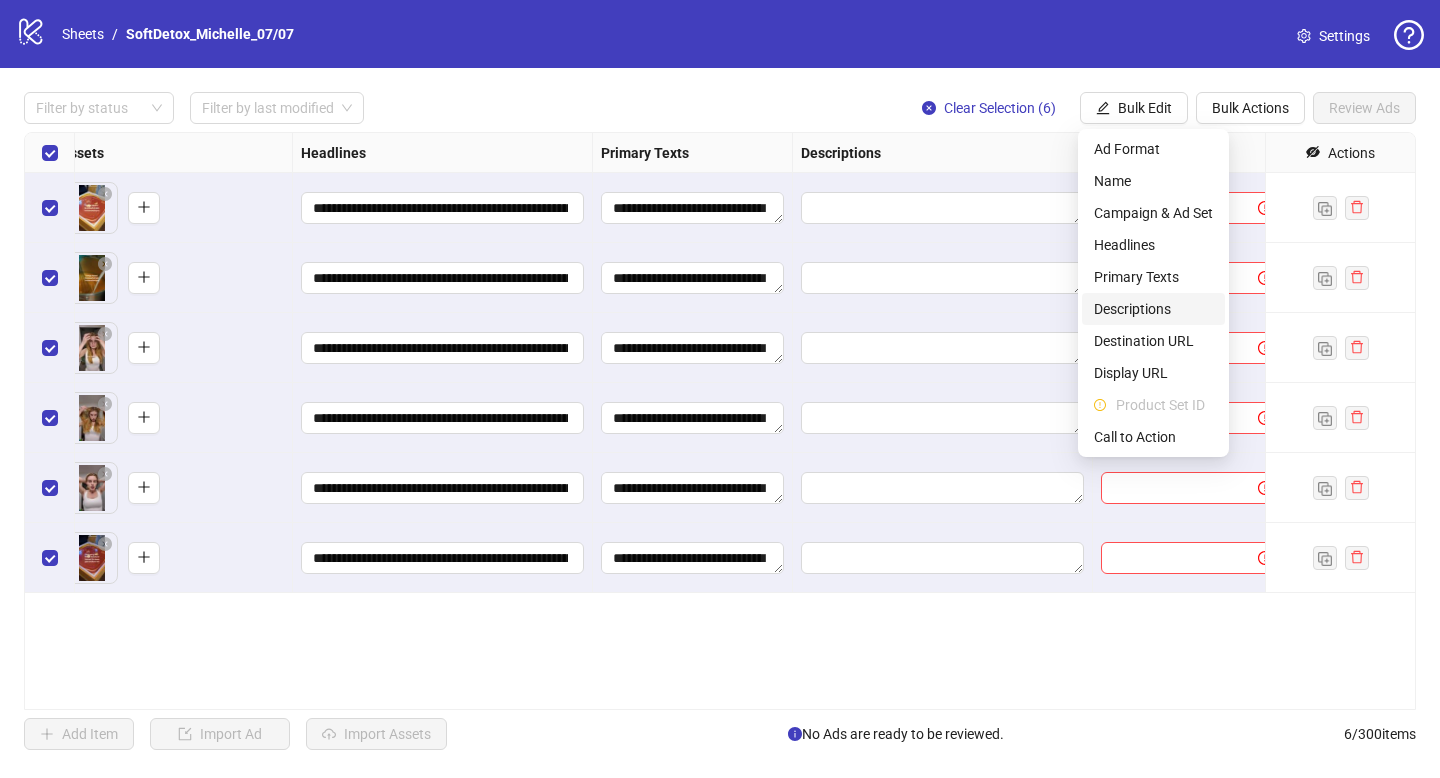 click on "Descriptions" at bounding box center (1153, 309) 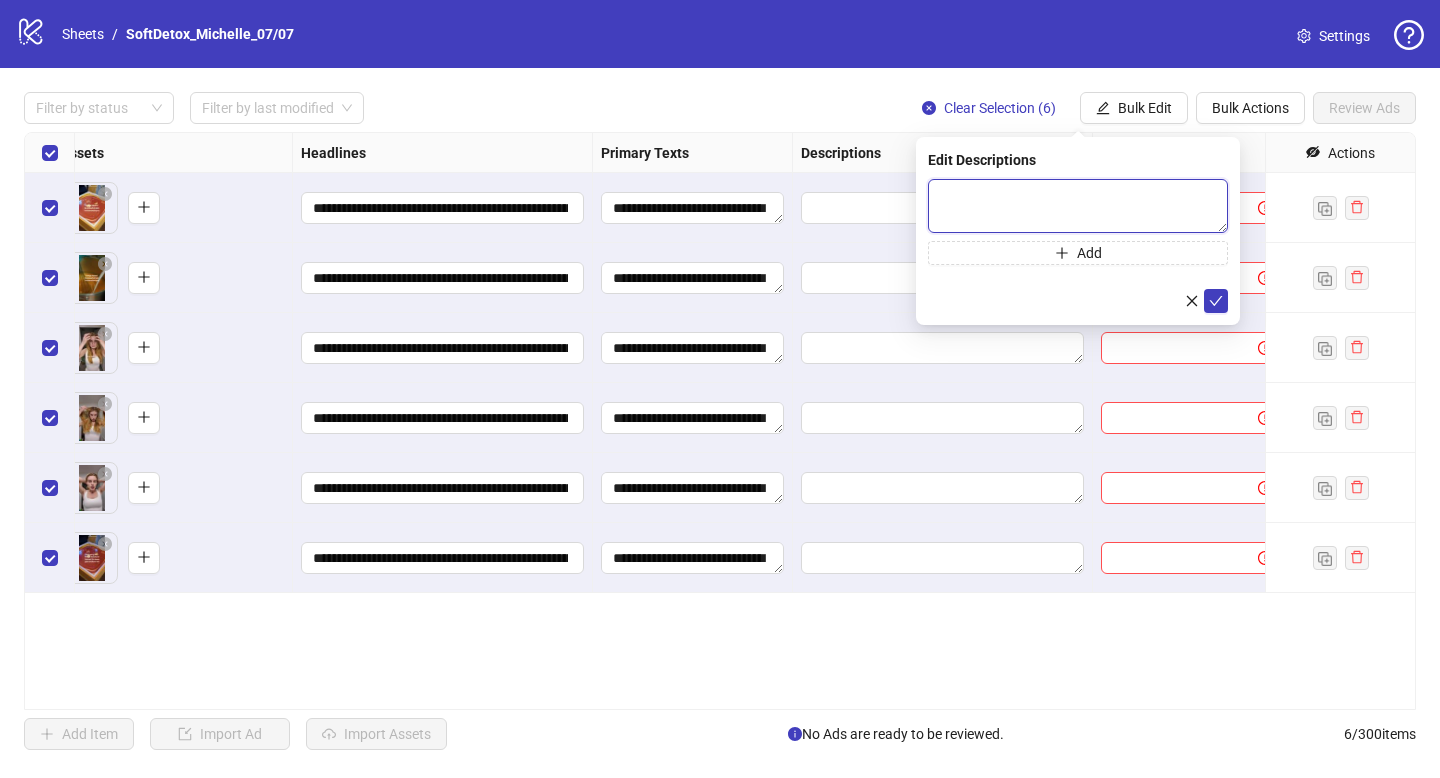 click at bounding box center (1078, 206) 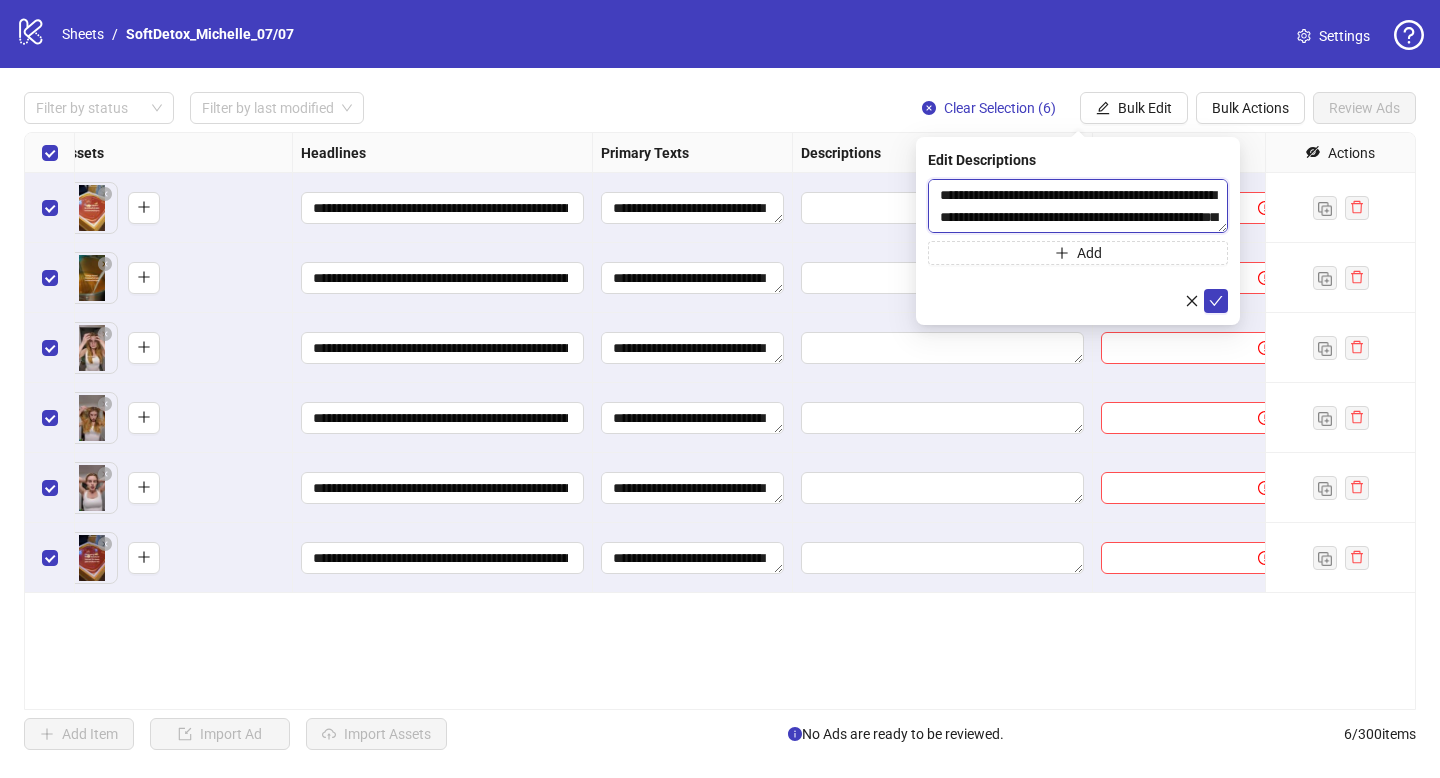 scroll, scrollTop: 59, scrollLeft: 0, axis: vertical 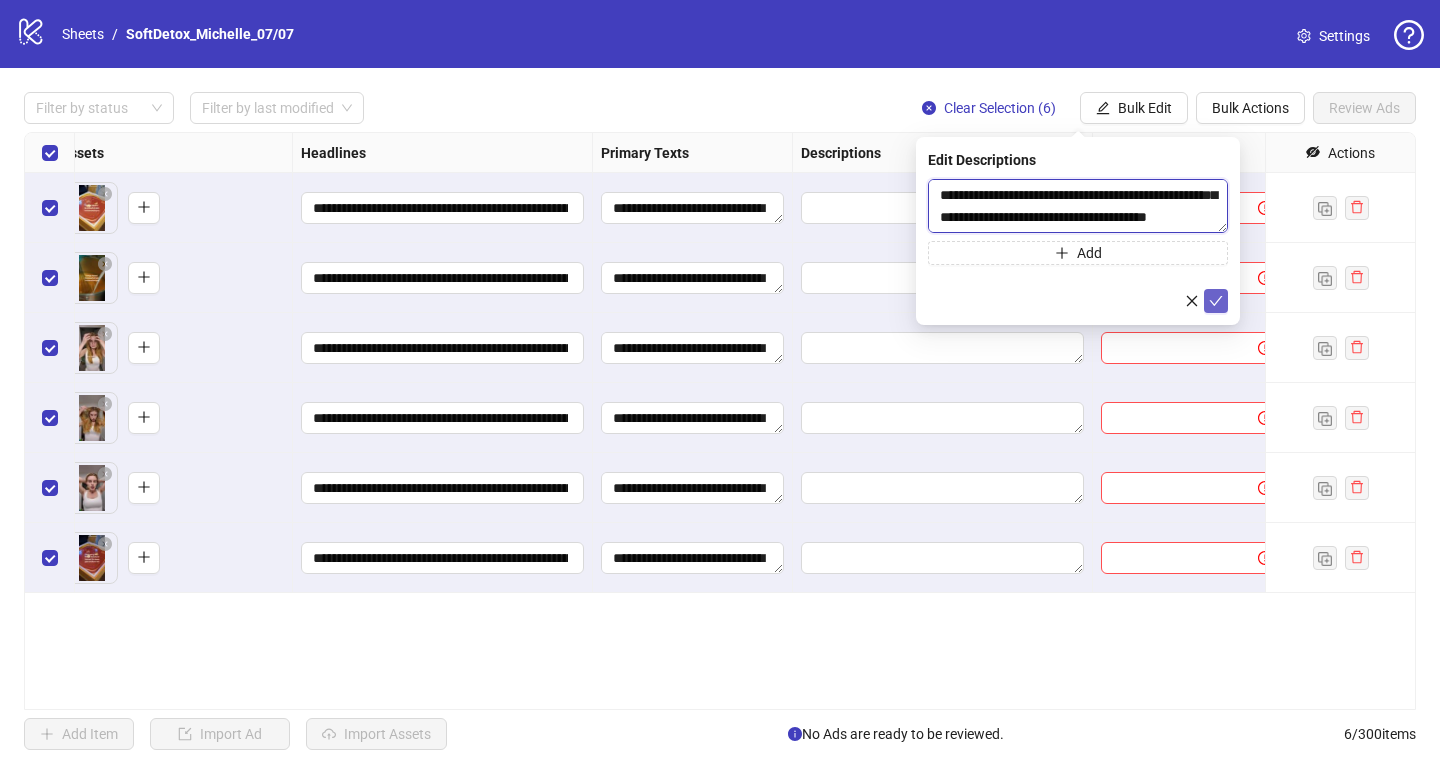 type on "**********" 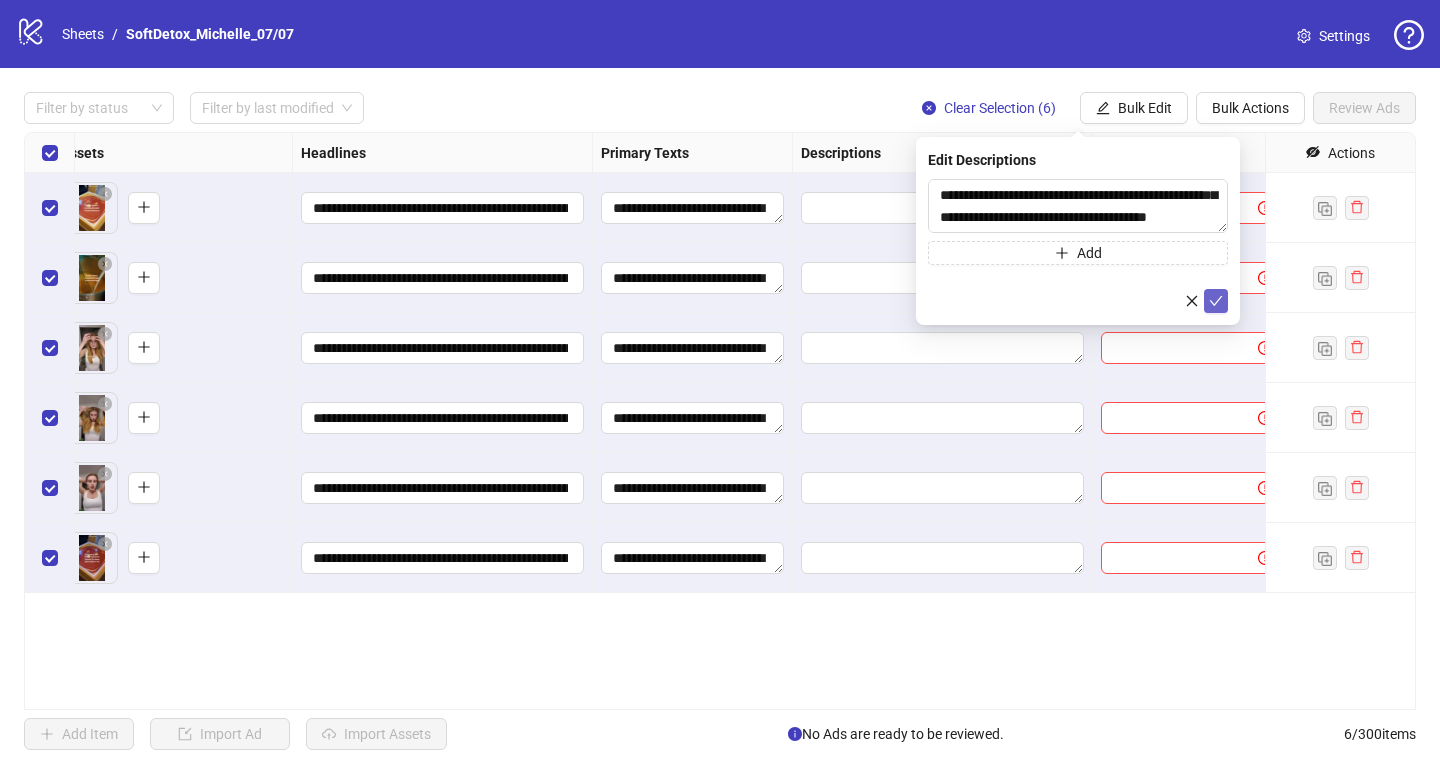 click 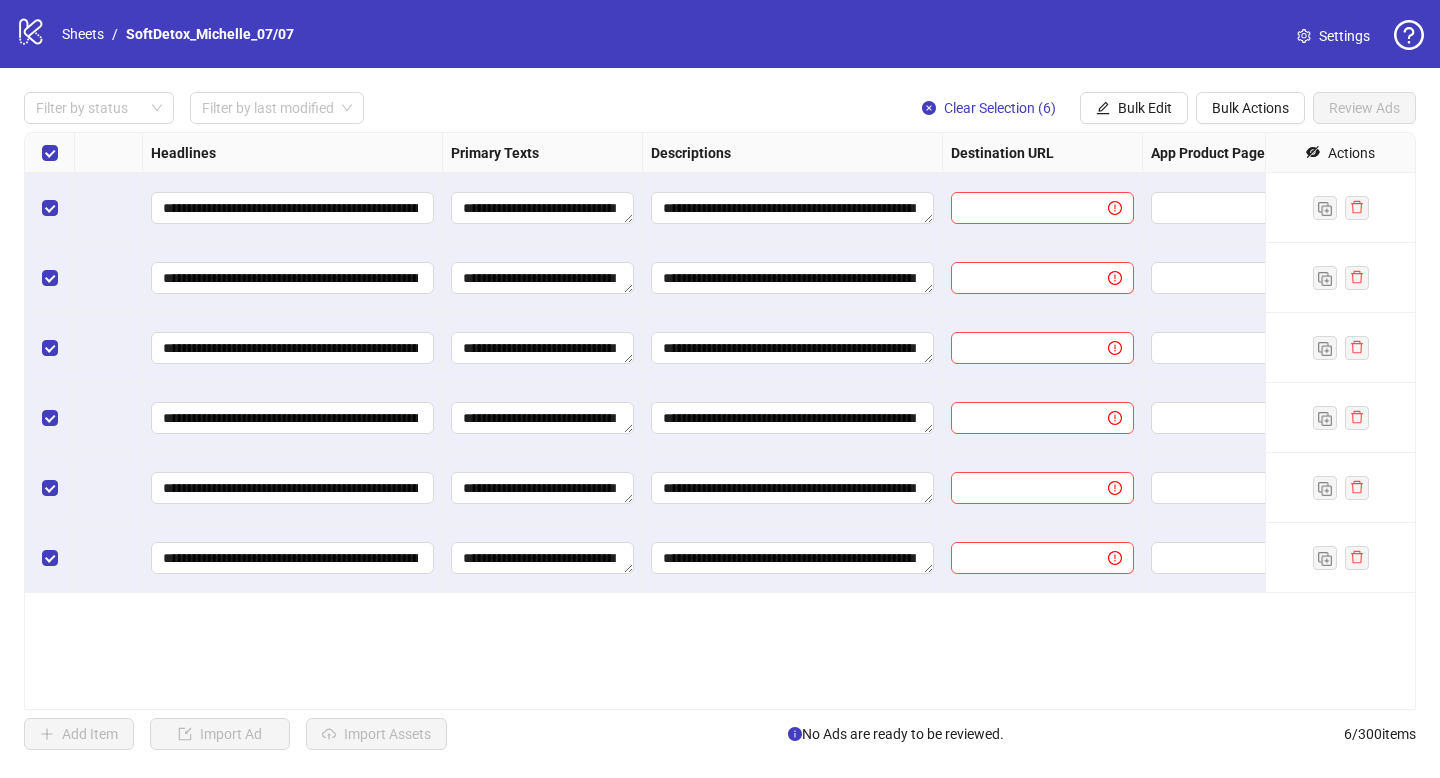 scroll, scrollTop: 0, scrollLeft: 1149, axis: horizontal 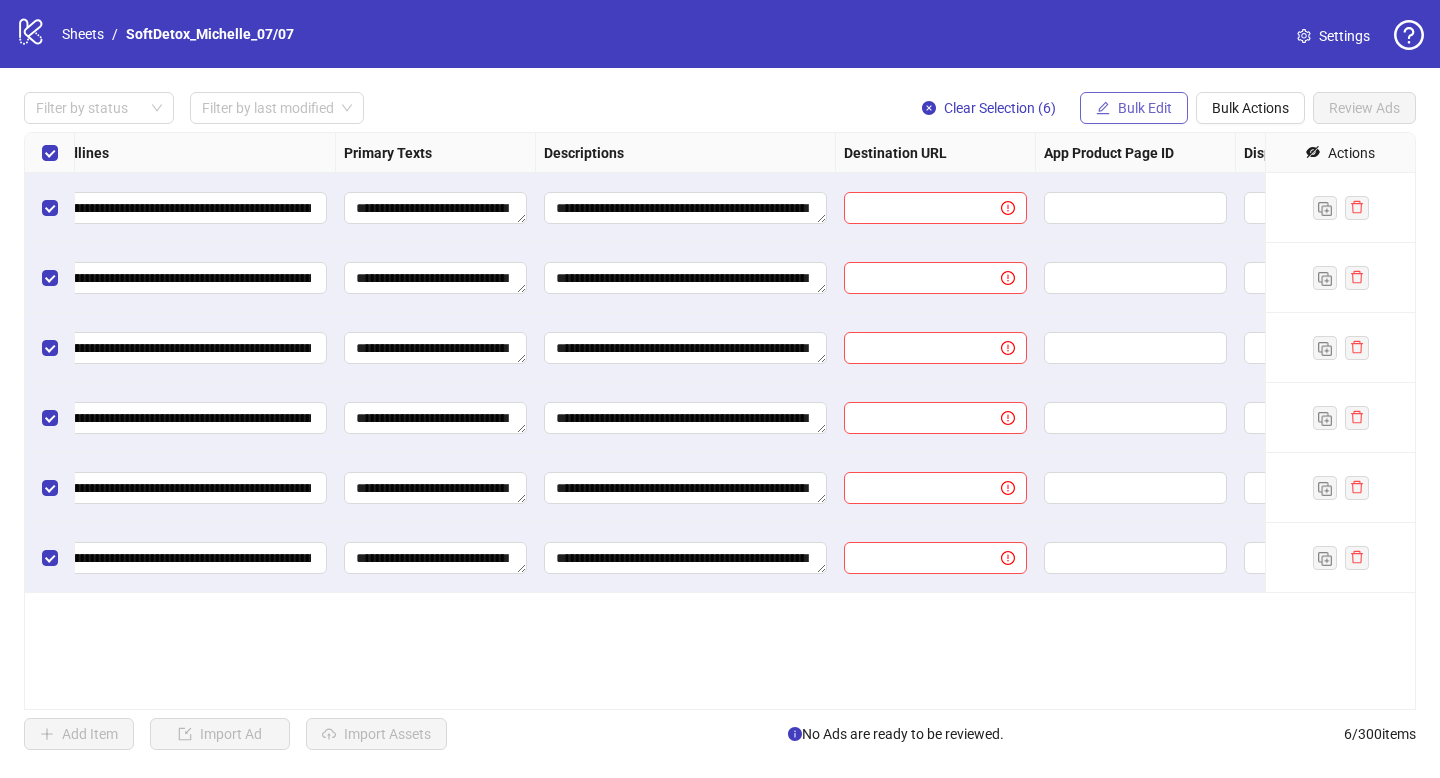 click on "Bulk Edit" at bounding box center (1145, 108) 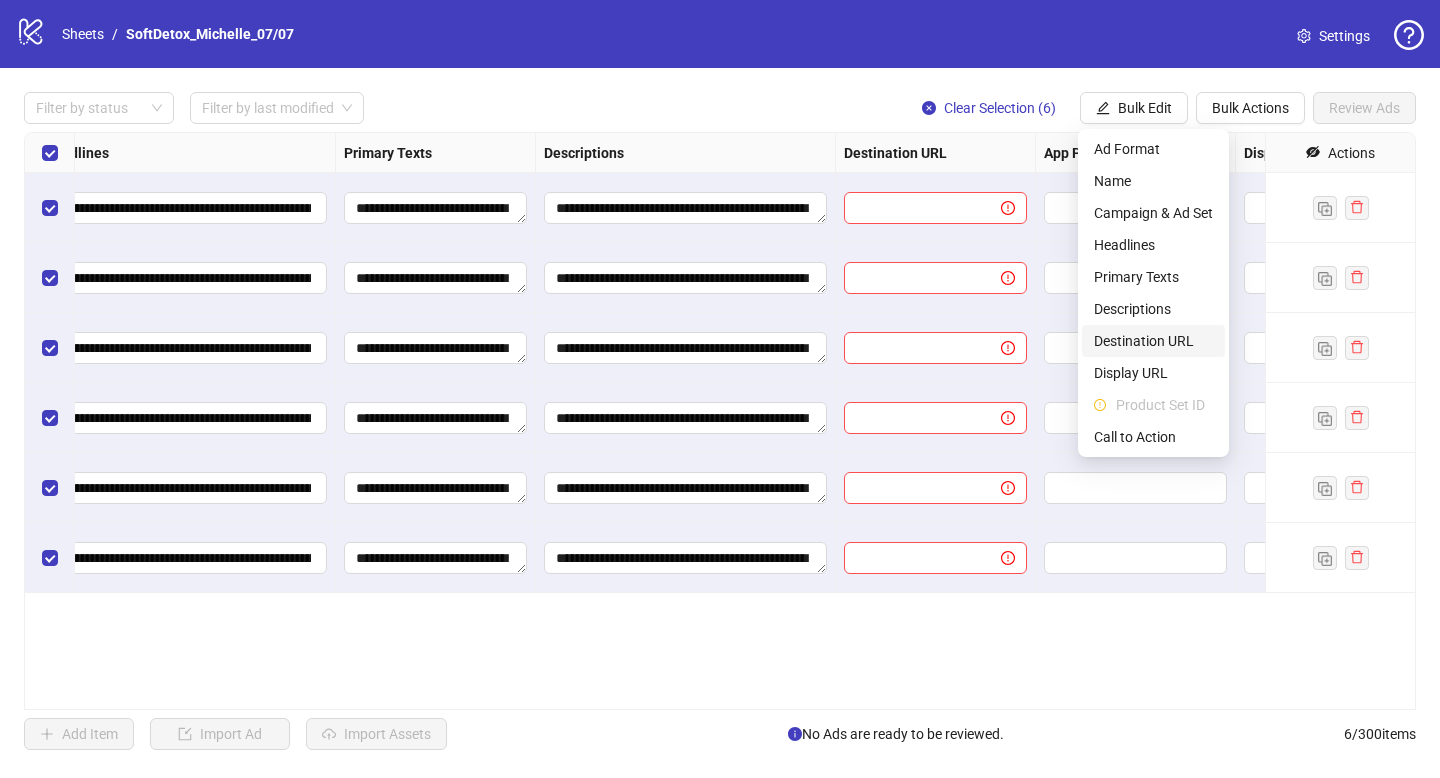 click on "Destination URL" at bounding box center [1153, 341] 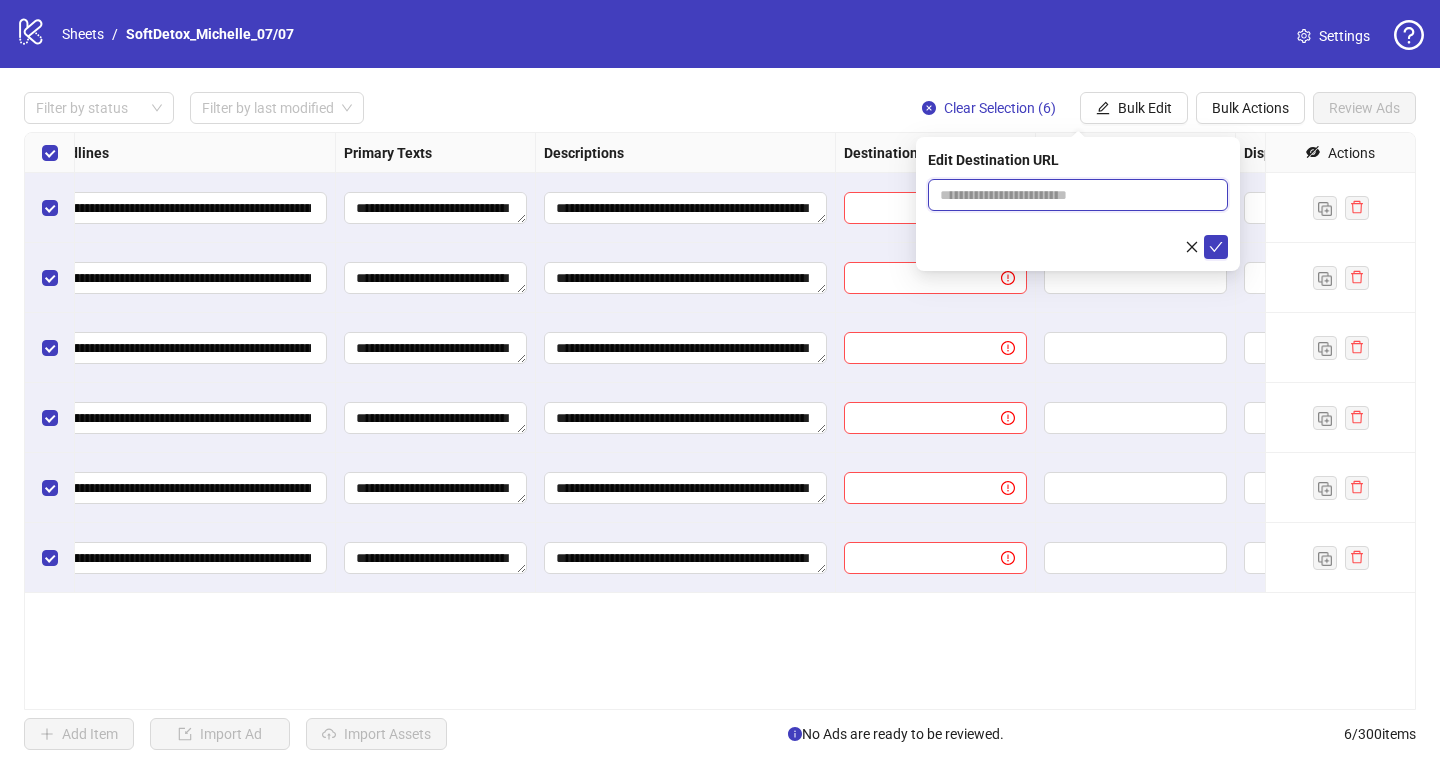 click at bounding box center (1070, 195) 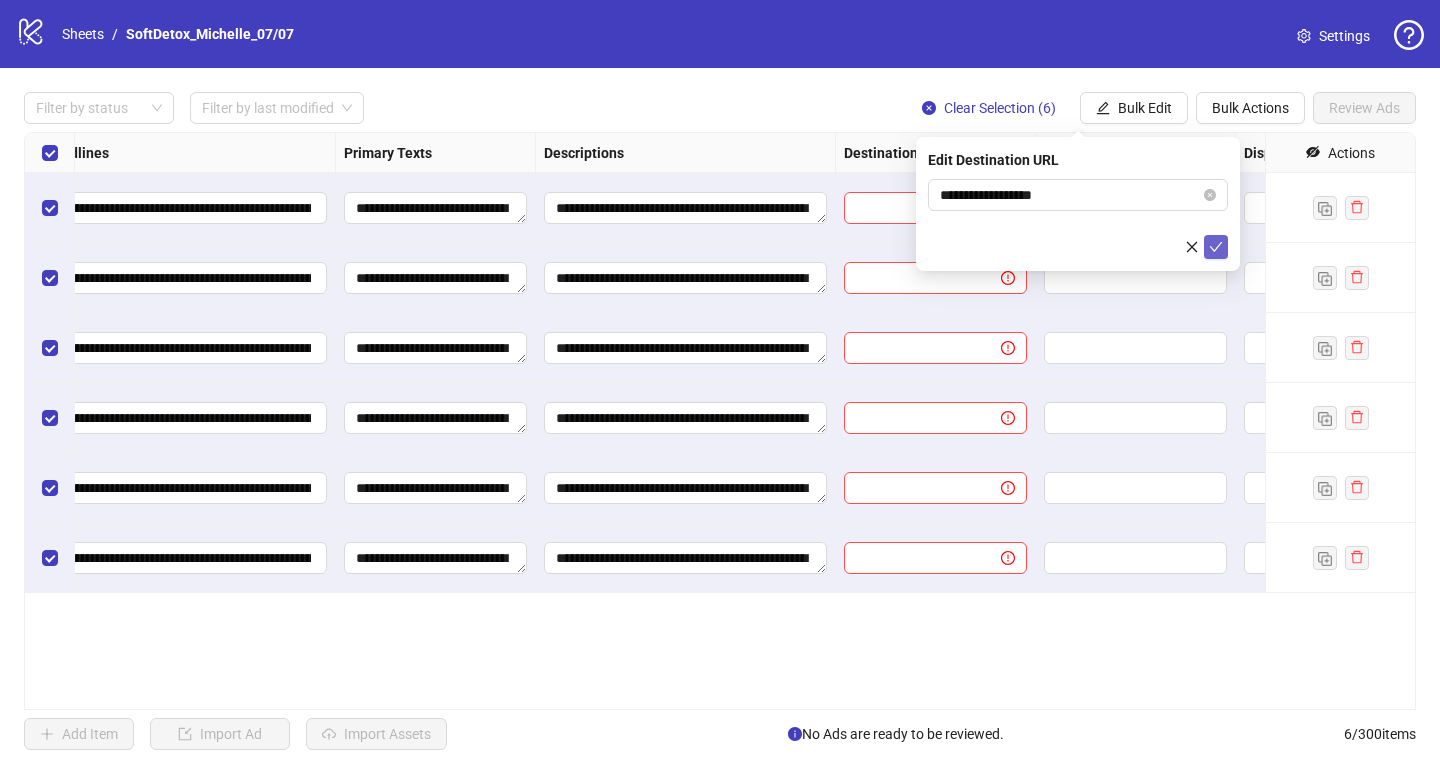 click 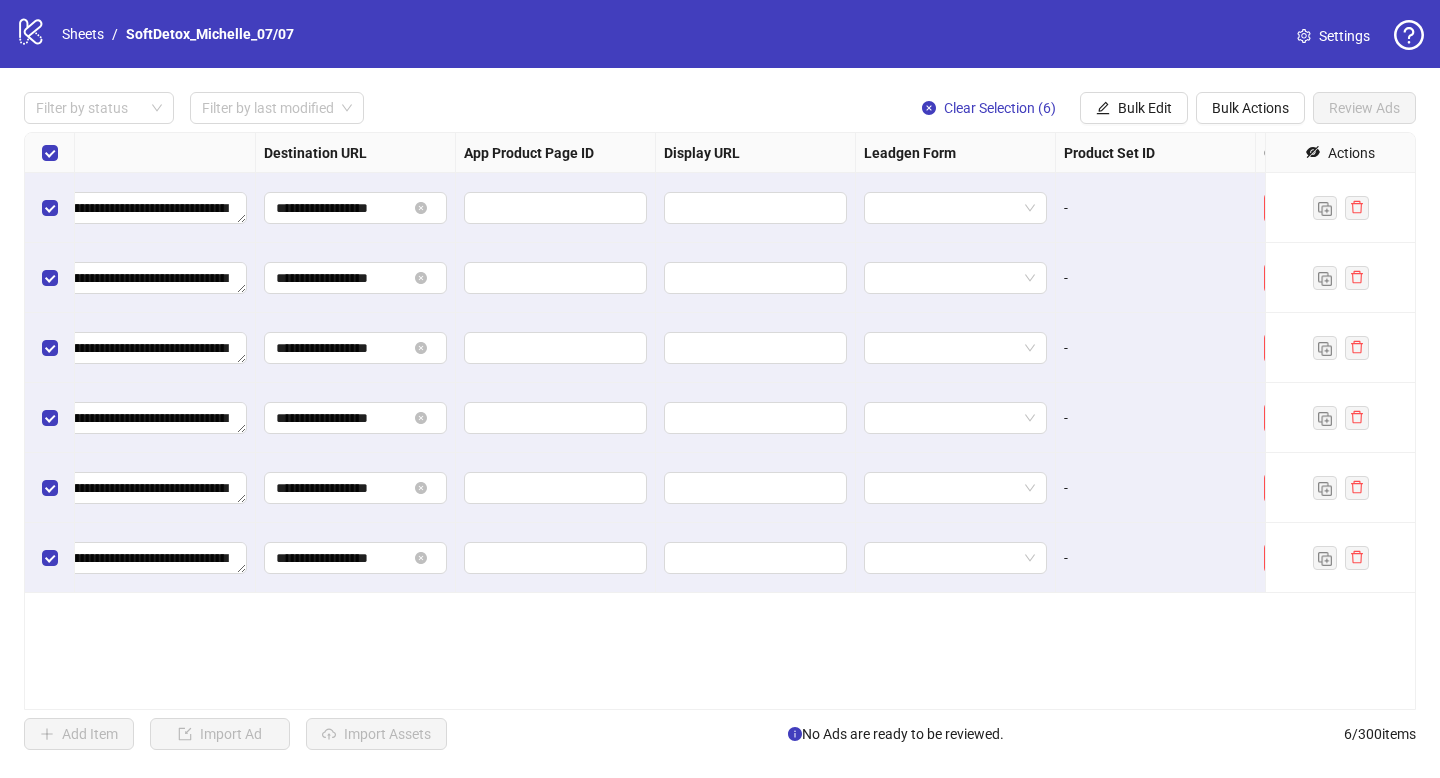 scroll, scrollTop: 0, scrollLeft: 1880, axis: horizontal 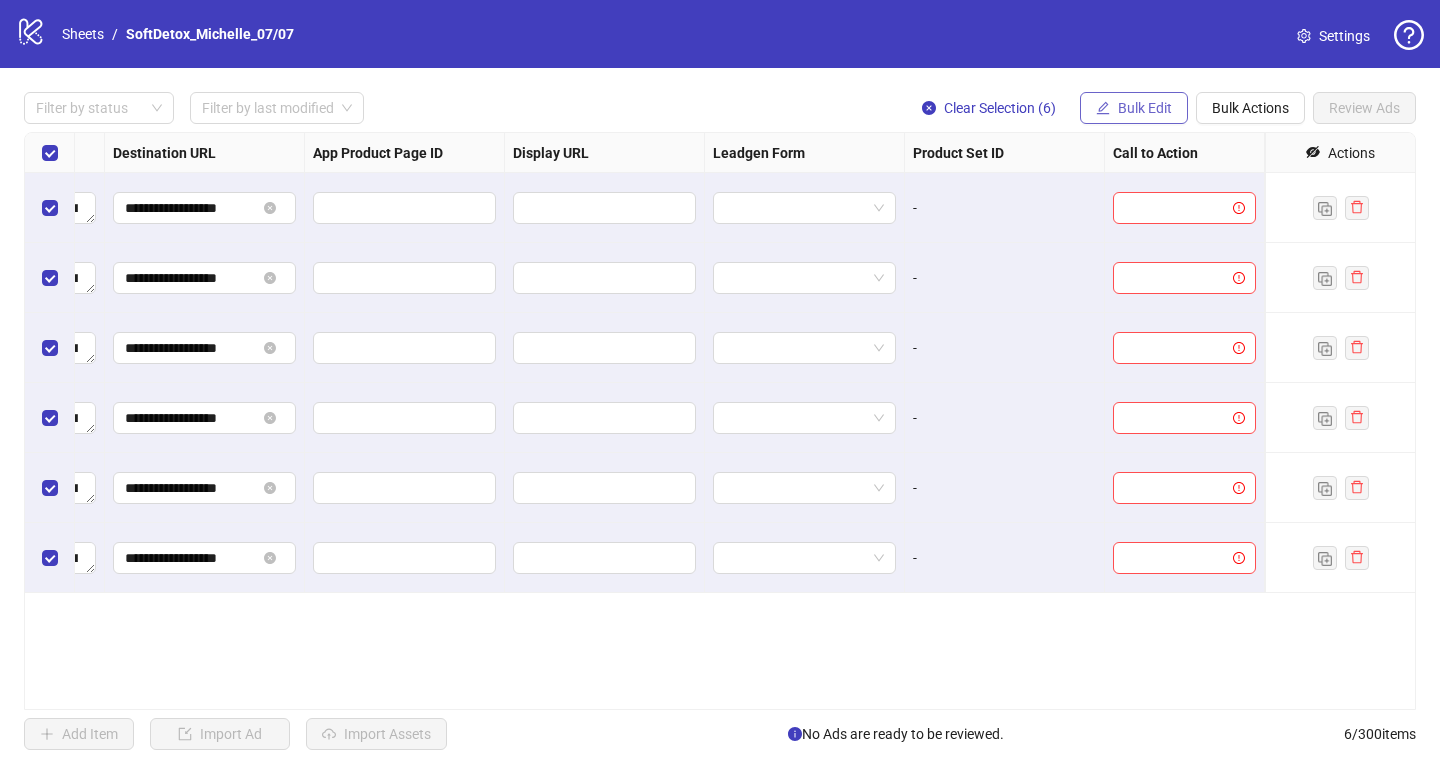 click on "Bulk Edit" at bounding box center [1145, 108] 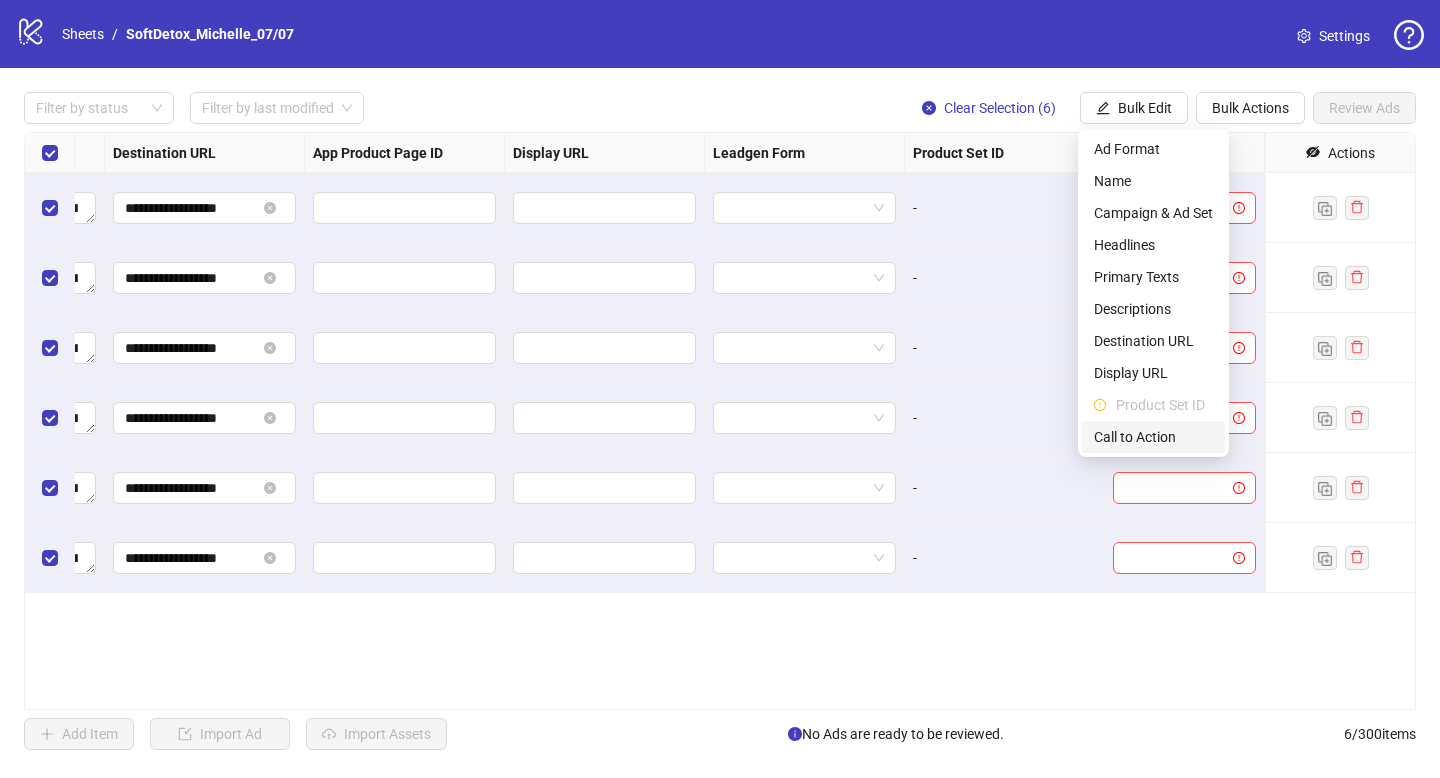 click on "Call to Action" at bounding box center [1153, 437] 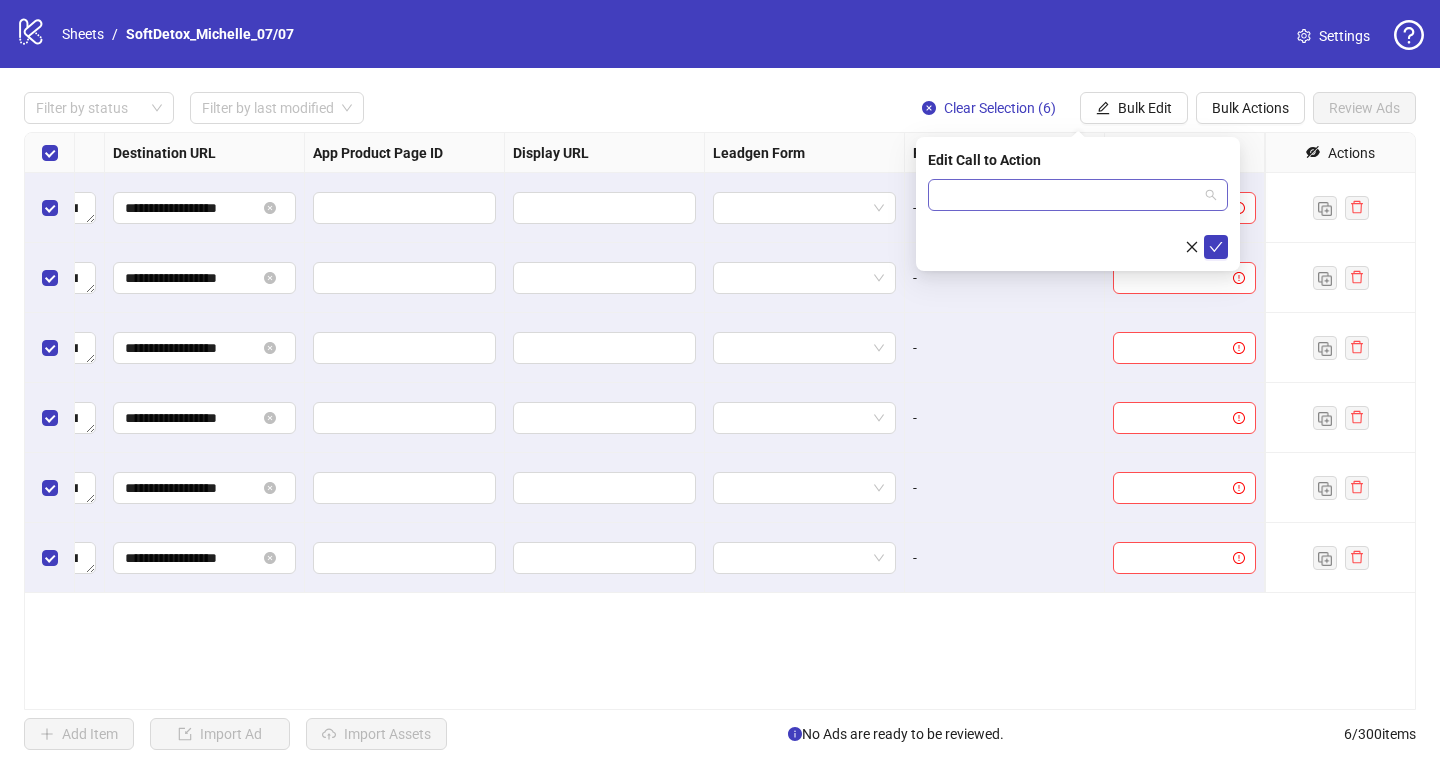 click at bounding box center (1069, 195) 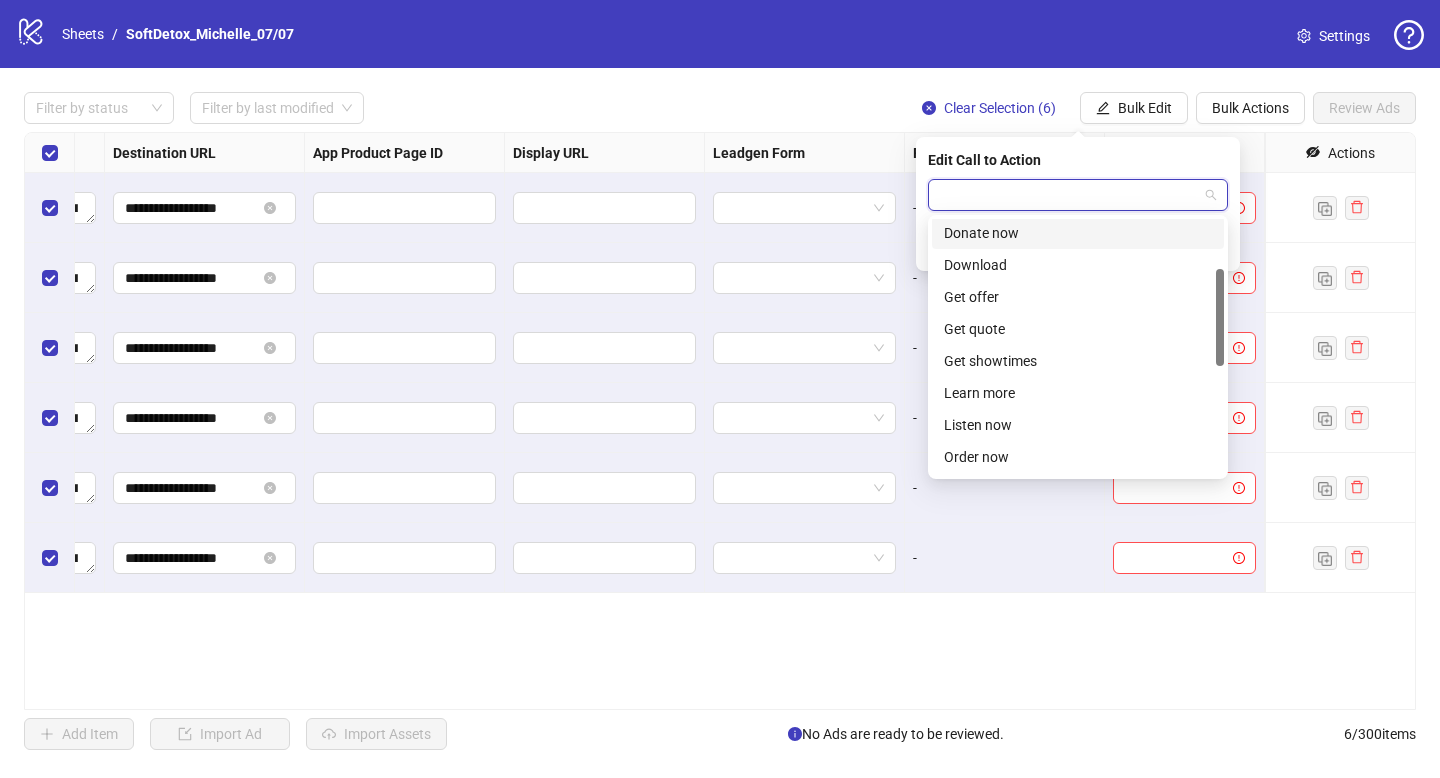 scroll, scrollTop: 132, scrollLeft: 0, axis: vertical 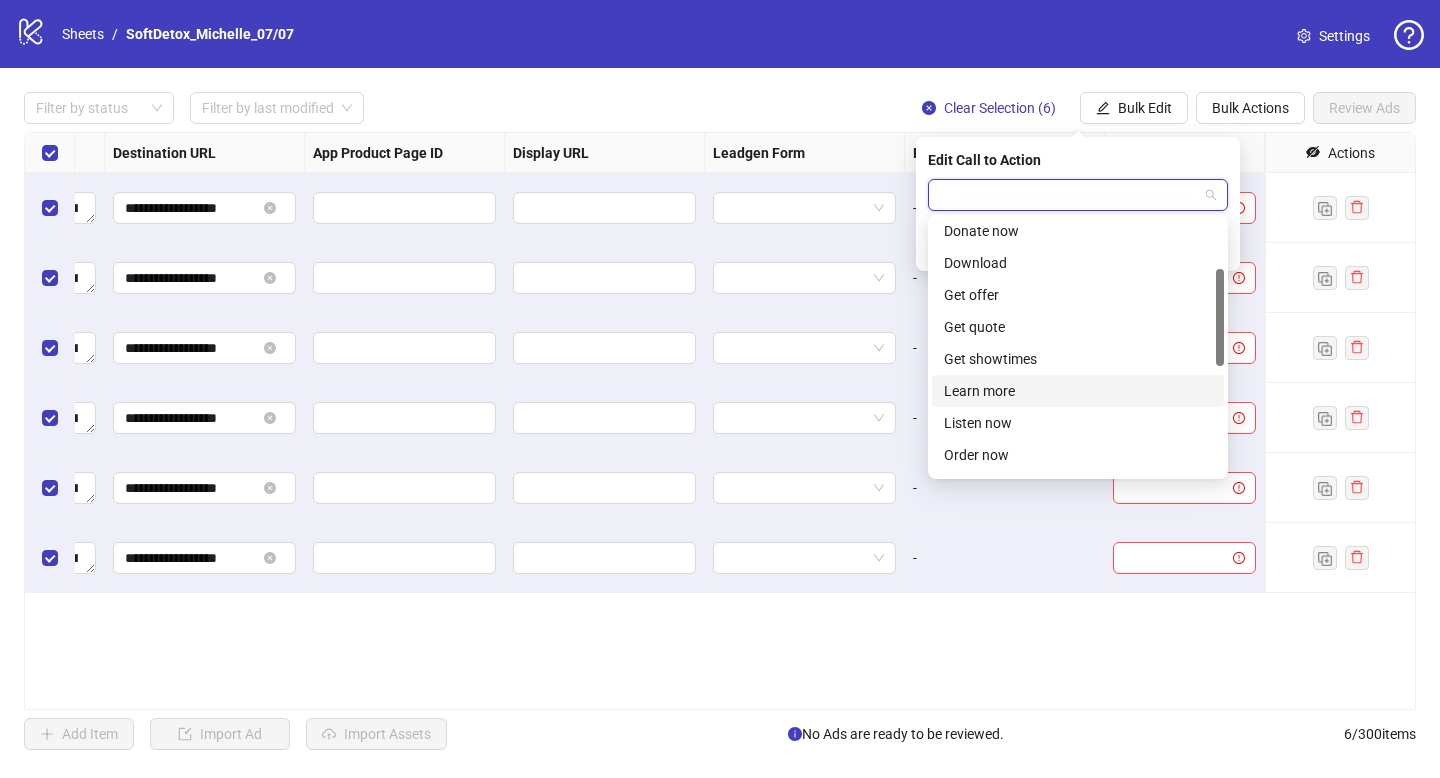 click on "Learn more" at bounding box center (1078, 391) 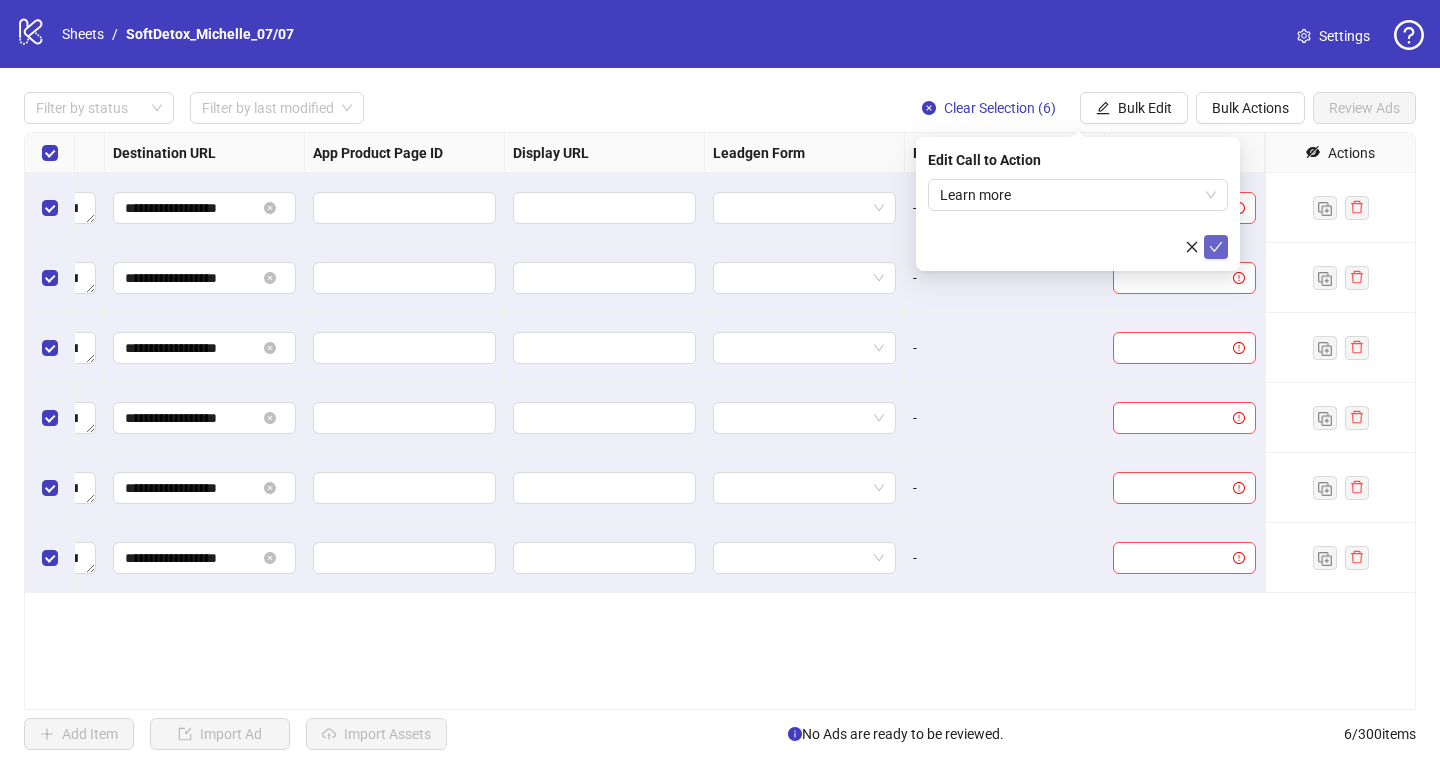 click at bounding box center [1216, 247] 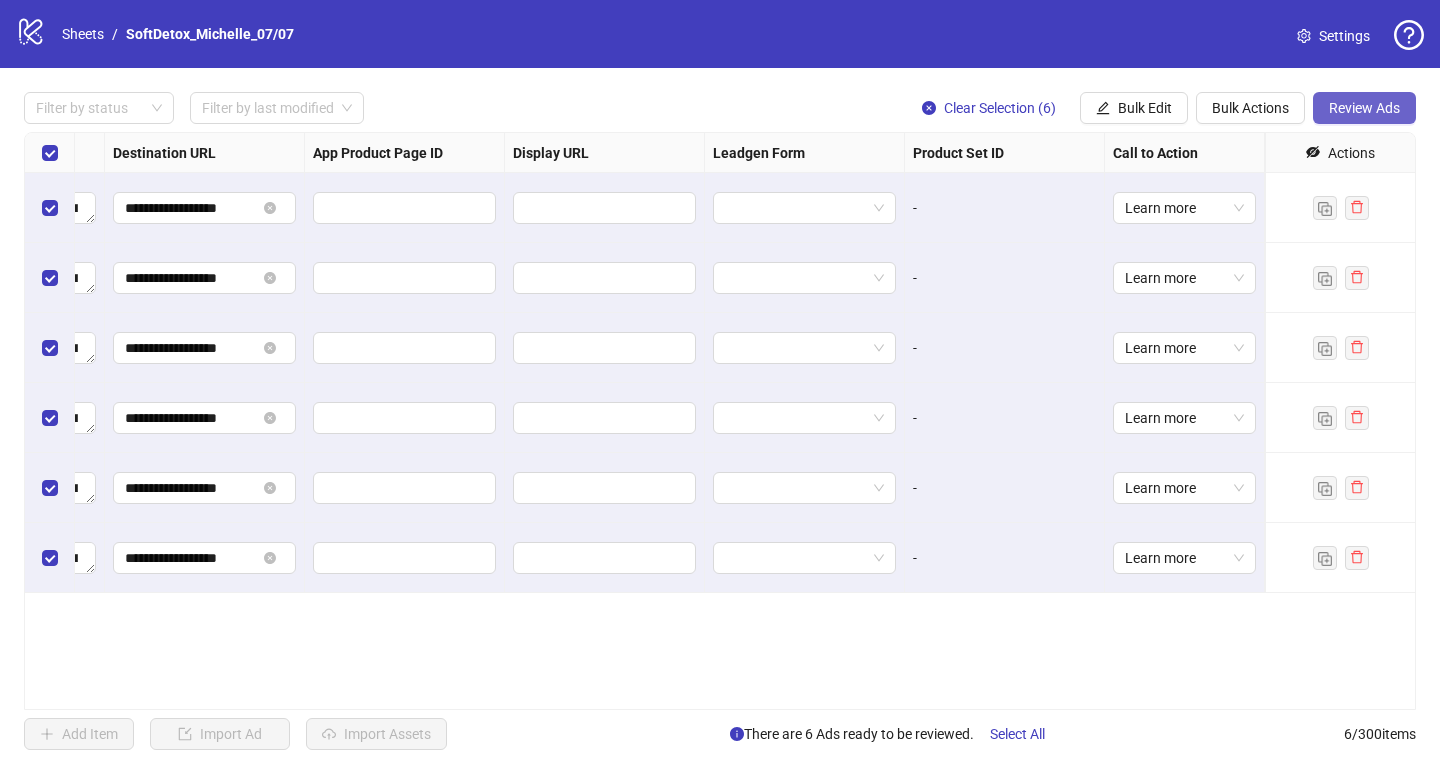 click on "Review Ads" at bounding box center (1364, 108) 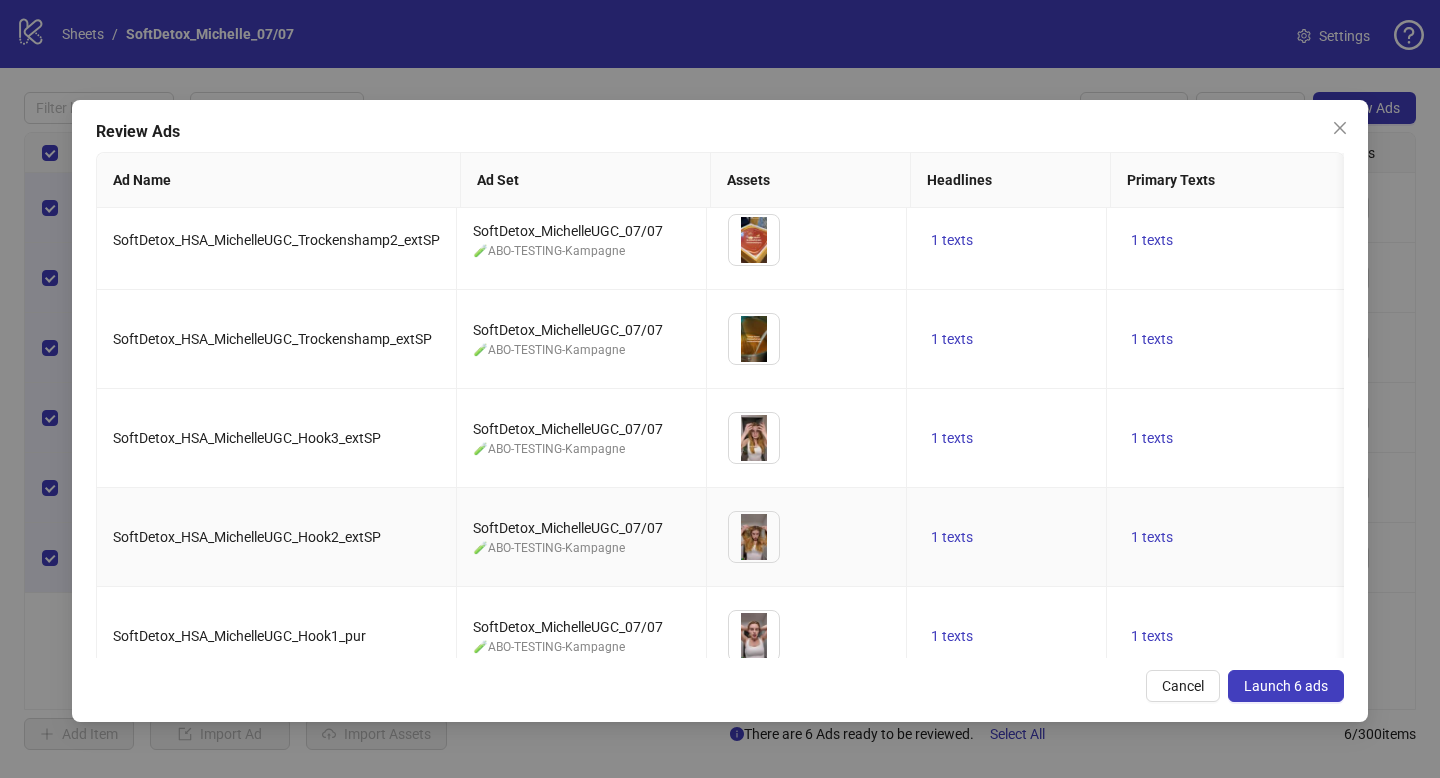 scroll, scrollTop: 0, scrollLeft: 0, axis: both 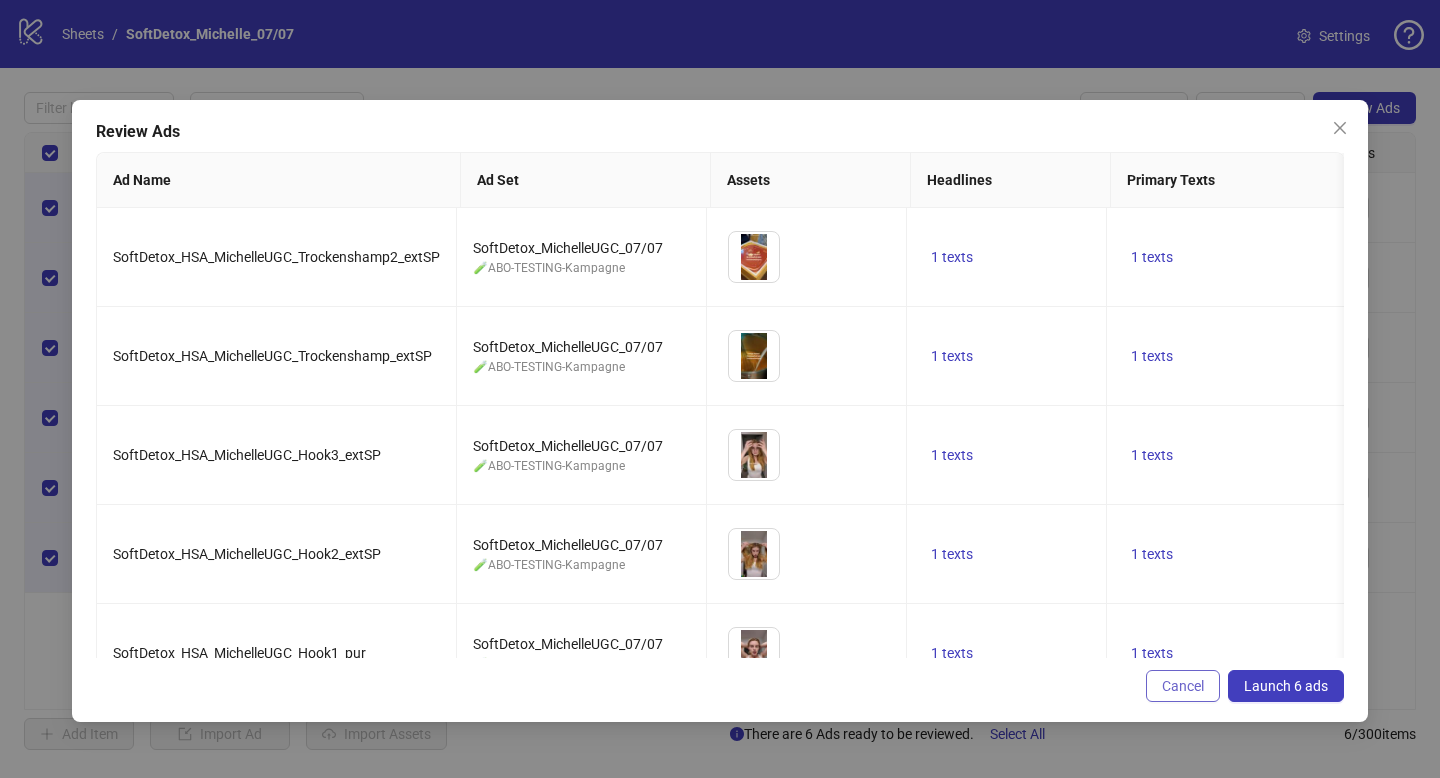 click on "Cancel" at bounding box center [1183, 686] 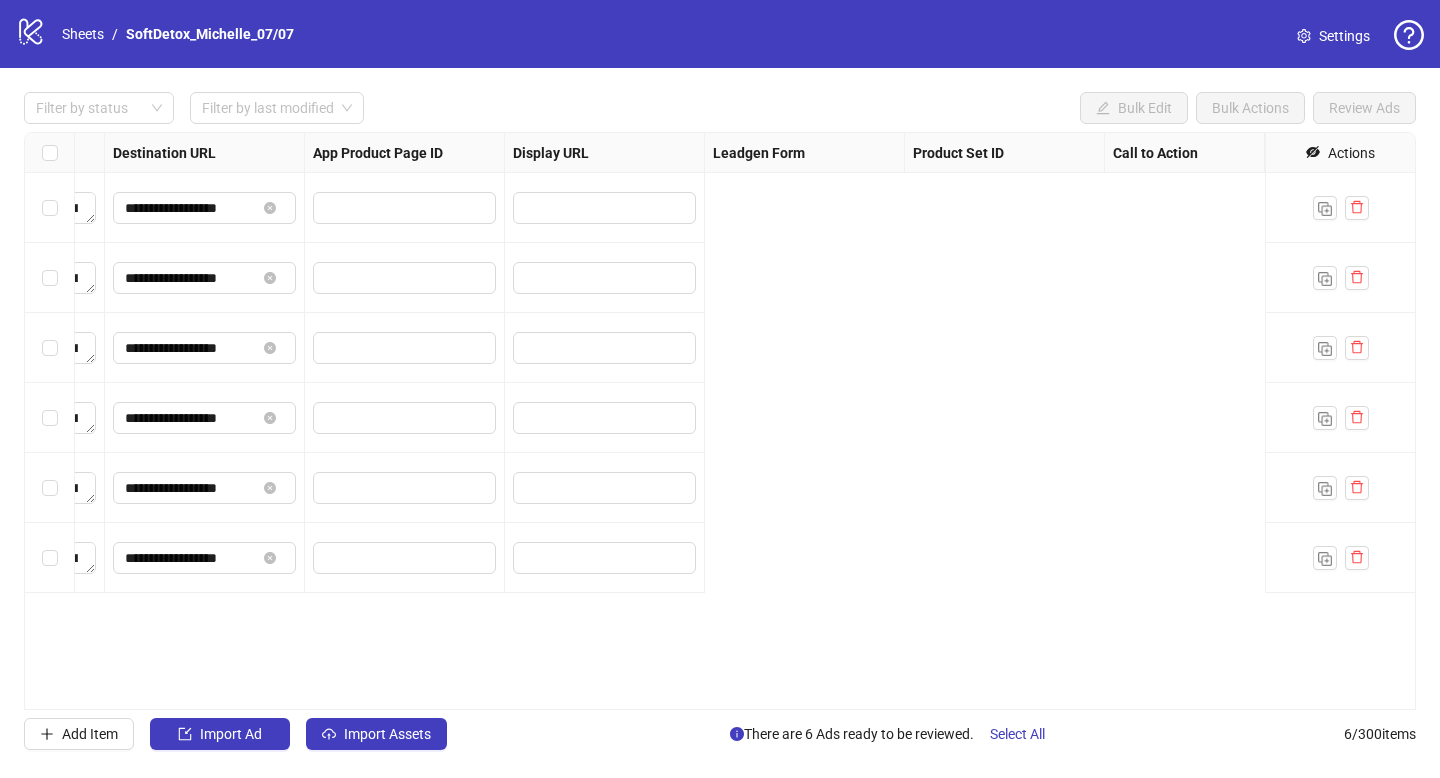 scroll, scrollTop: 0, scrollLeft: 0, axis: both 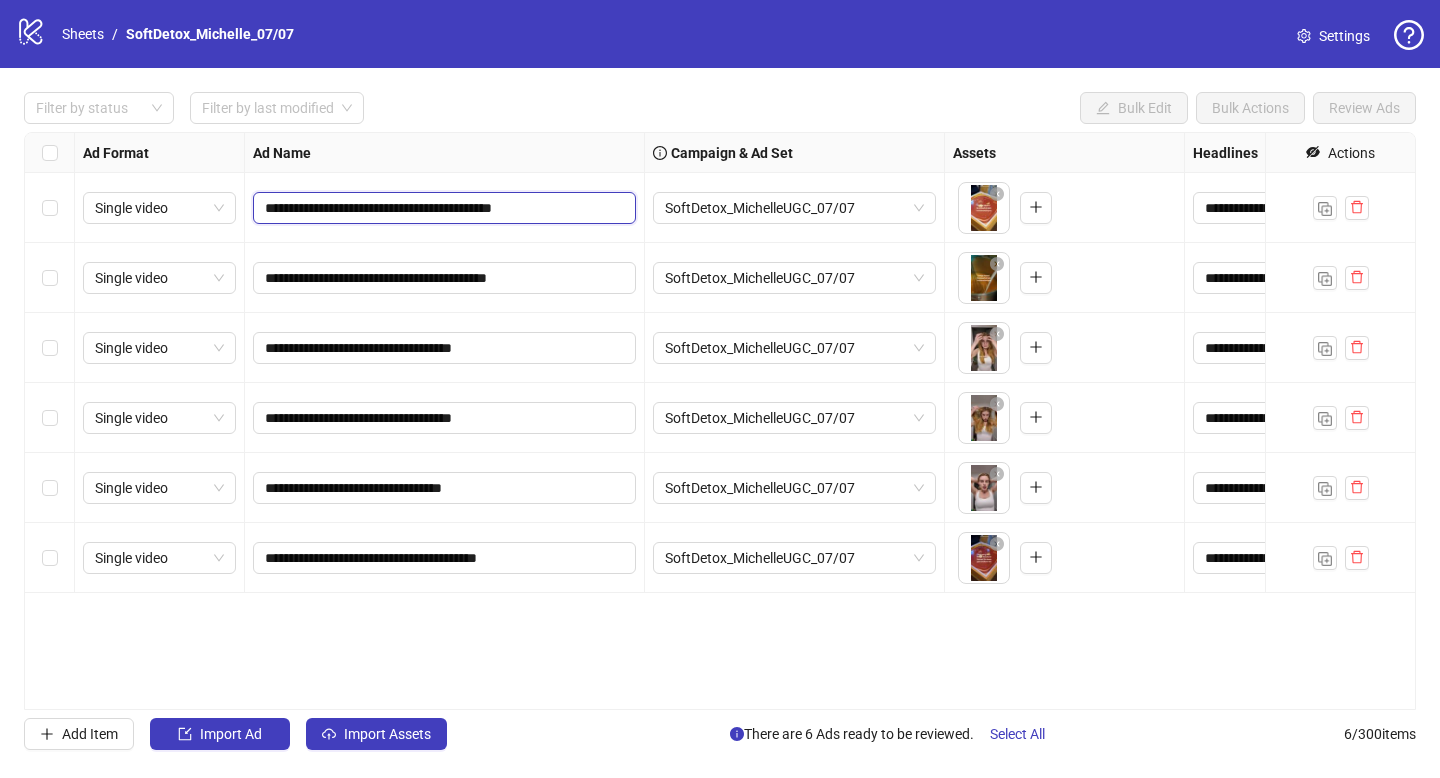click on "**********" at bounding box center [442, 208] 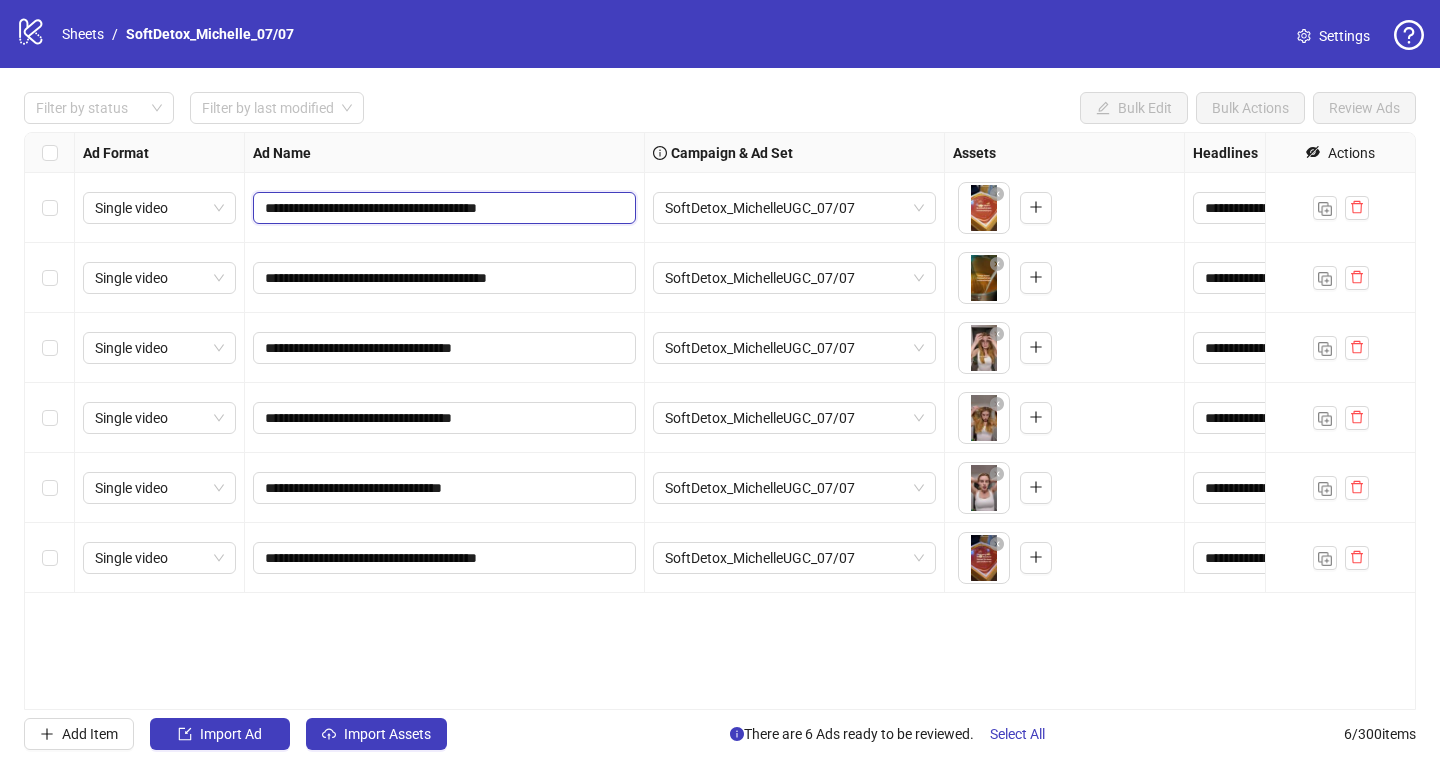 type on "**********" 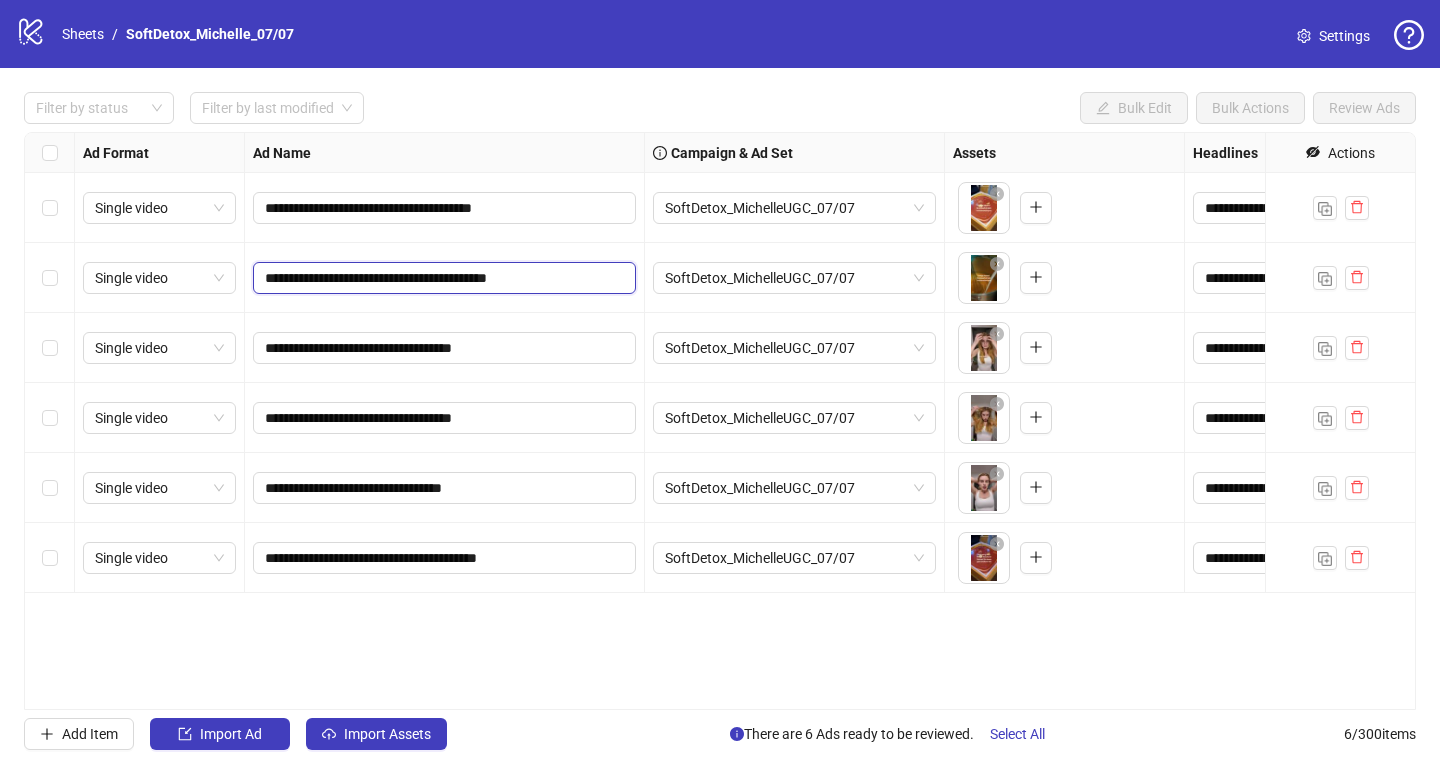 click on "**********" at bounding box center (442, 278) 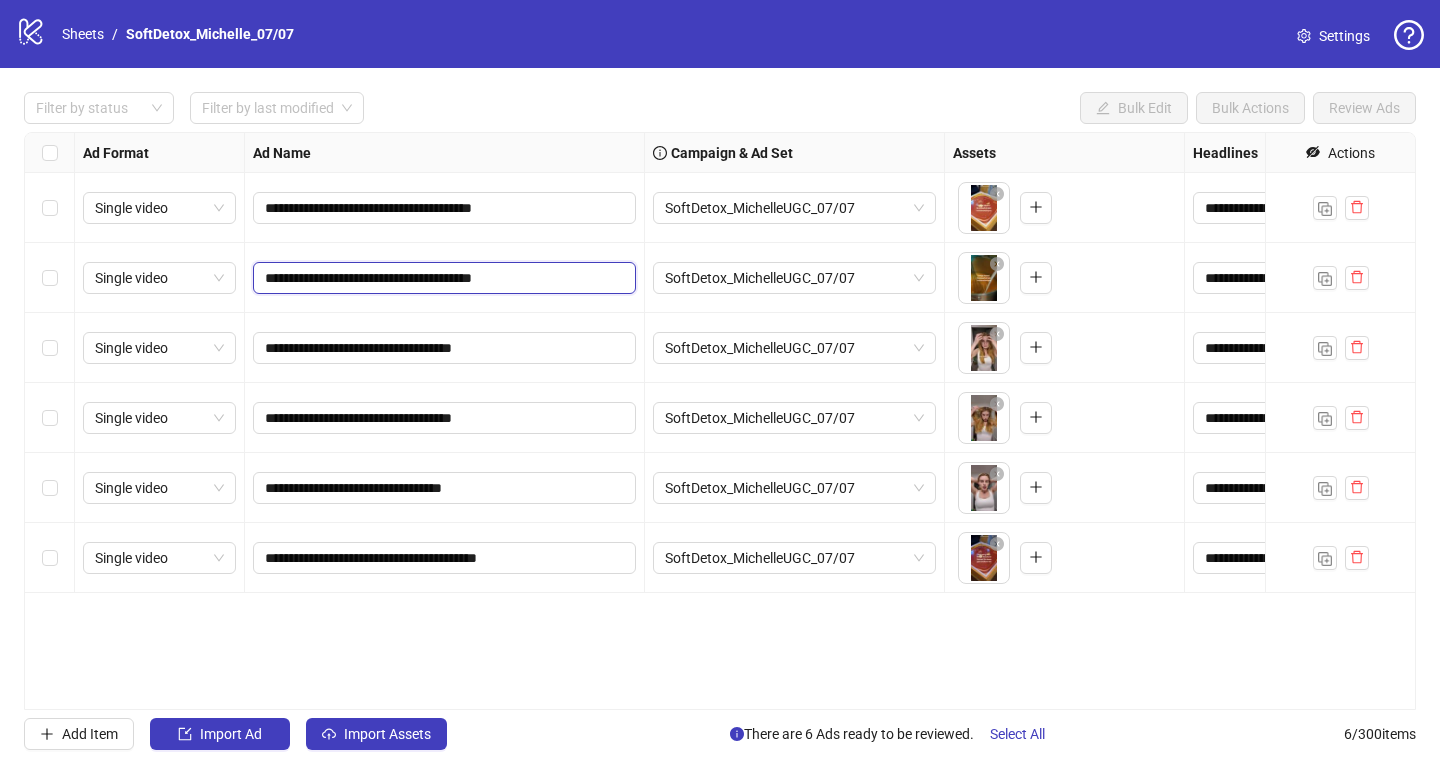 type on "**********" 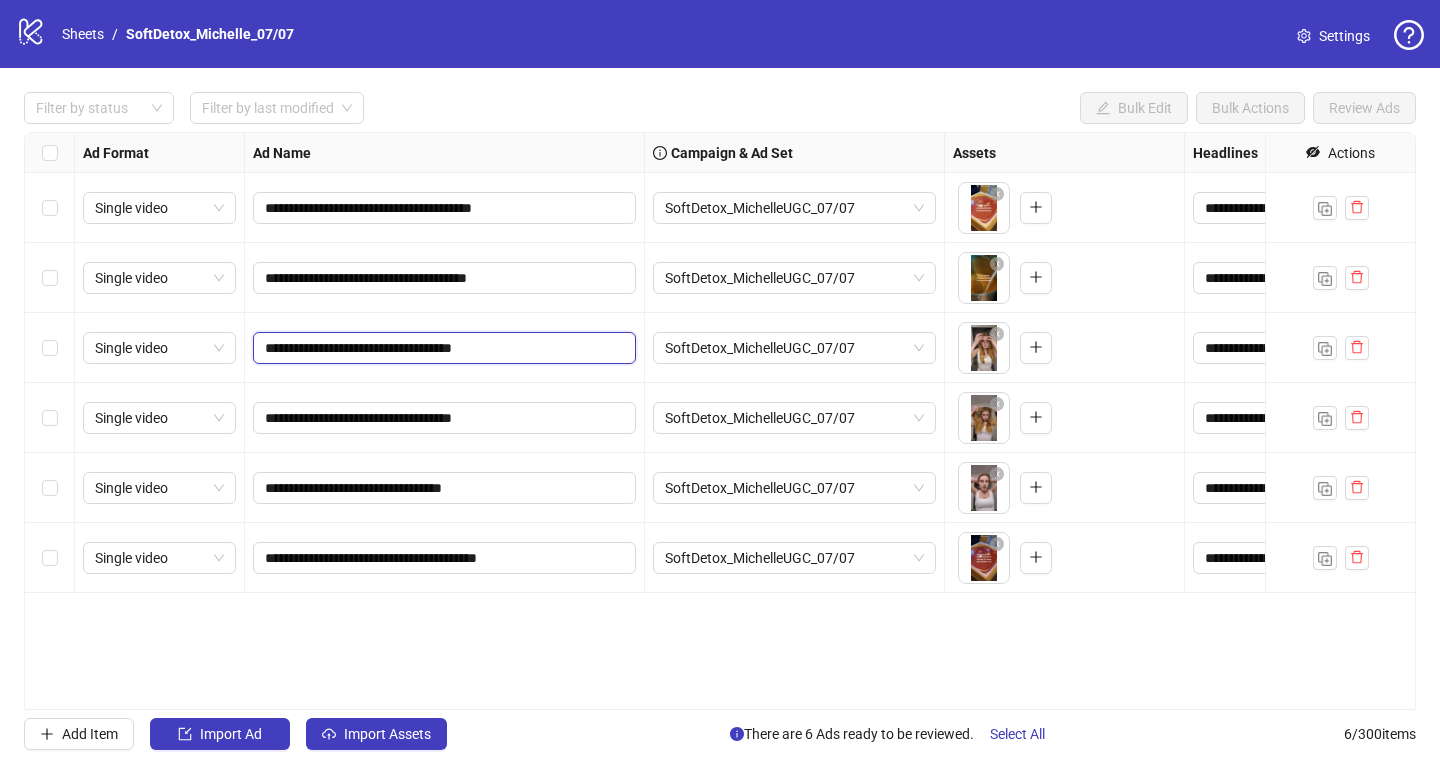 click on "**********" at bounding box center (442, 348) 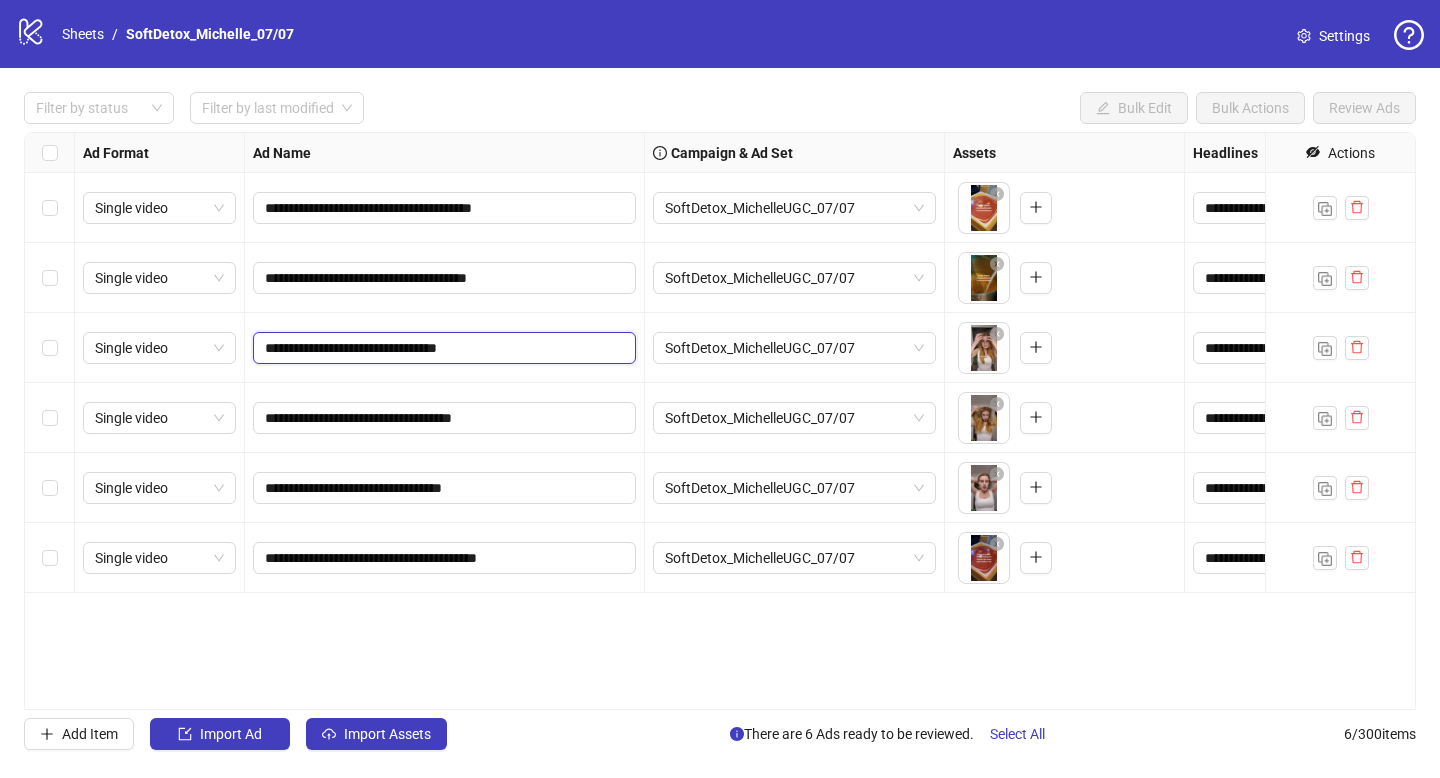 type on "**********" 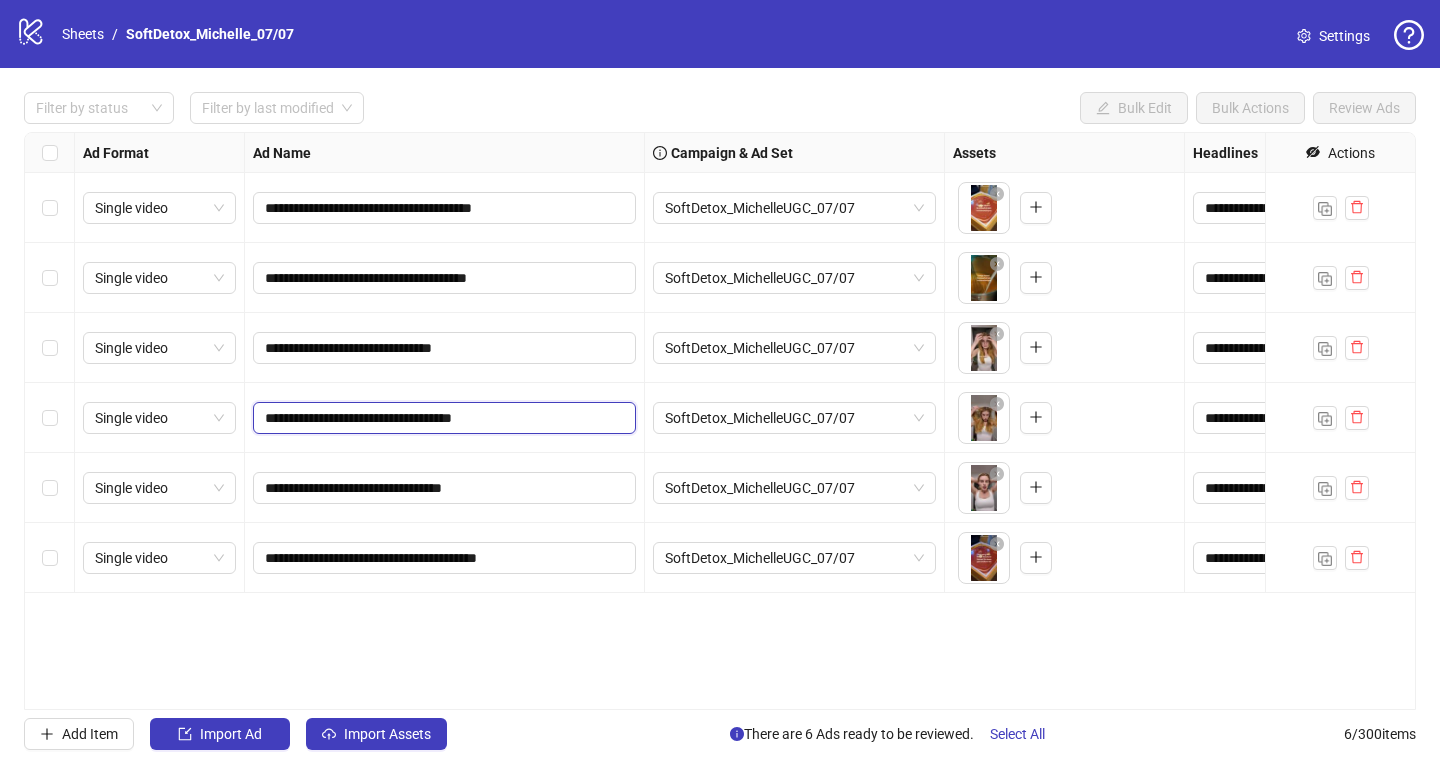 click on "**********" at bounding box center (442, 418) 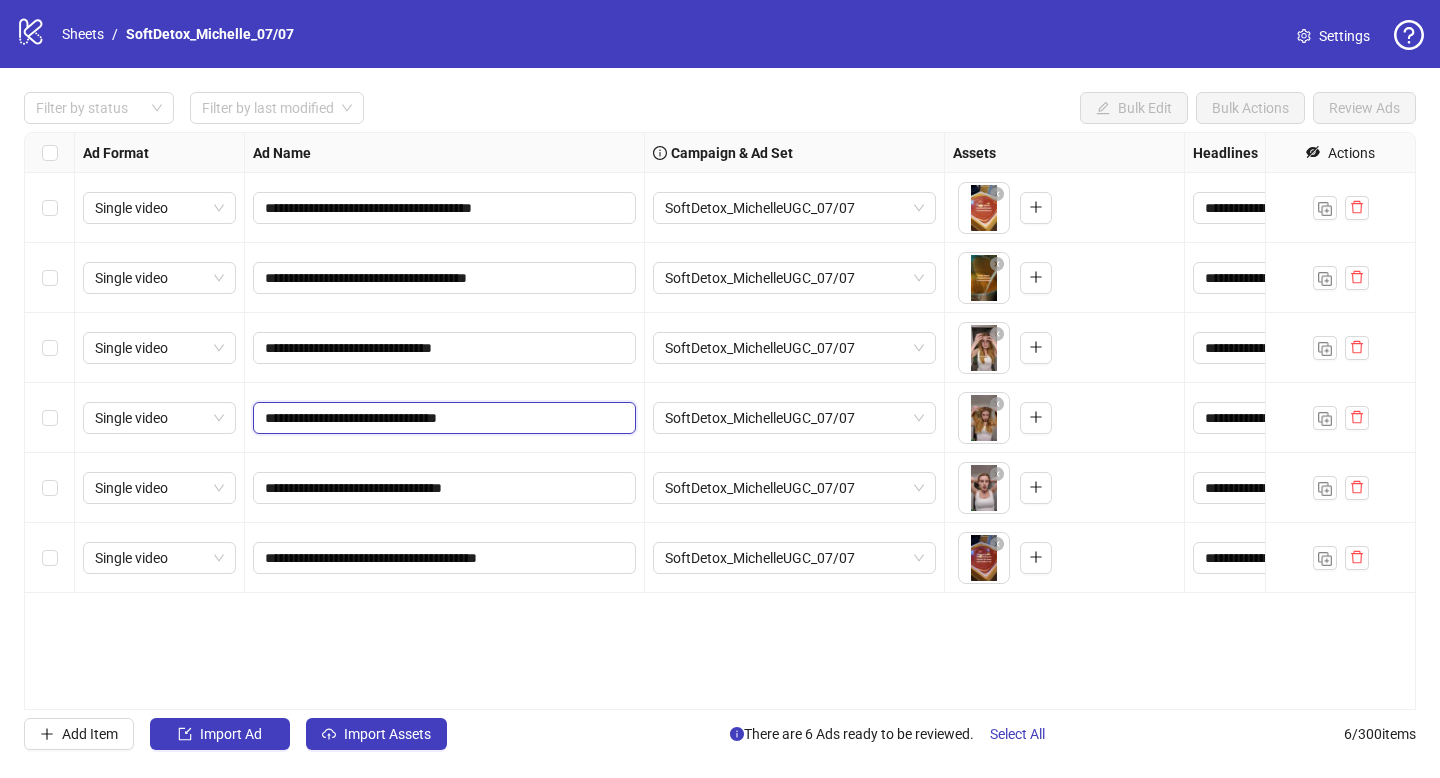 type on "**********" 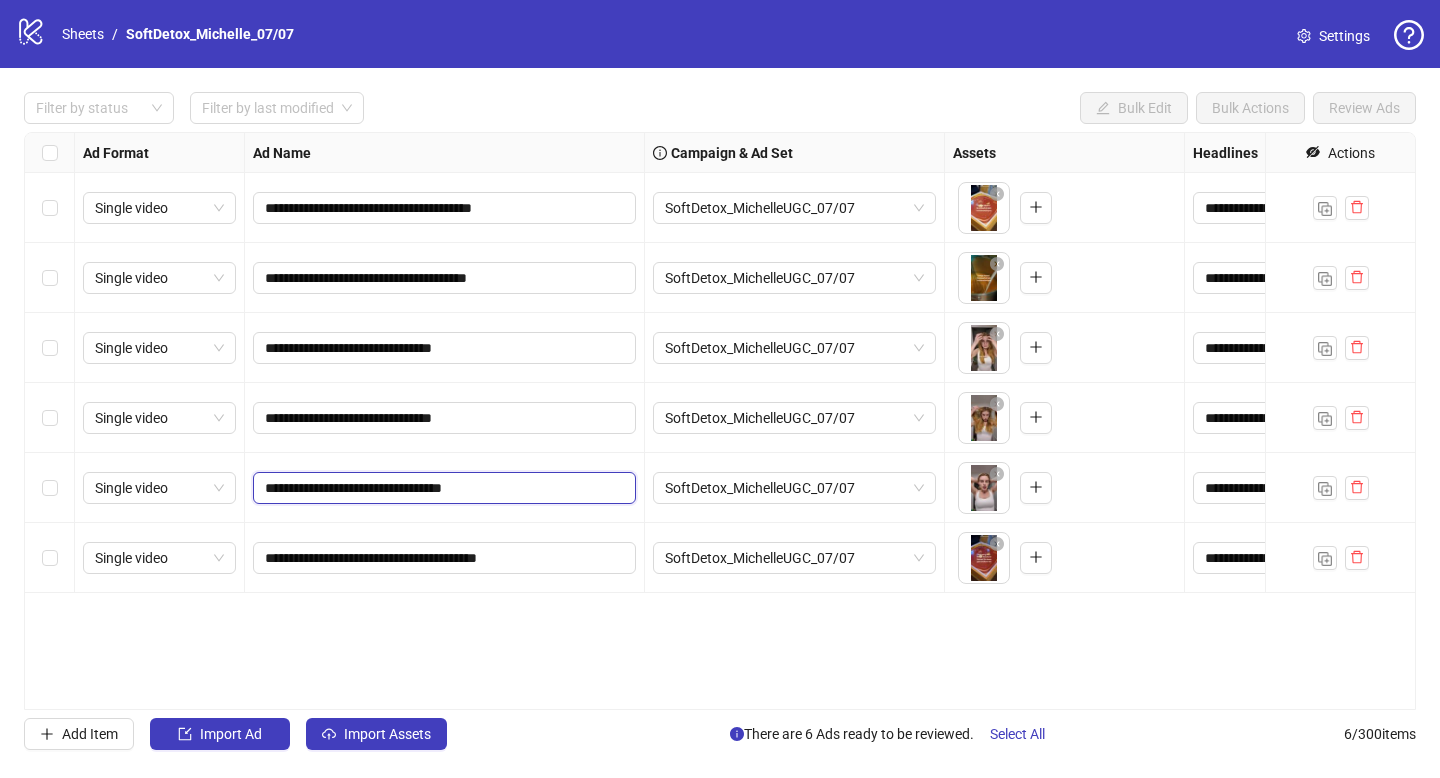 click on "**********" at bounding box center [442, 488] 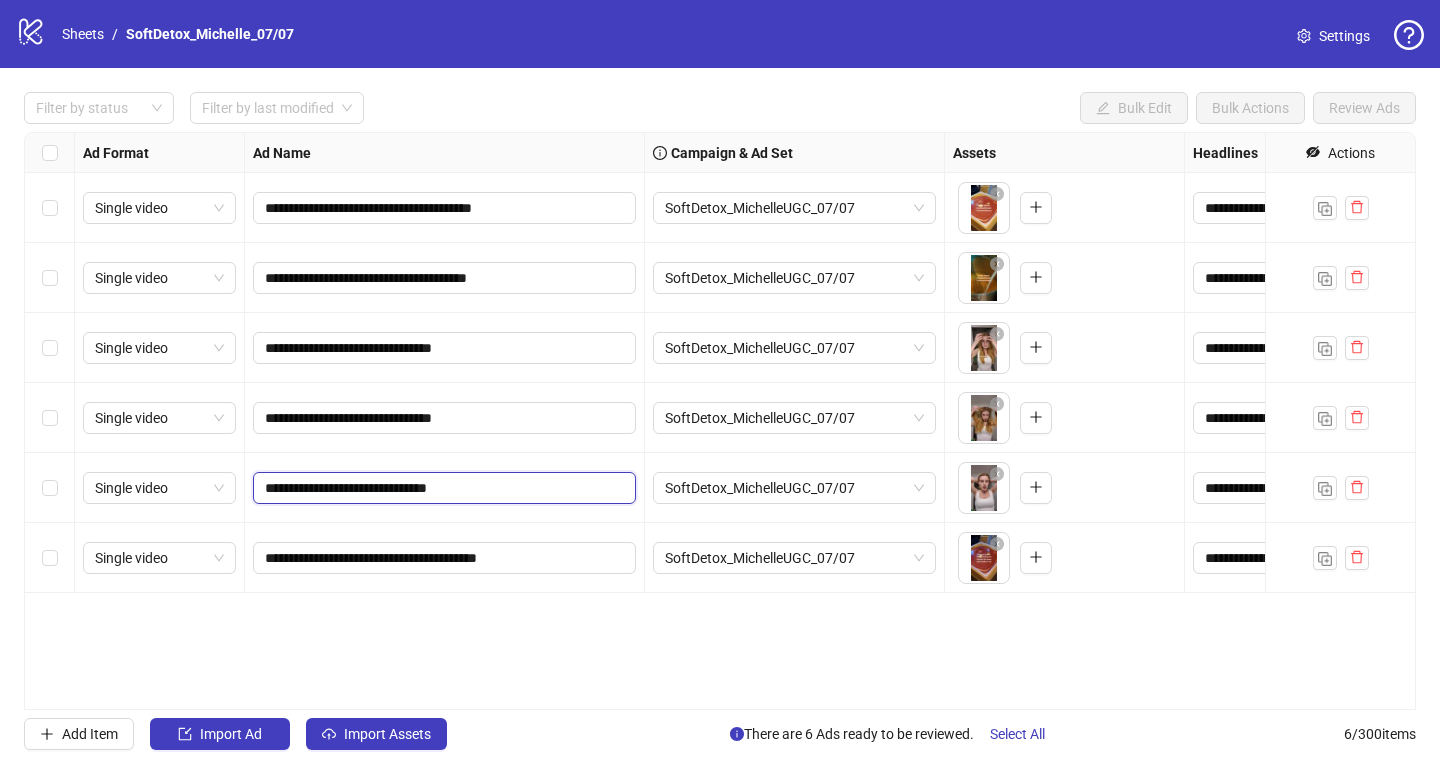 type on "**********" 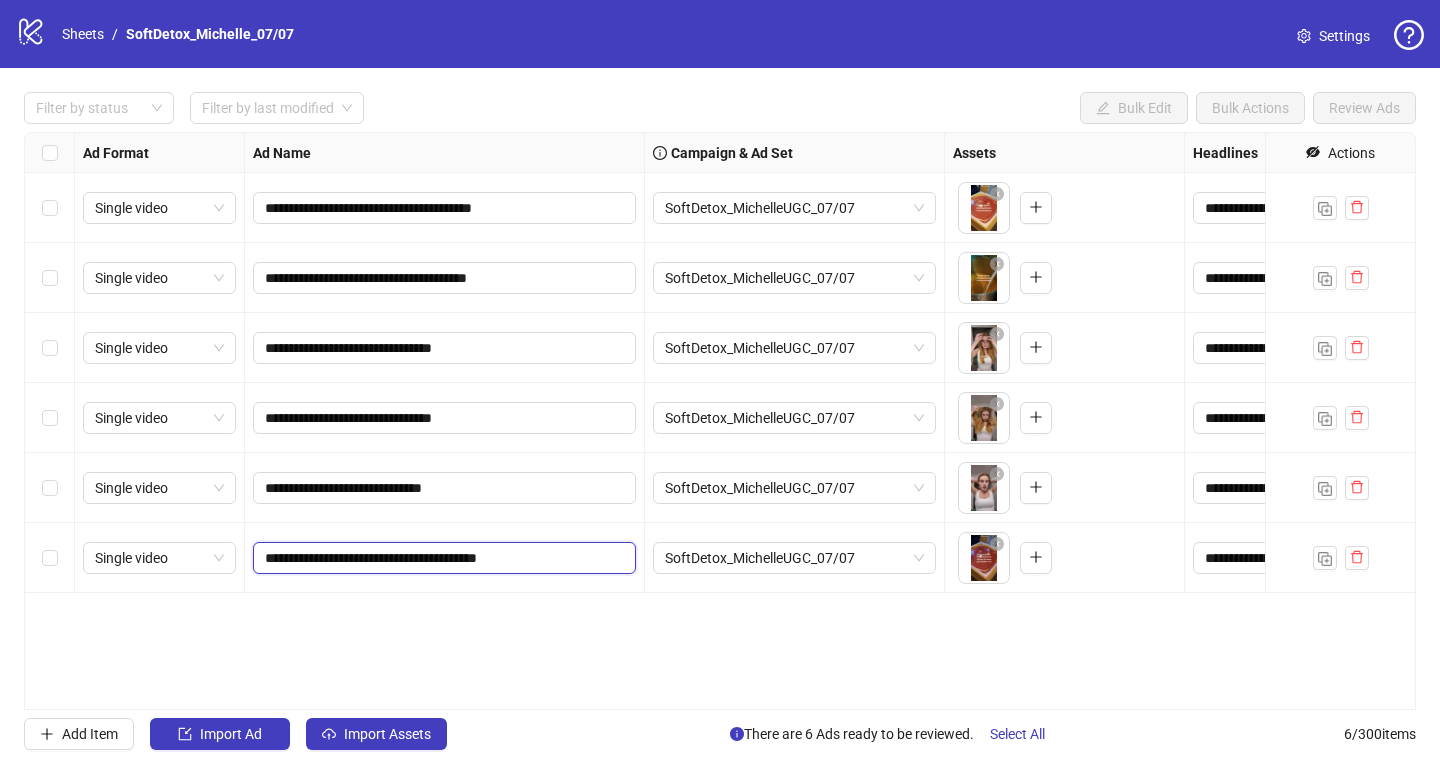 click on "**********" at bounding box center (442, 558) 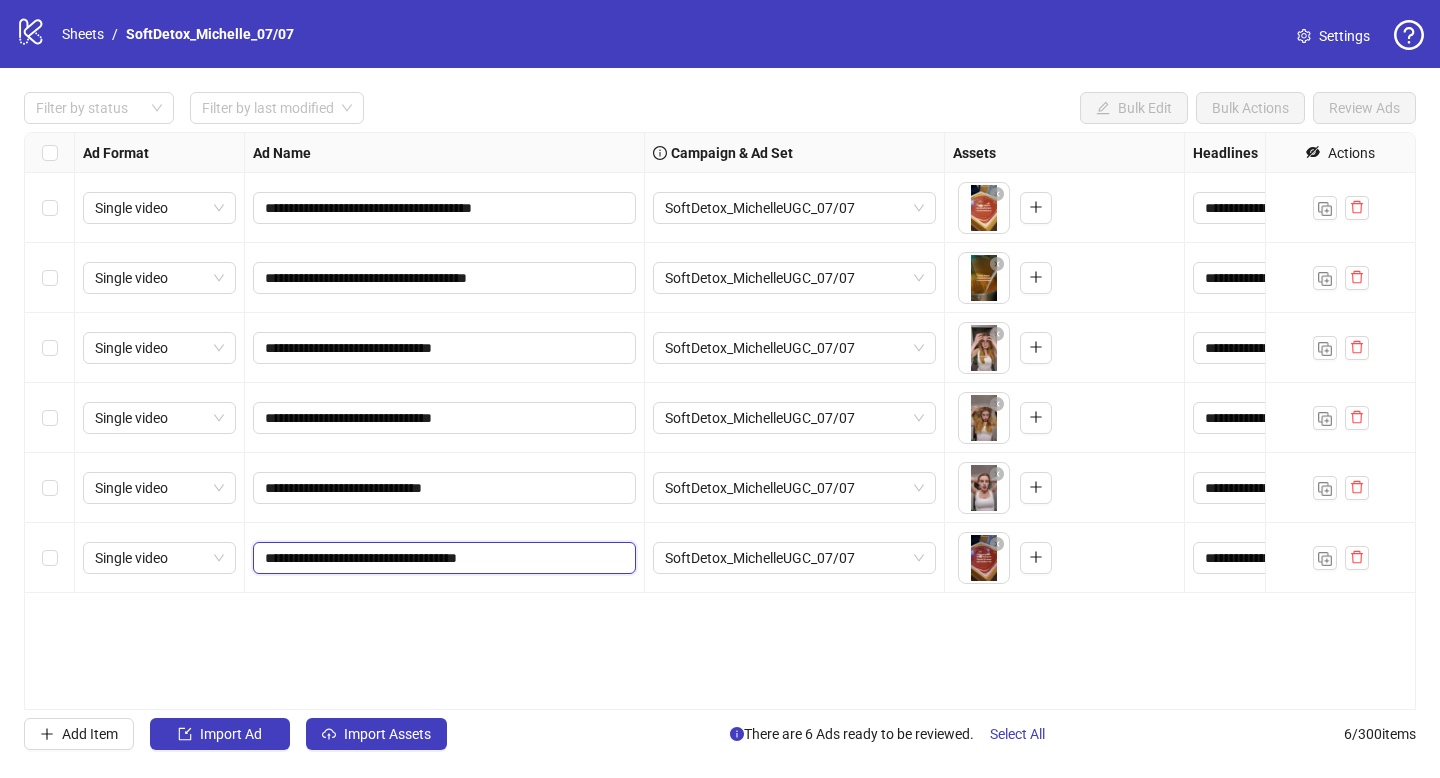 click on "**********" at bounding box center (442, 558) 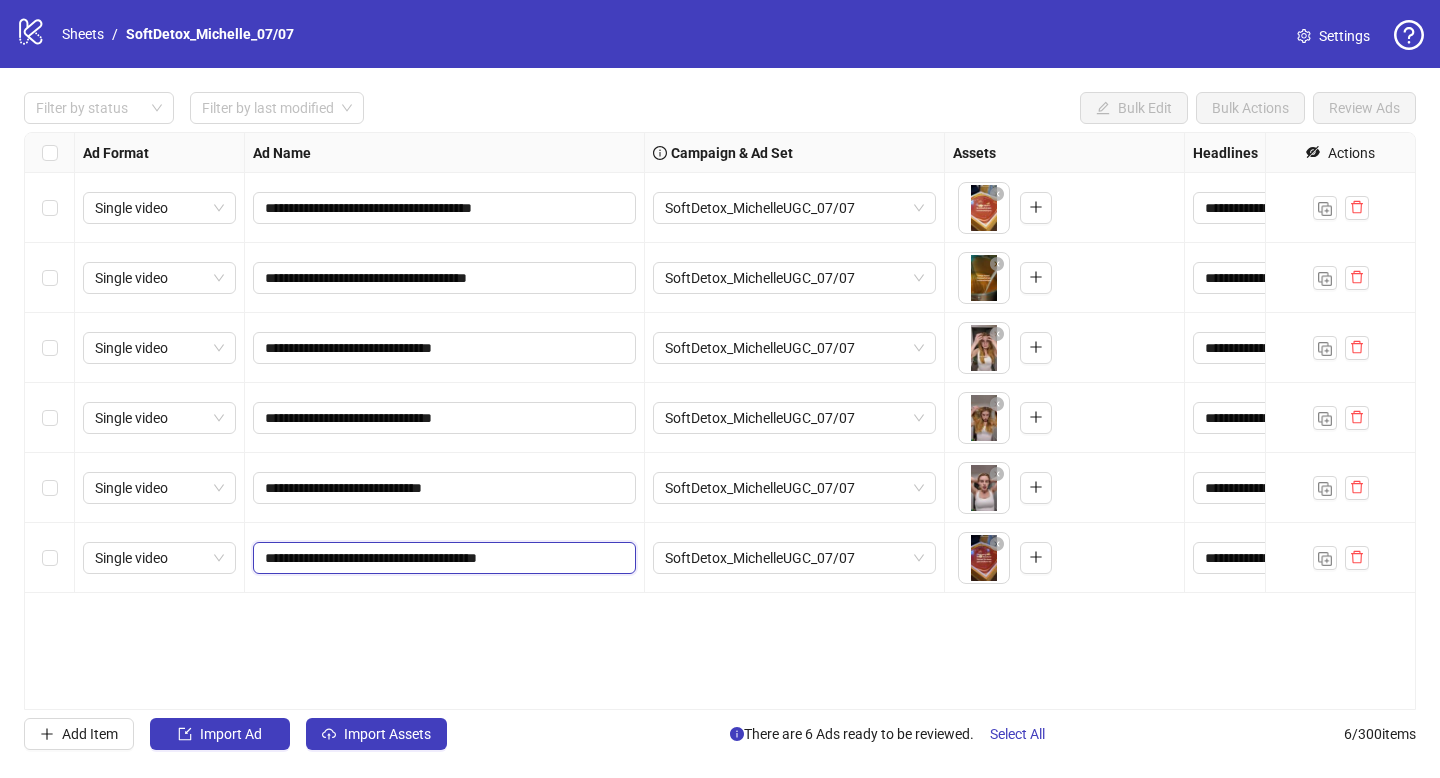 type on "**********" 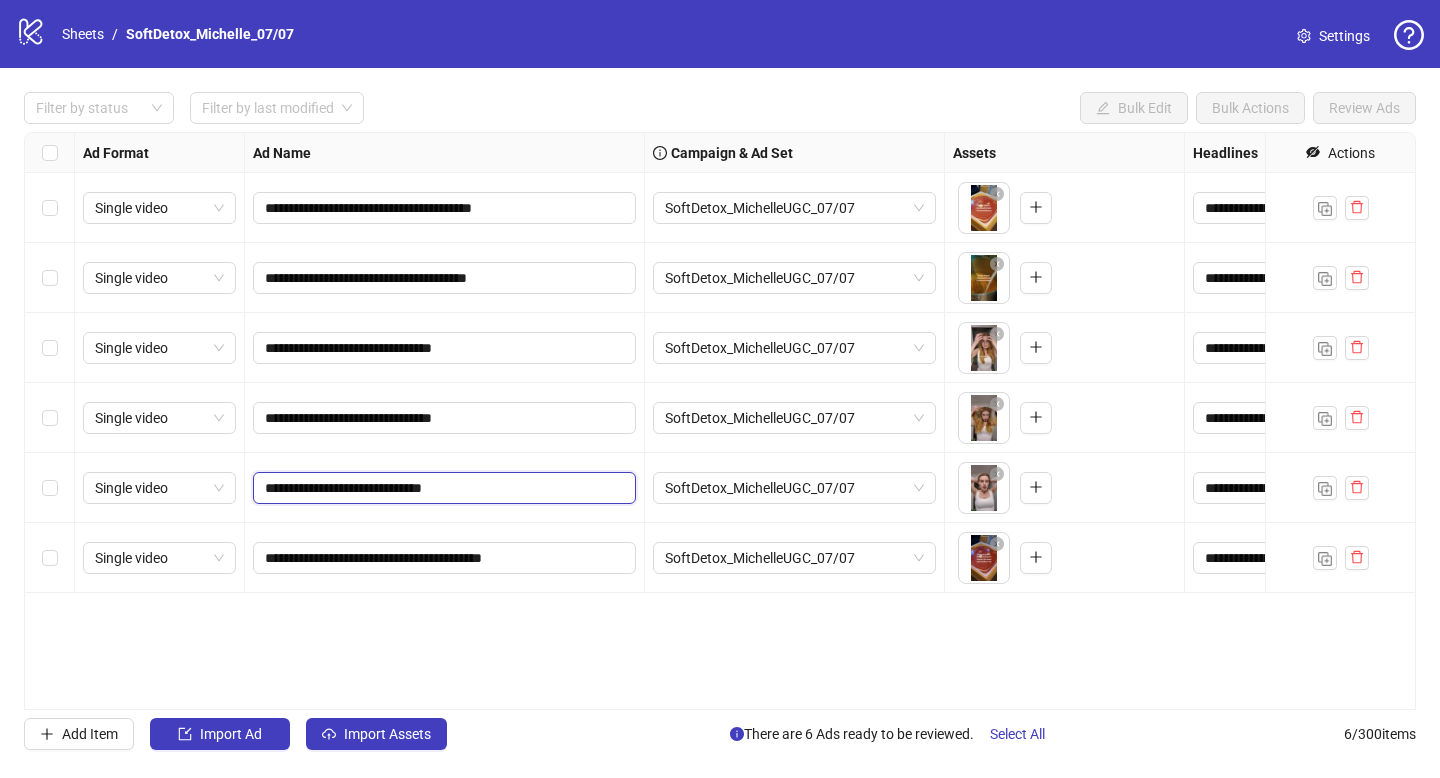 click on "**********" at bounding box center [442, 488] 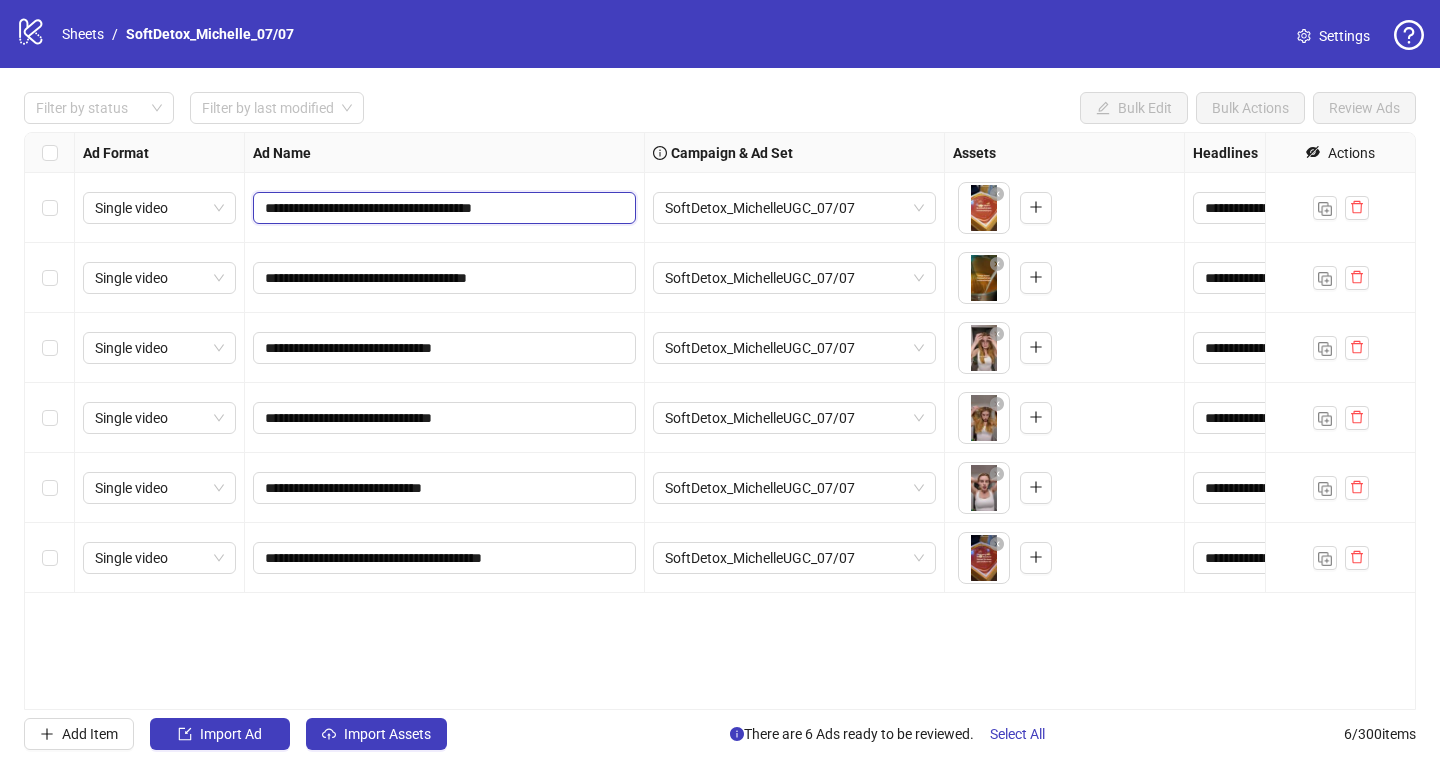 click on "**********" at bounding box center (442, 208) 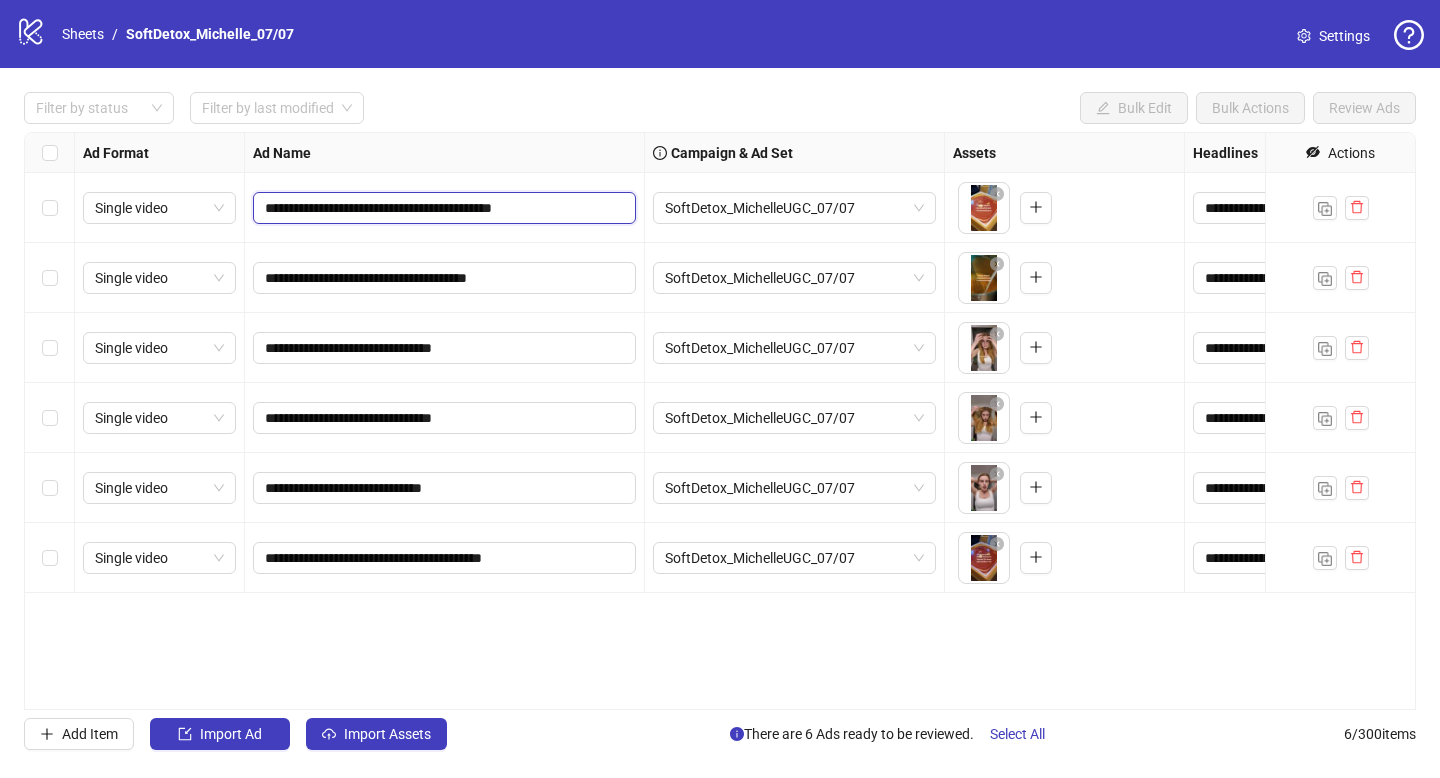 type on "**********" 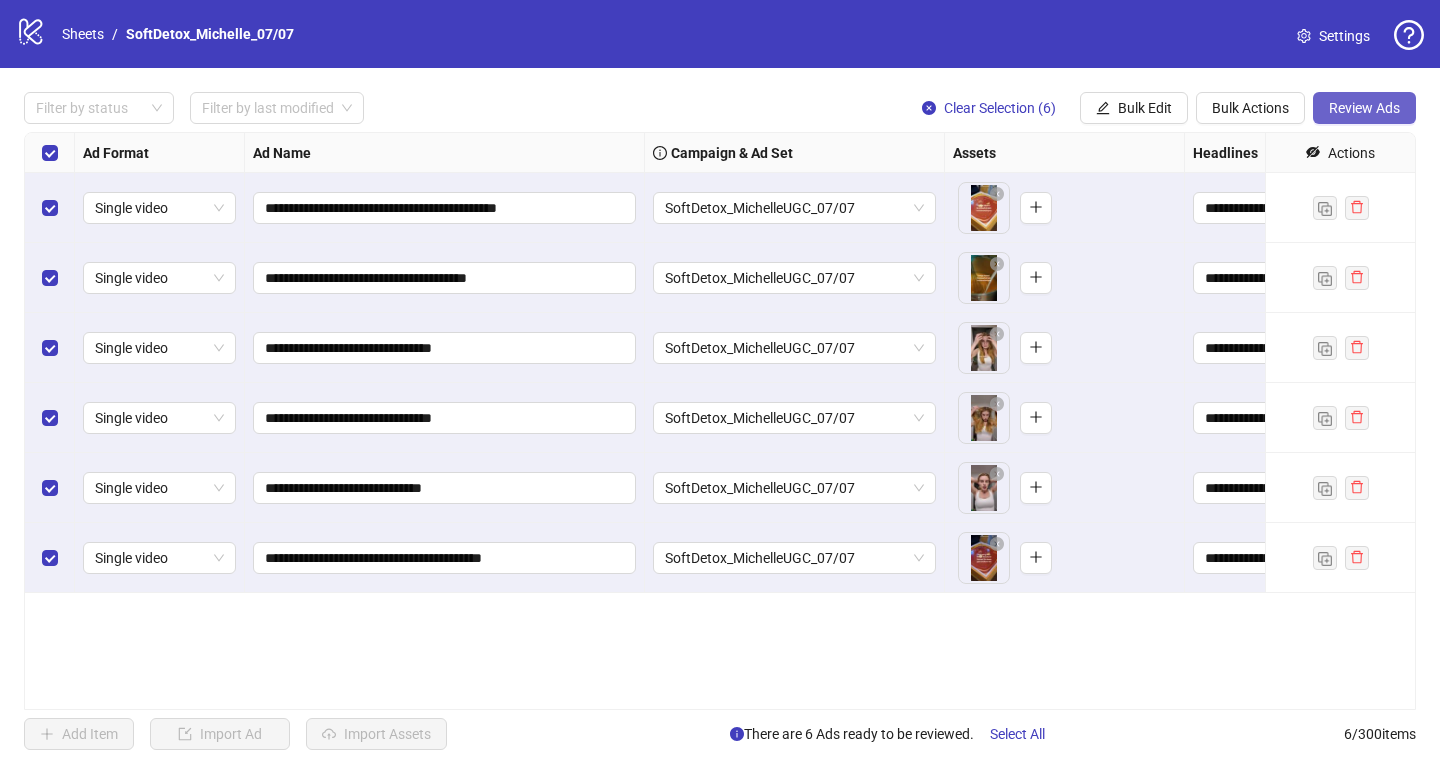 click on "Review Ads" at bounding box center (1364, 108) 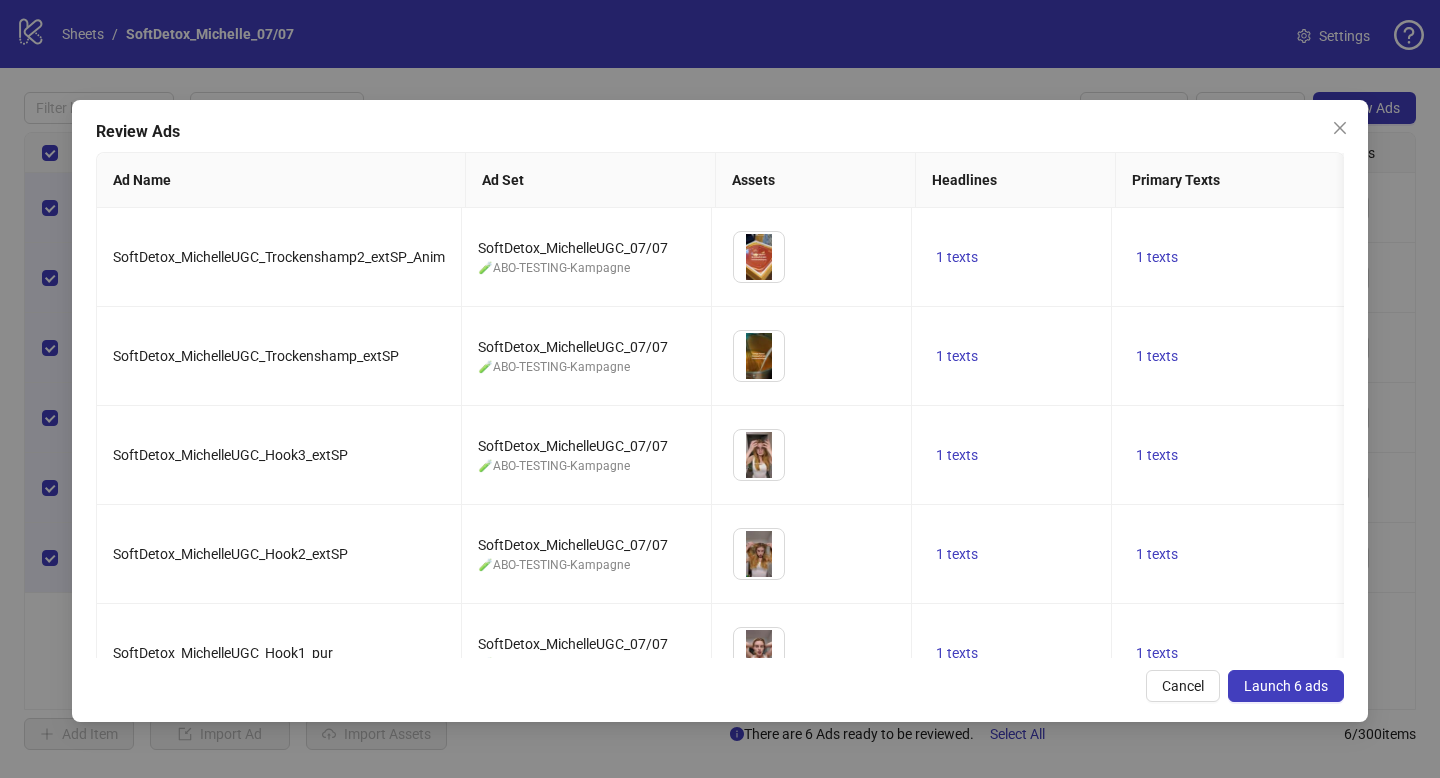 click on "Launch 6 ads" at bounding box center [1286, 686] 